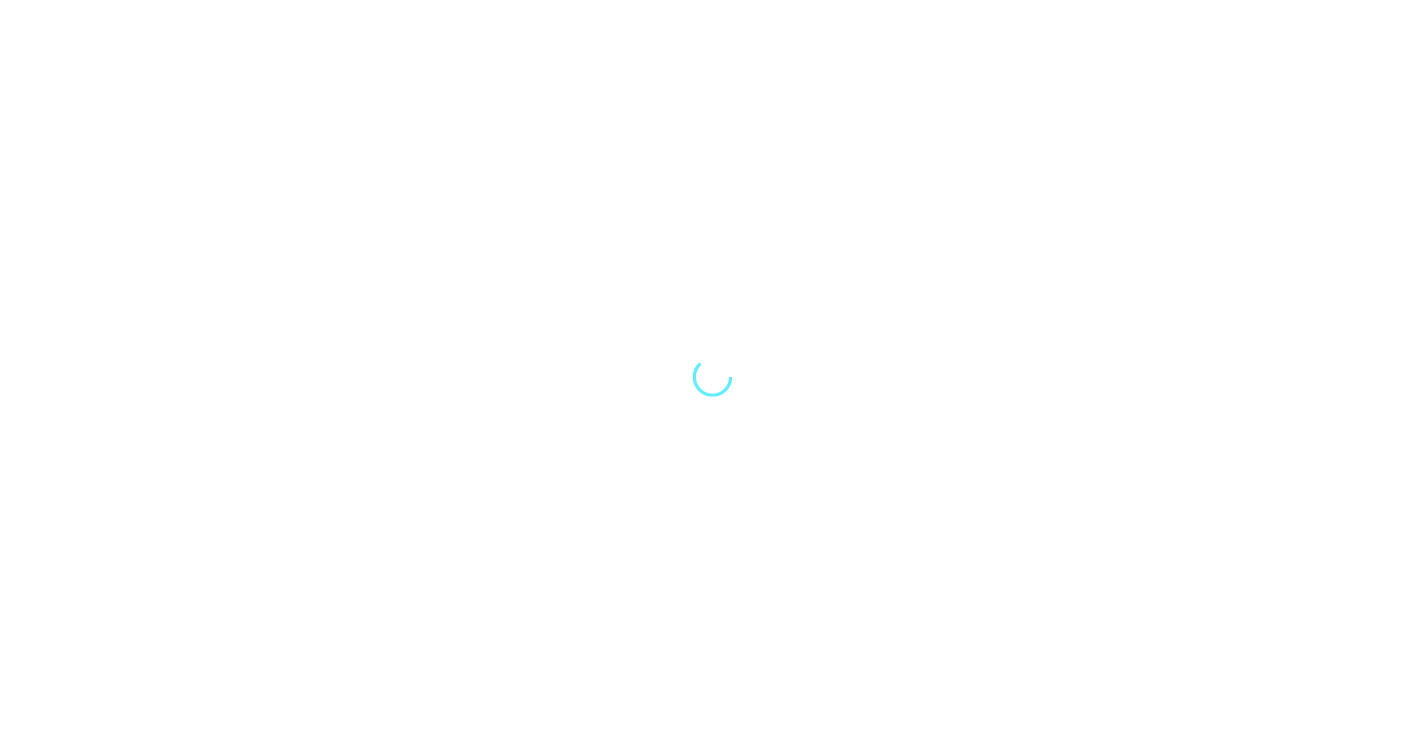 scroll, scrollTop: 0, scrollLeft: 0, axis: both 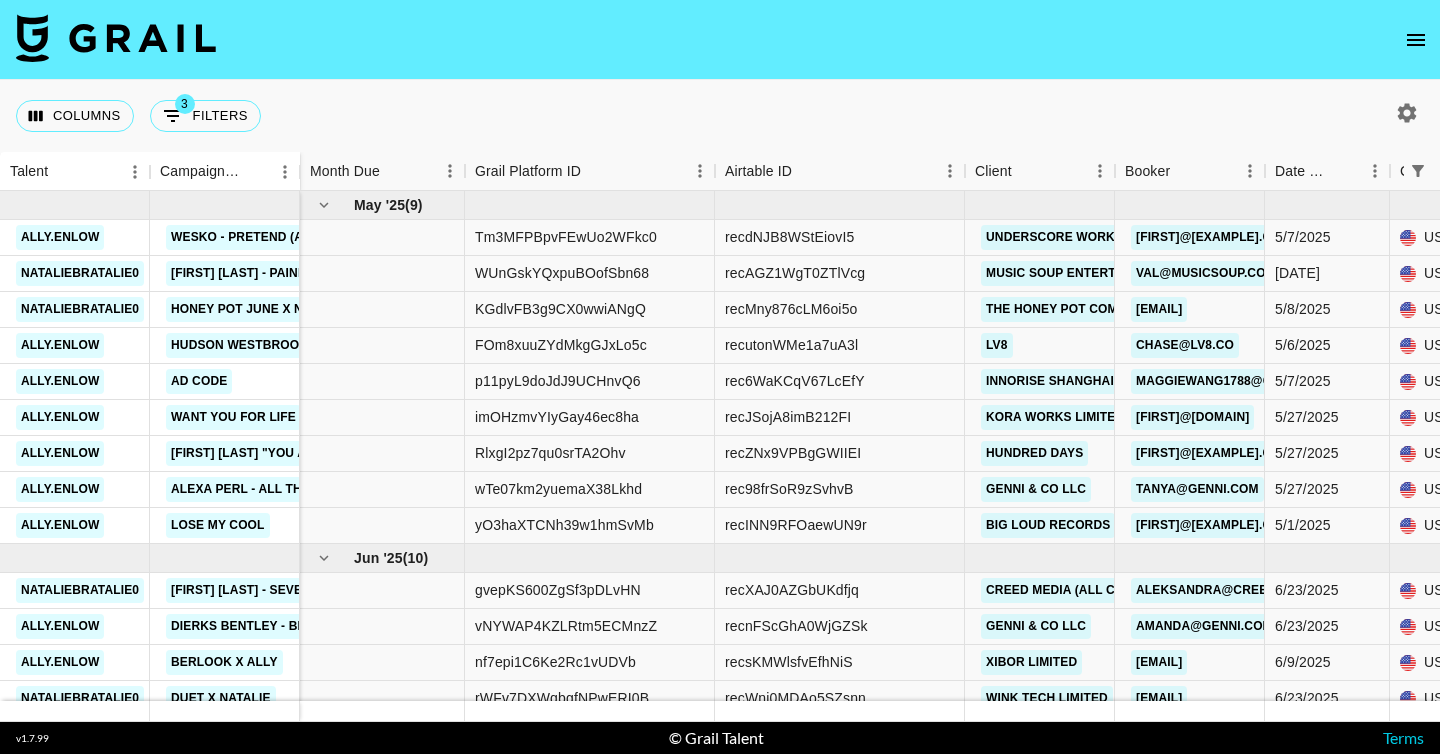 click 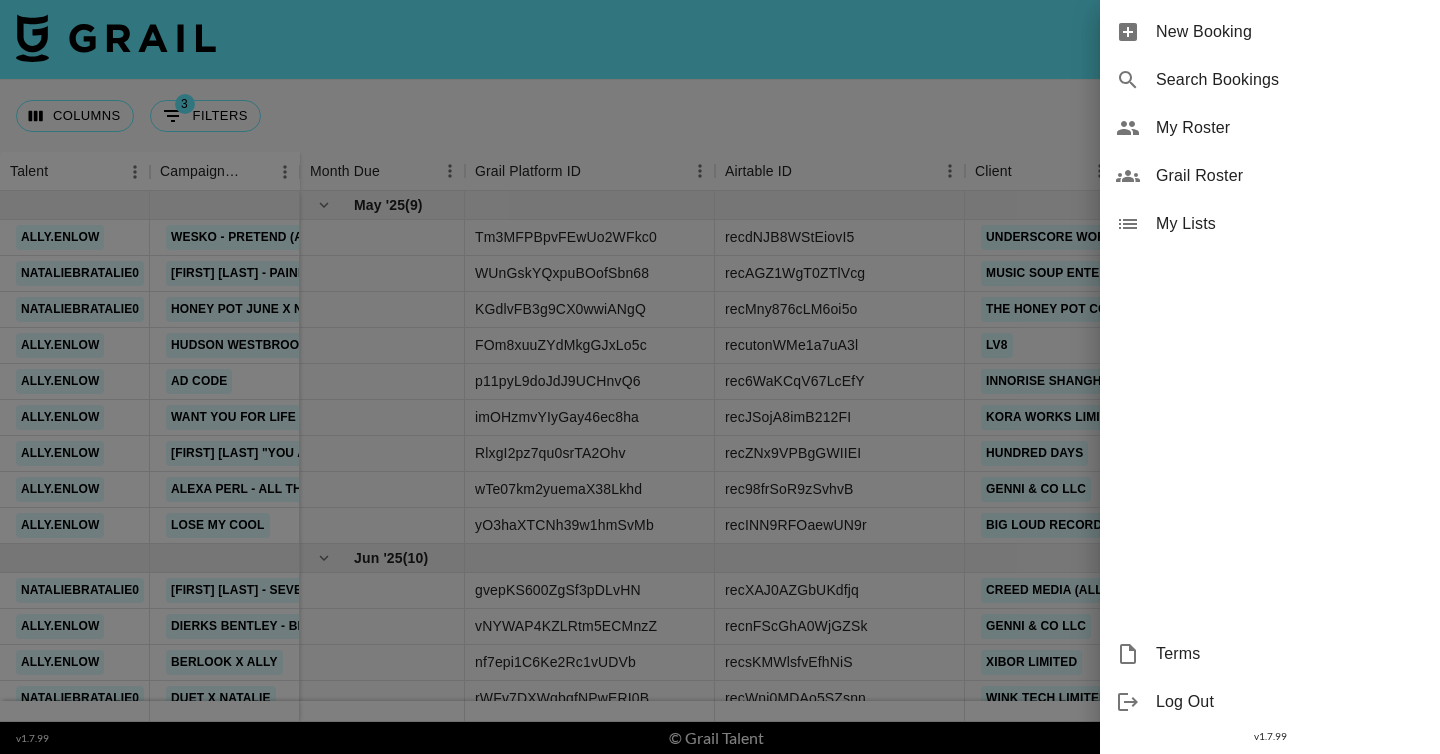 click on "New Booking" at bounding box center (1290, 32) 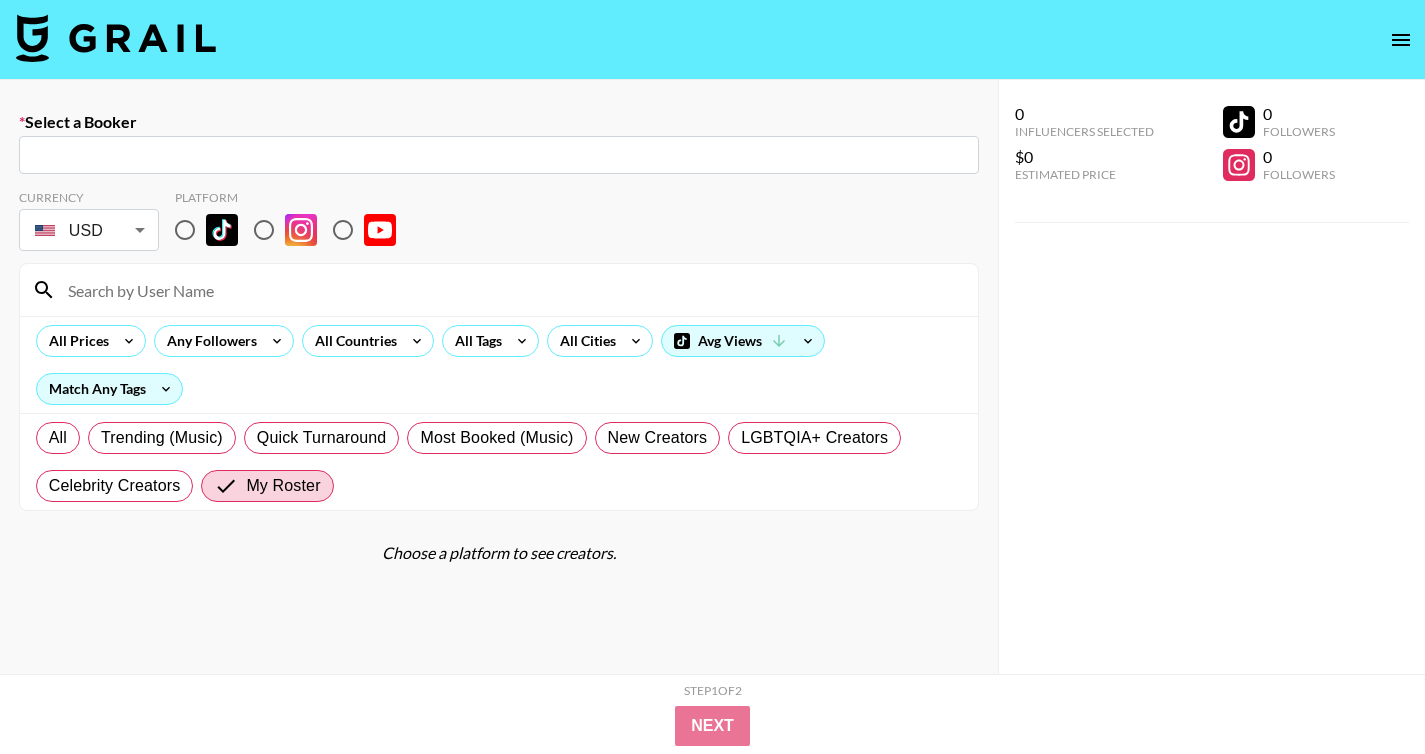 click at bounding box center [499, 155] 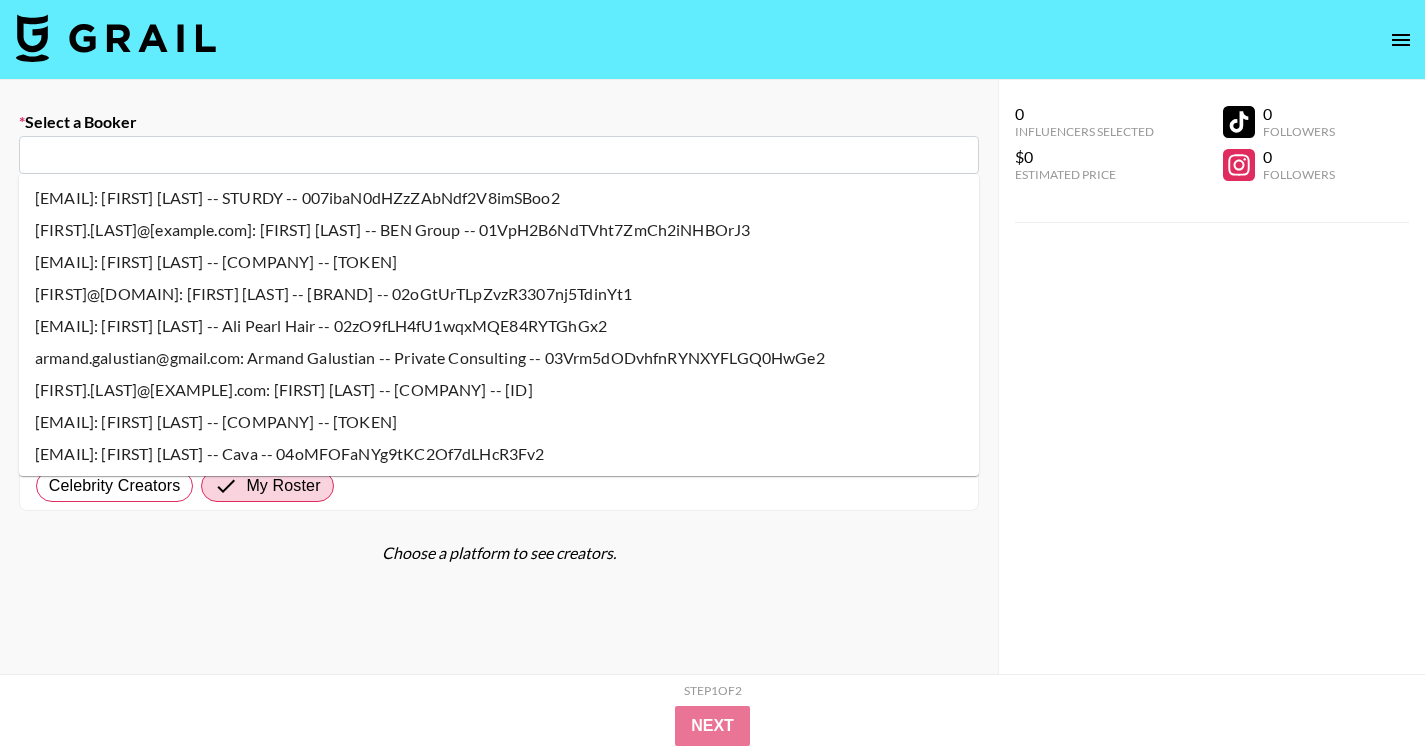 paste on "Add New Booker "[EMAIL]"" 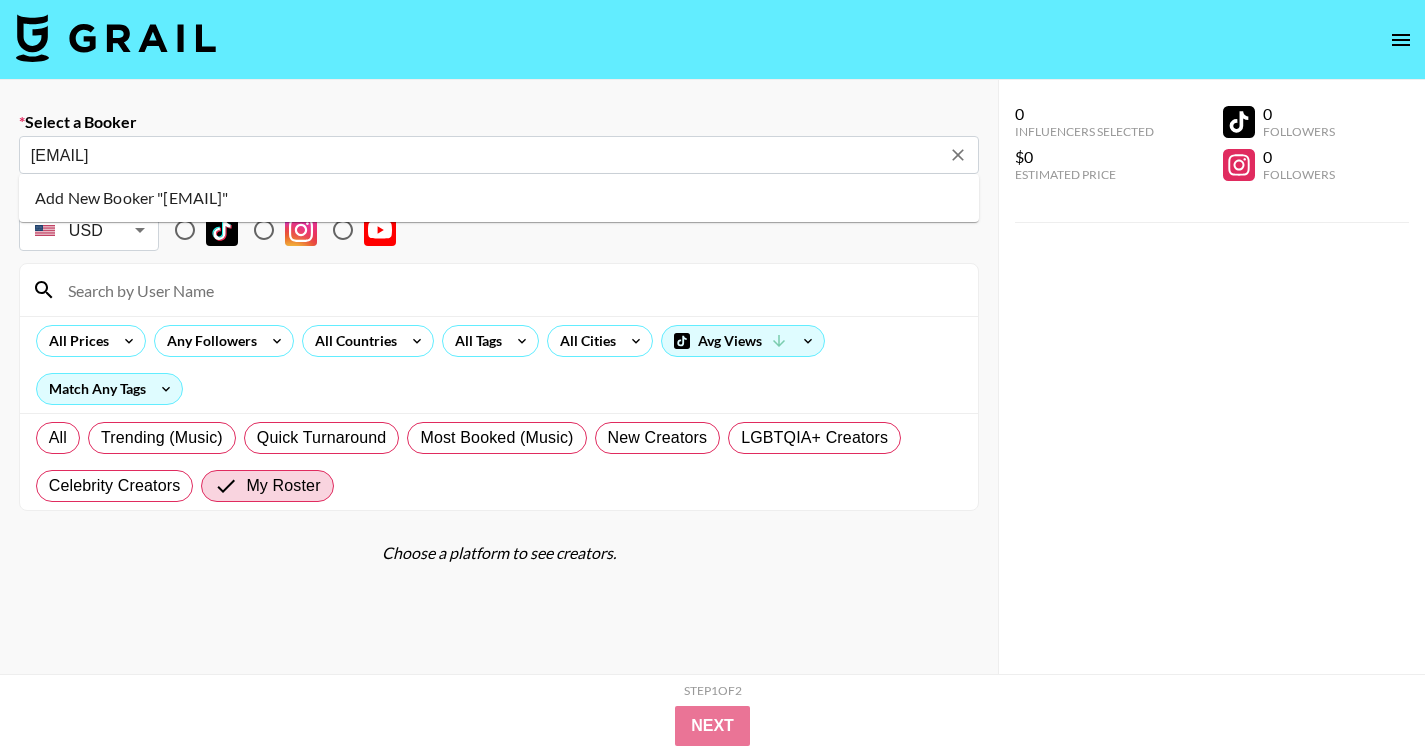click on "Add New Booker "[EMAIL]"" at bounding box center (499, 198) 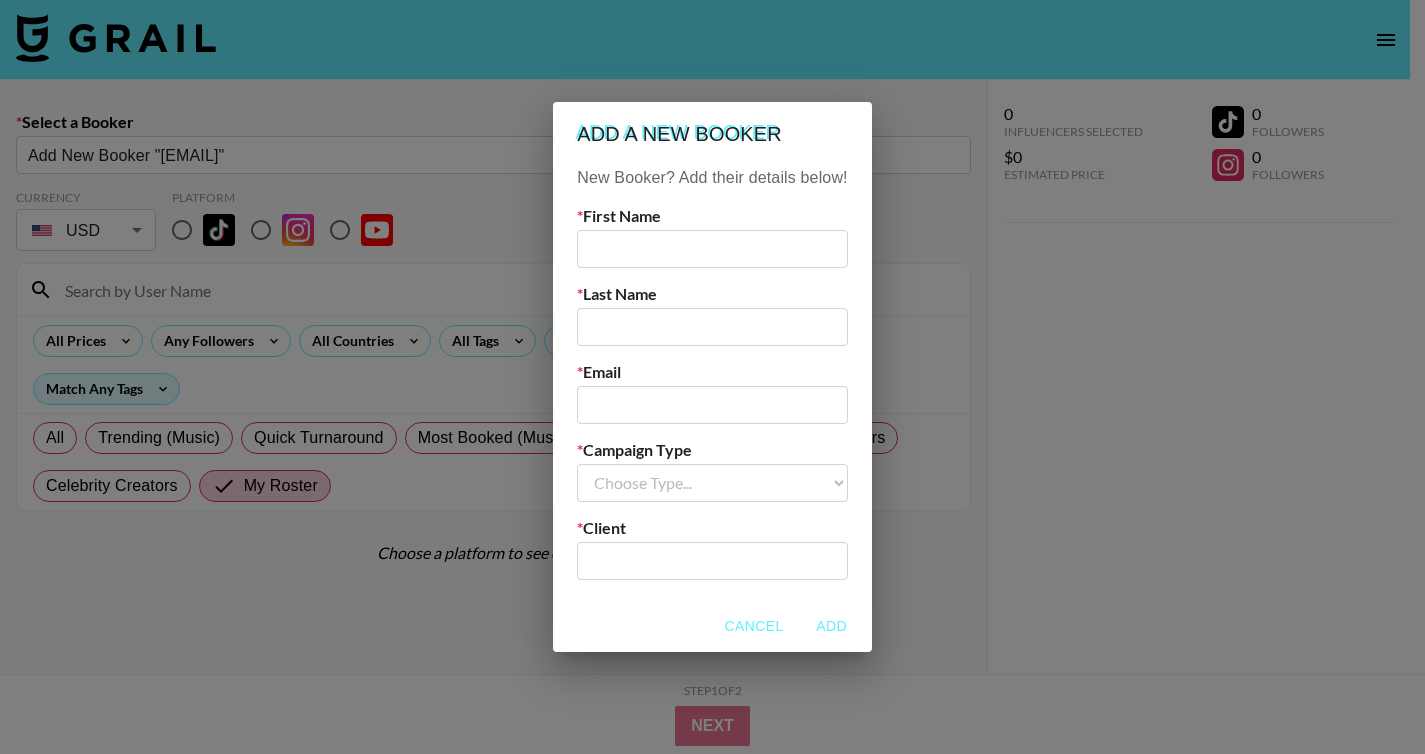 type 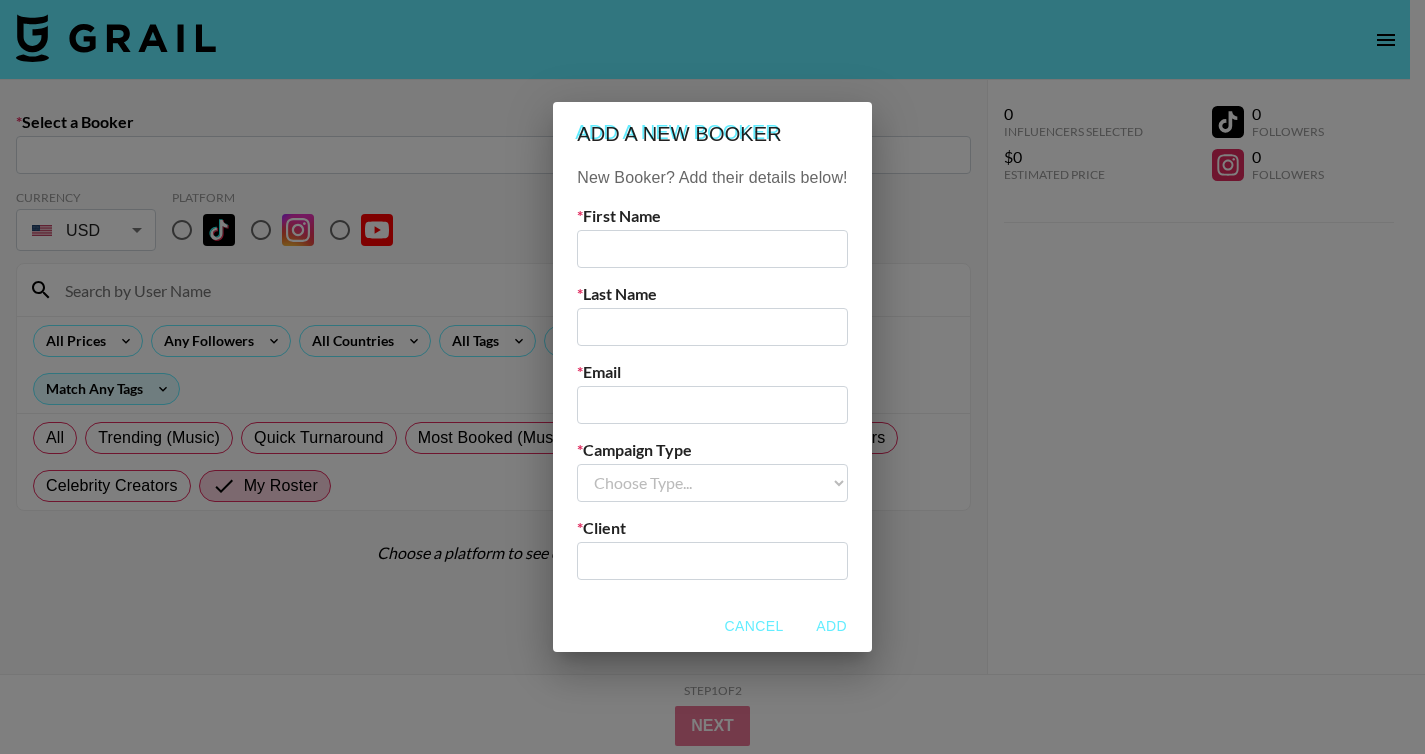 click at bounding box center [712, 249] 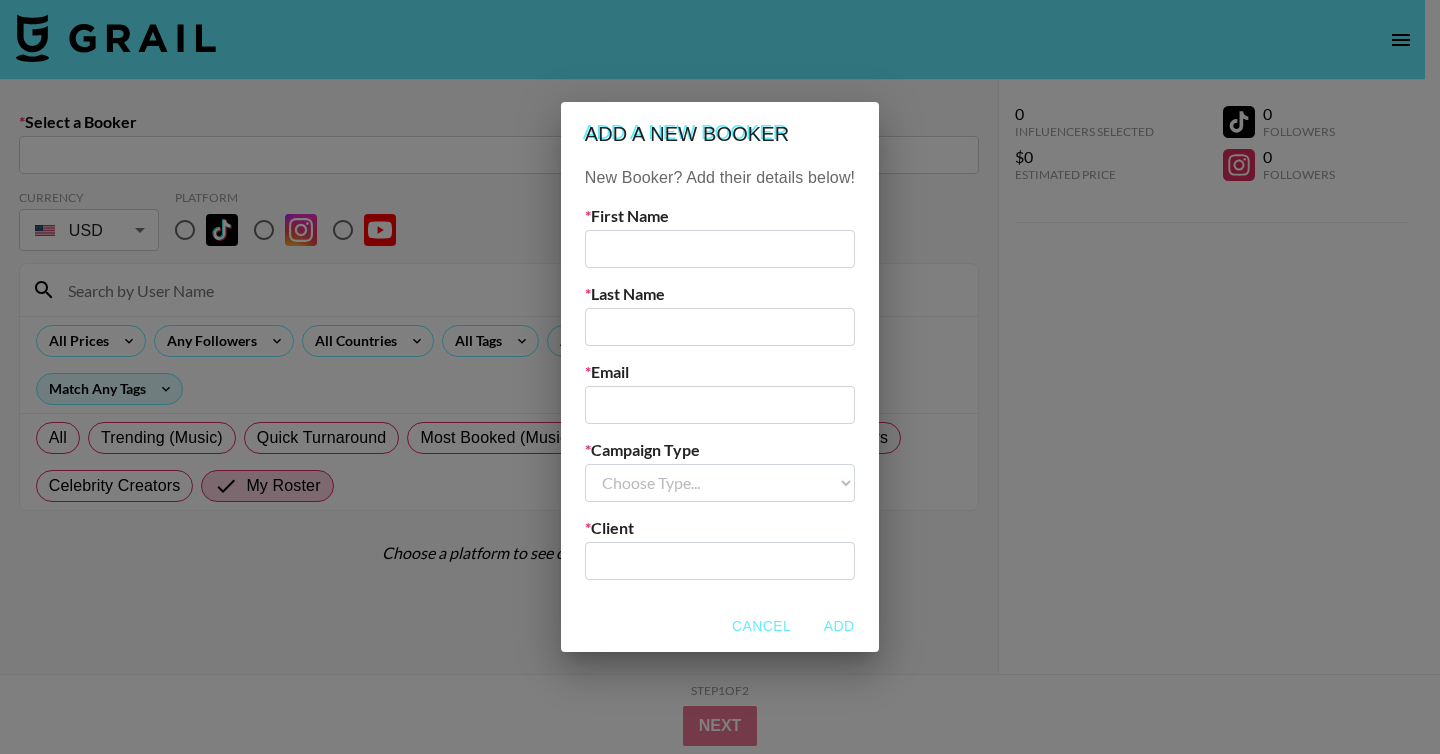 click at bounding box center (720, 405) 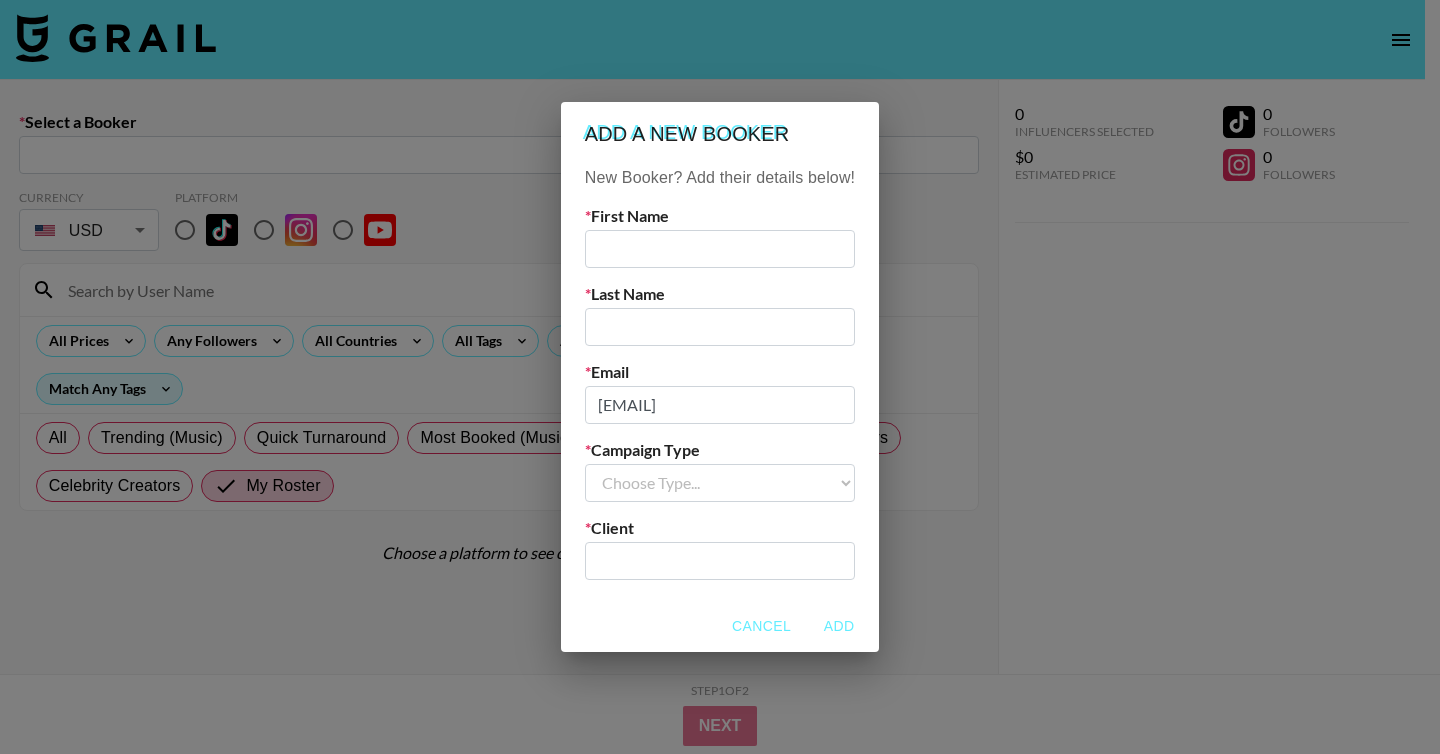 type on "[EMAIL]" 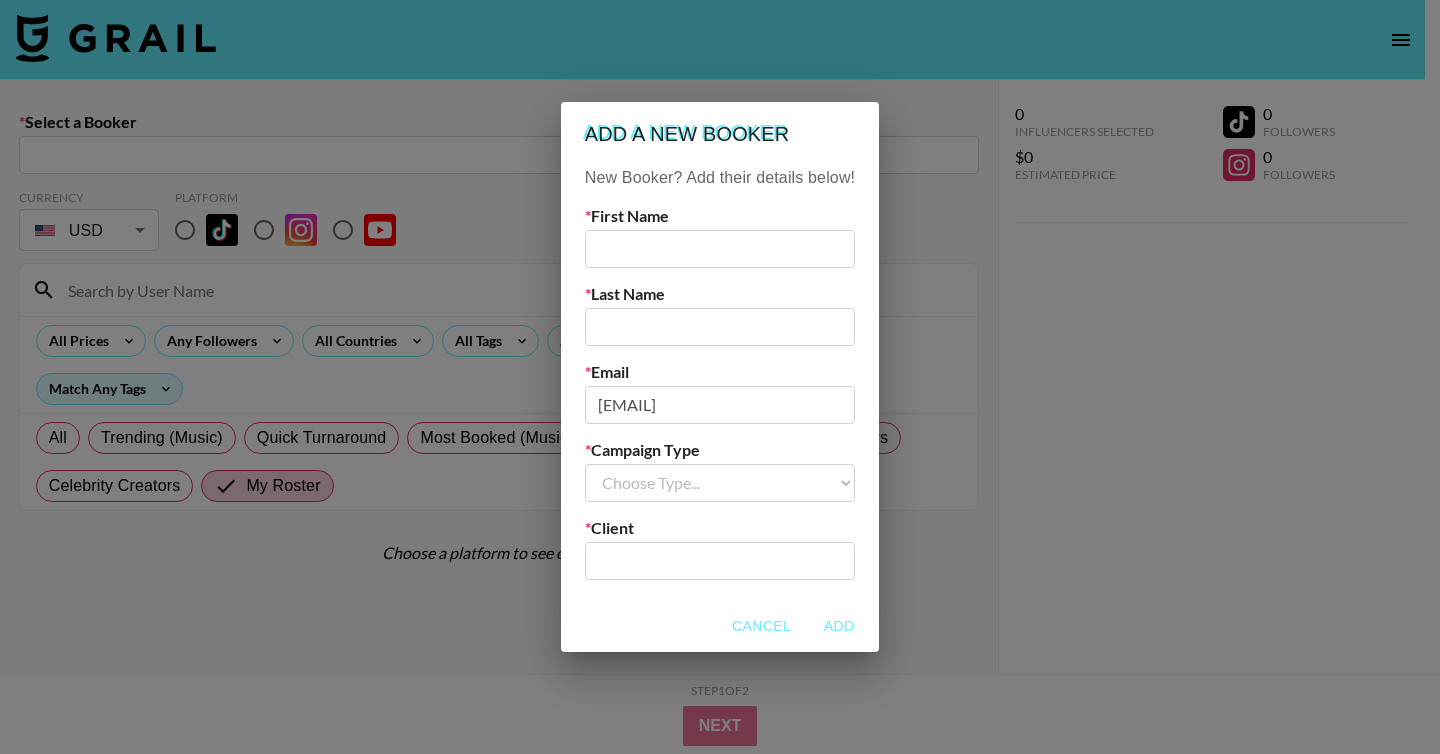 click on "[EMAIL]" at bounding box center (720, 405) 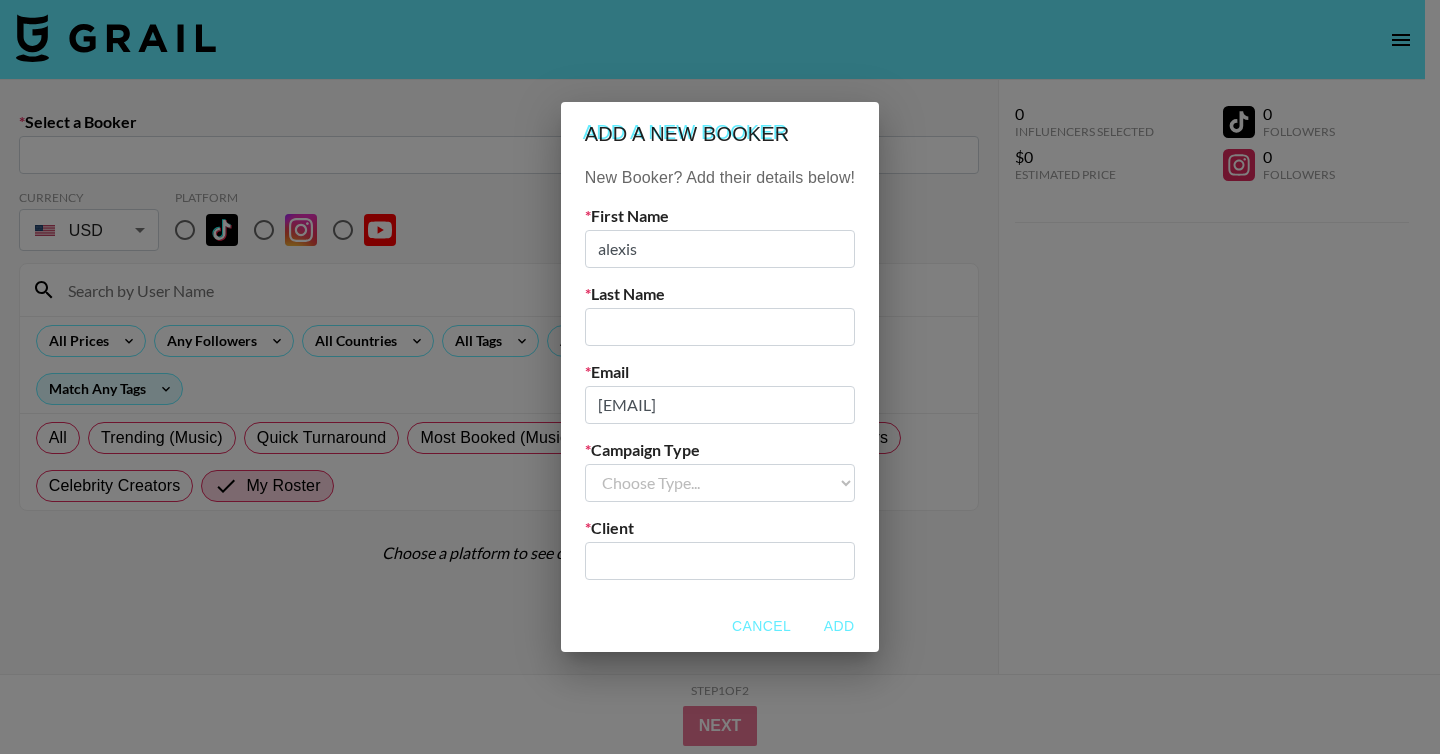 click on "alexis" at bounding box center [720, 249] 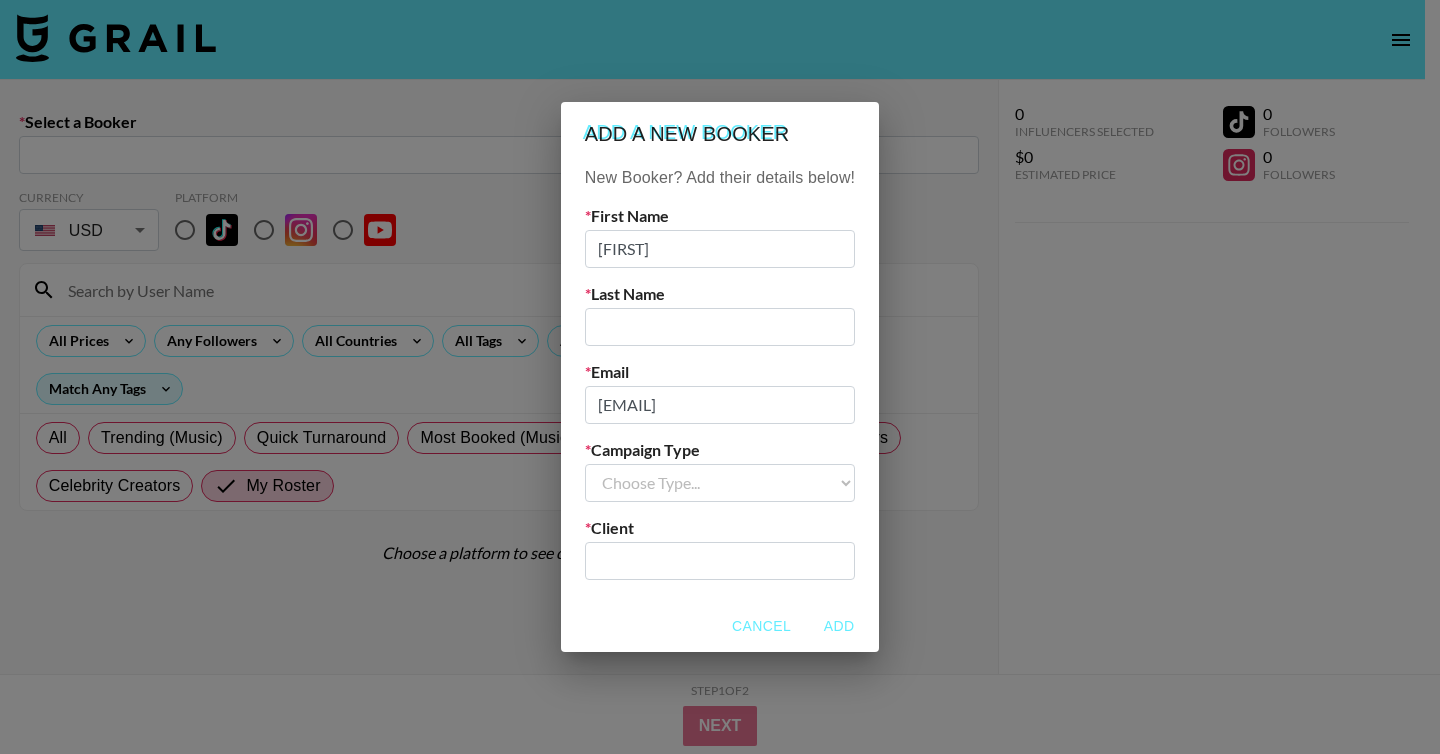 type on "[FIRST]" 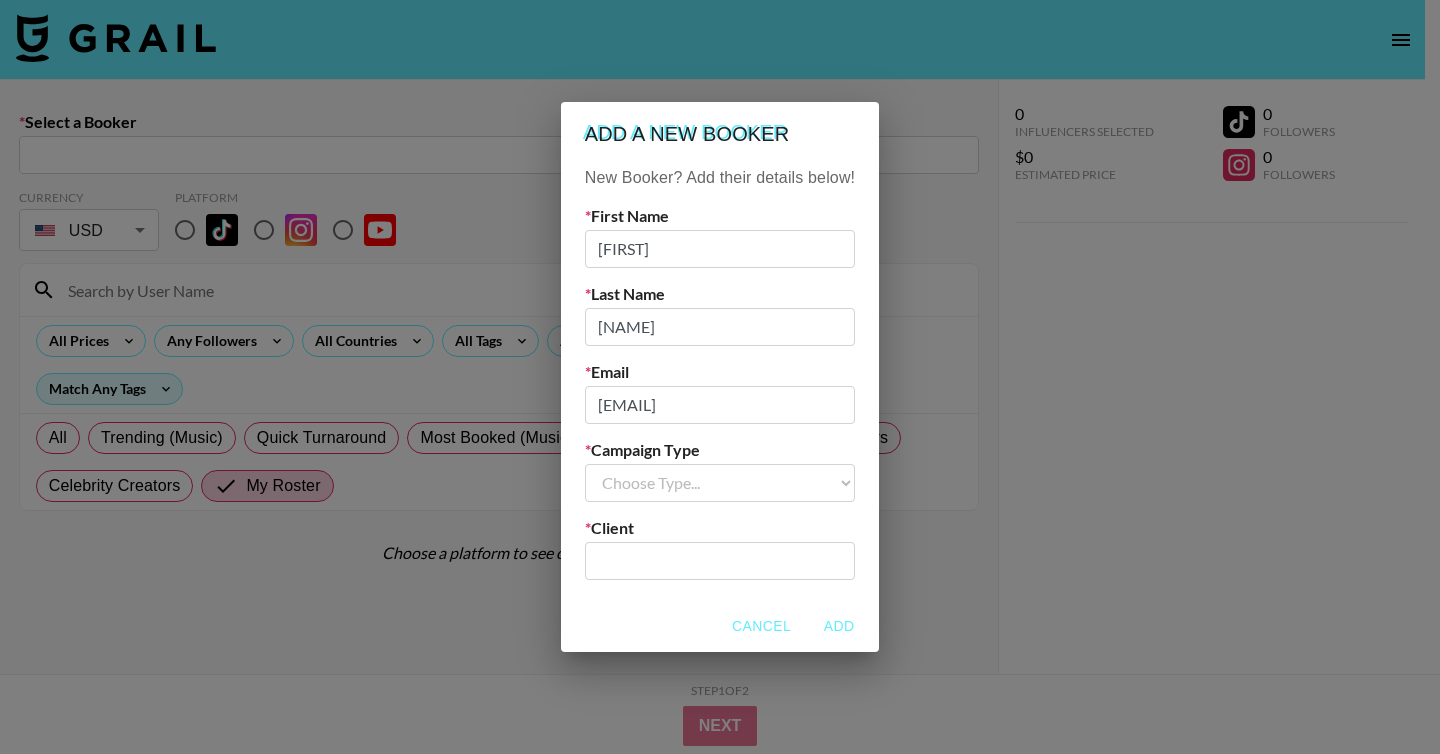click on "[NAME]" at bounding box center (720, 327) 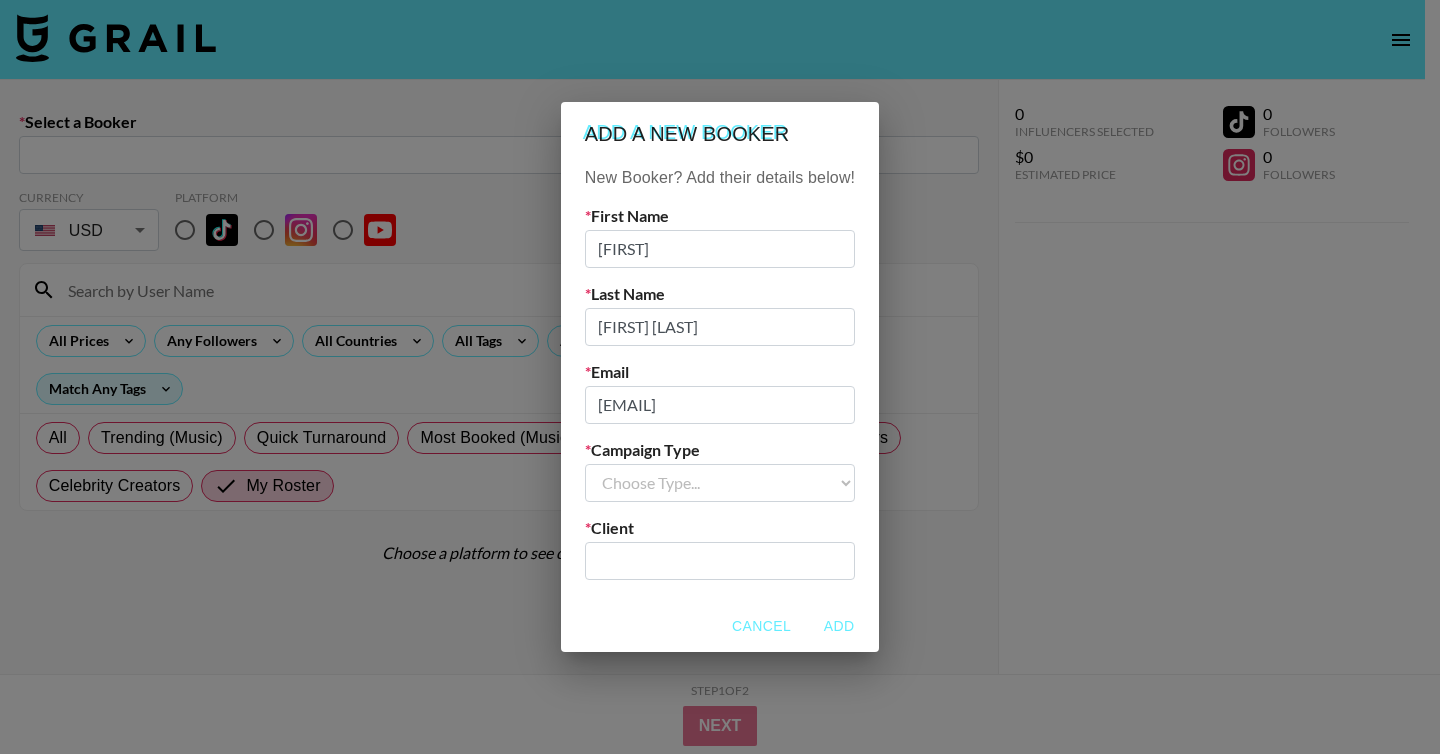 type on "[FIRST] [LAST]" 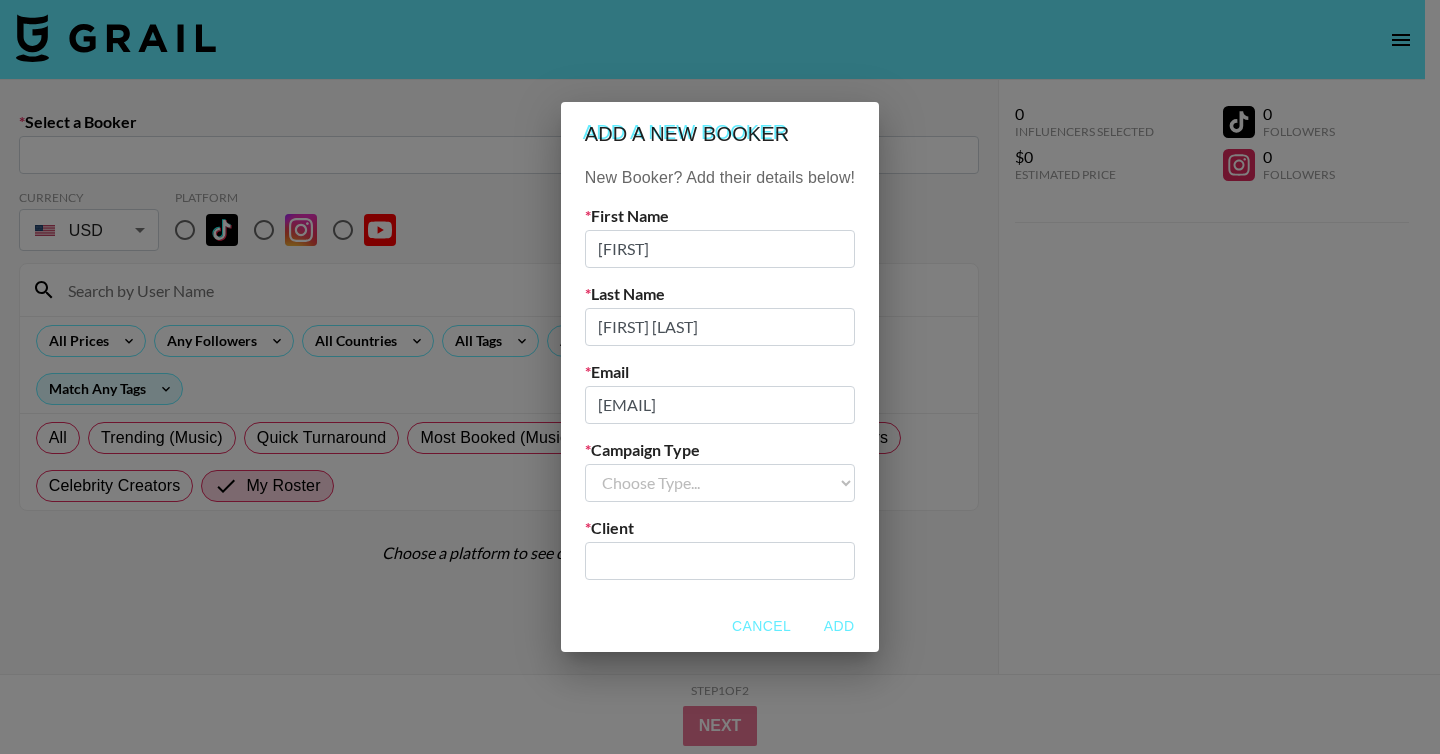 click on "Choose Type... Song Promos Brand Promos" at bounding box center [720, 483] 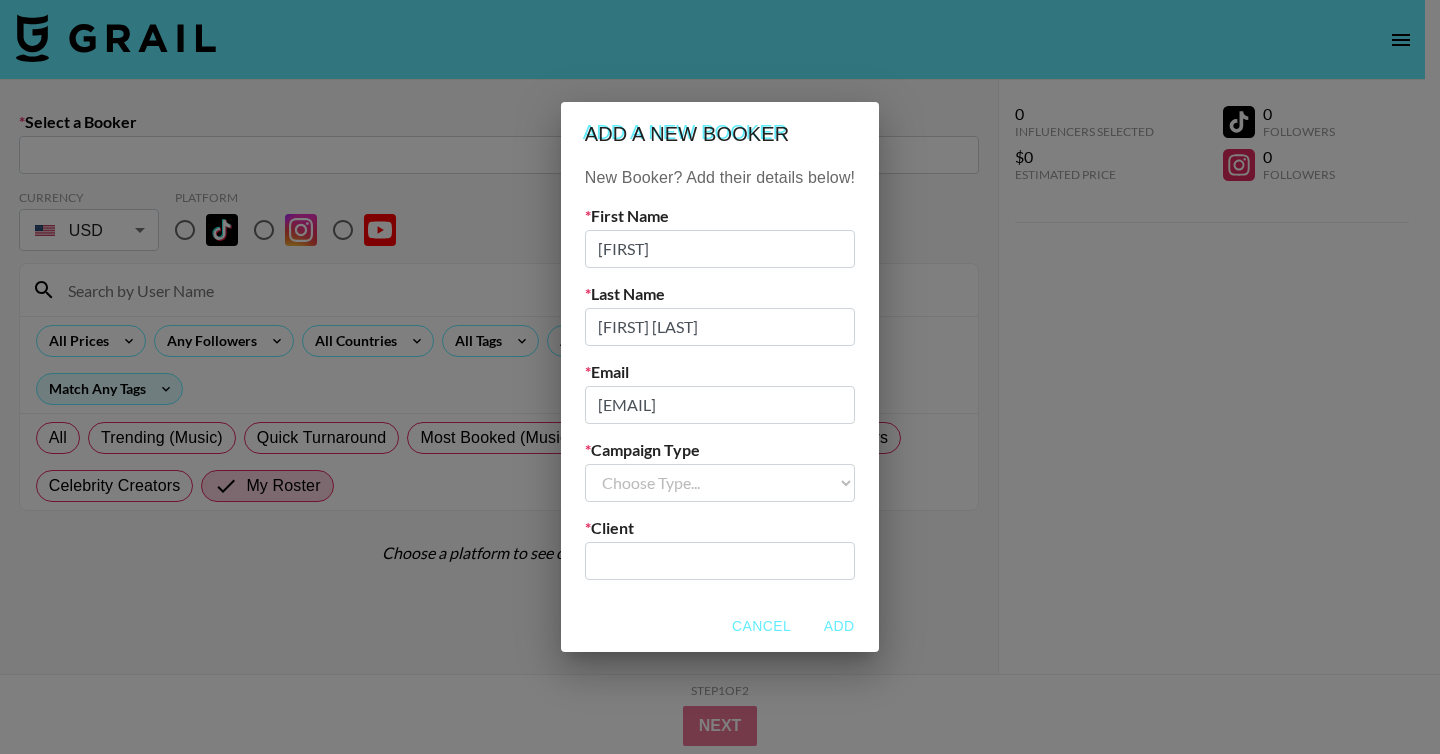 select on "Brand" 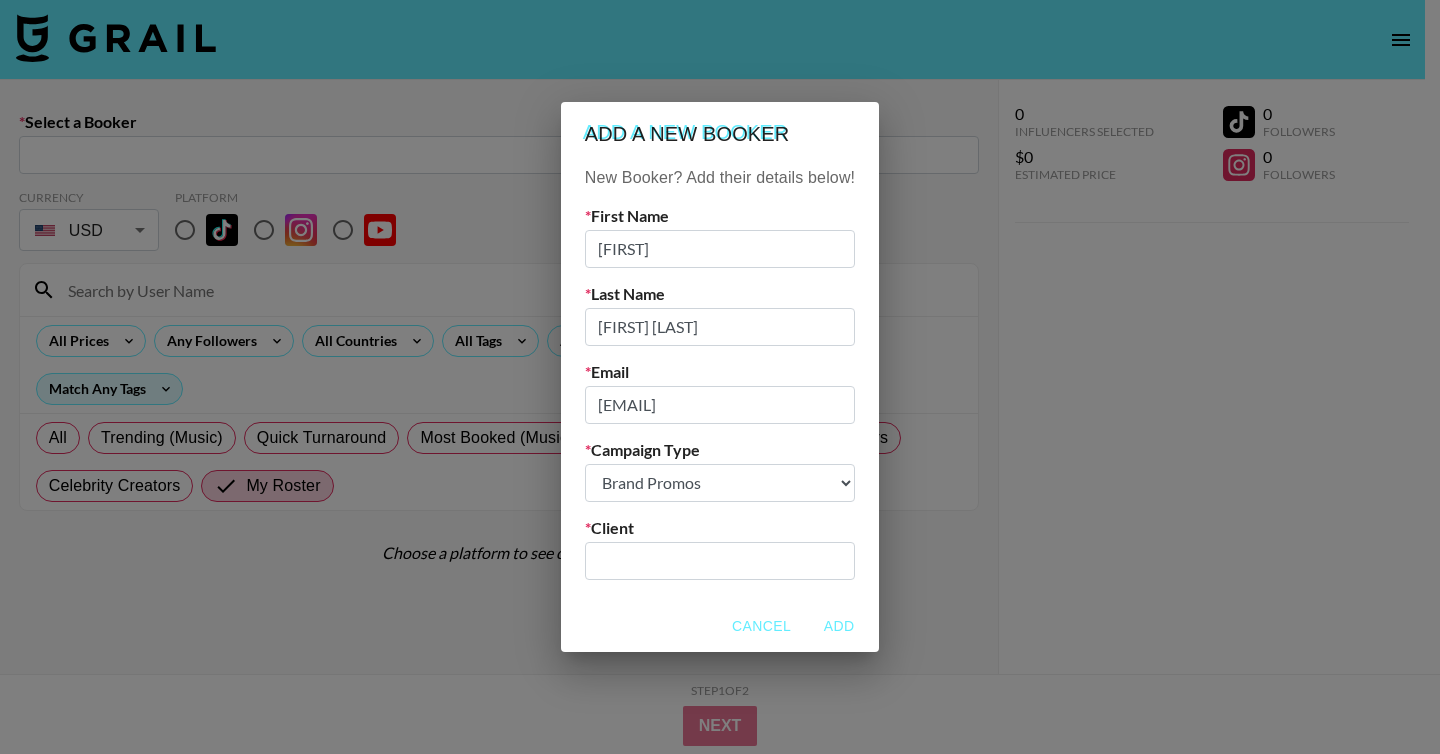 click at bounding box center (720, 560) 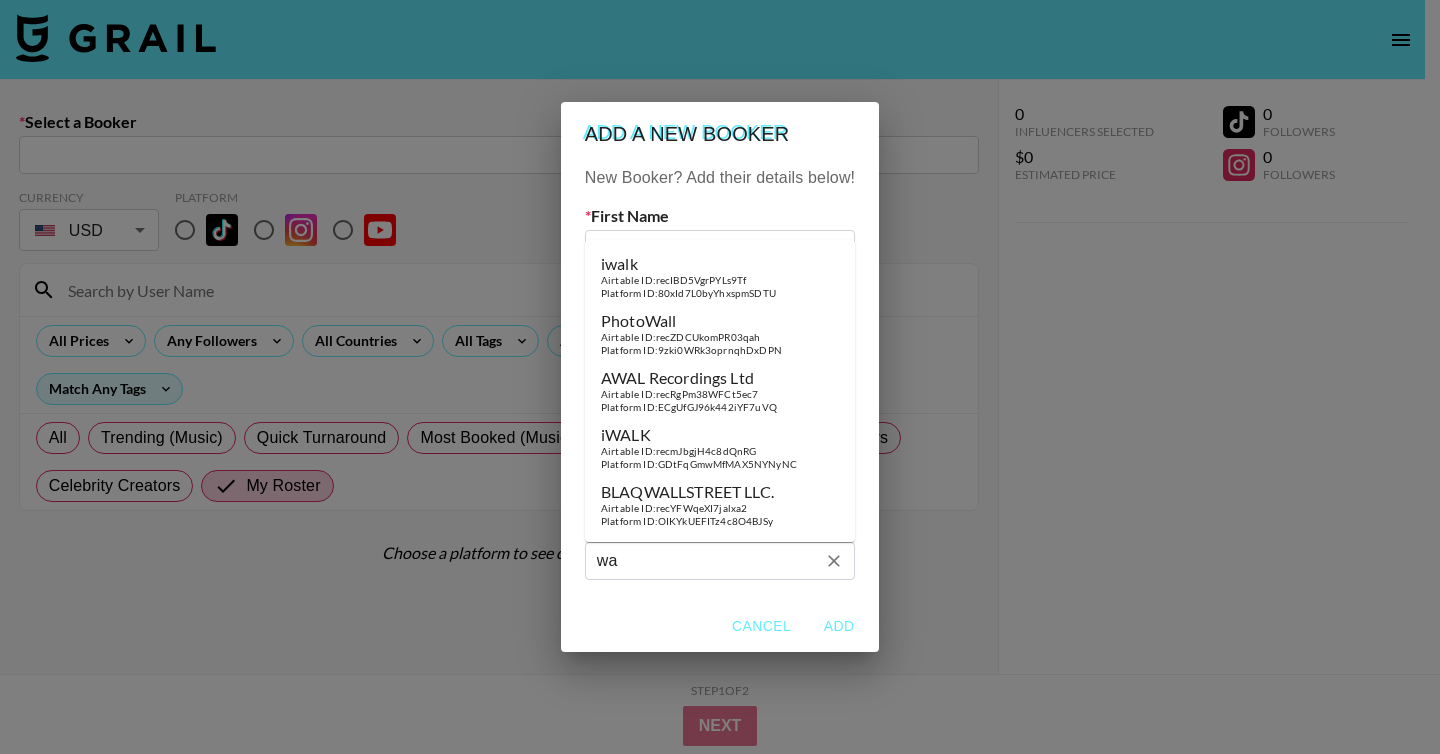 type on "w" 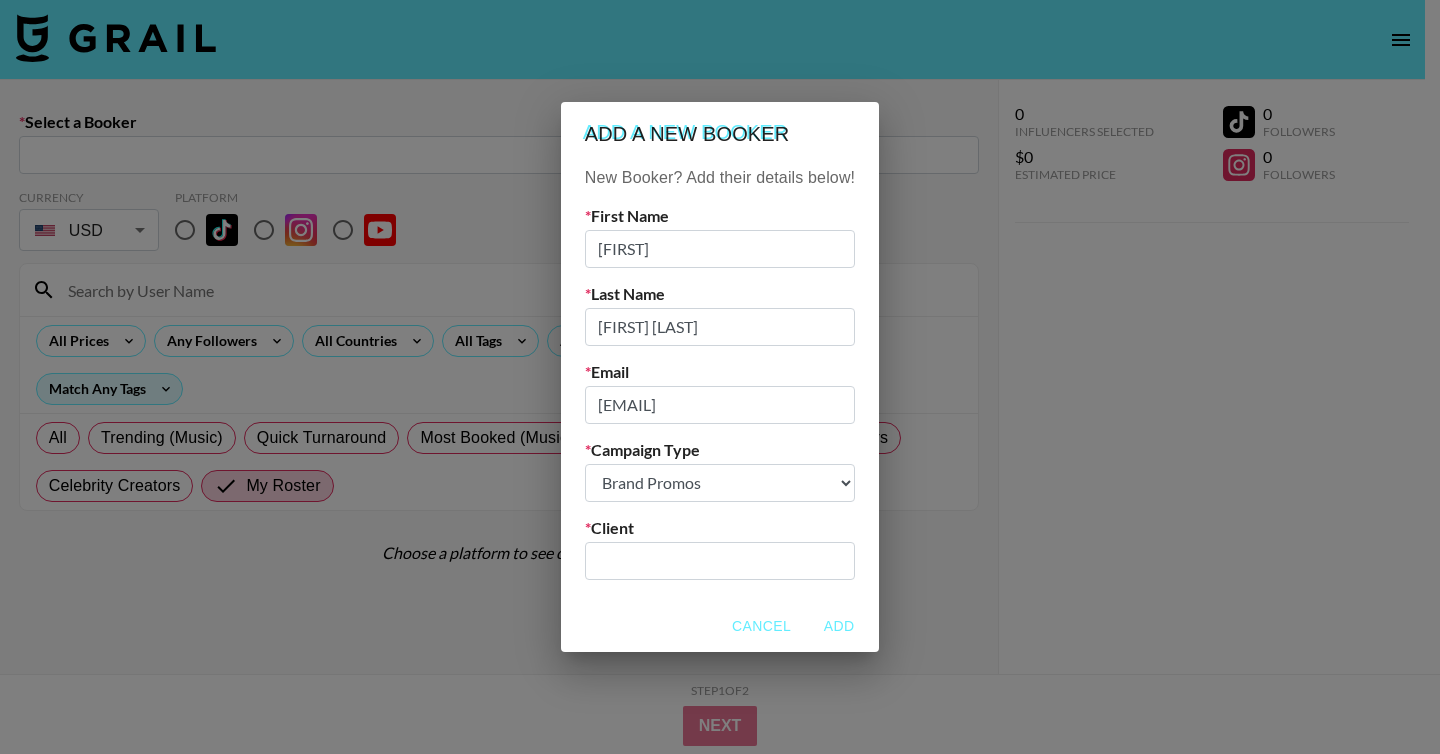 click on "Cancel Add" at bounding box center [720, 626] 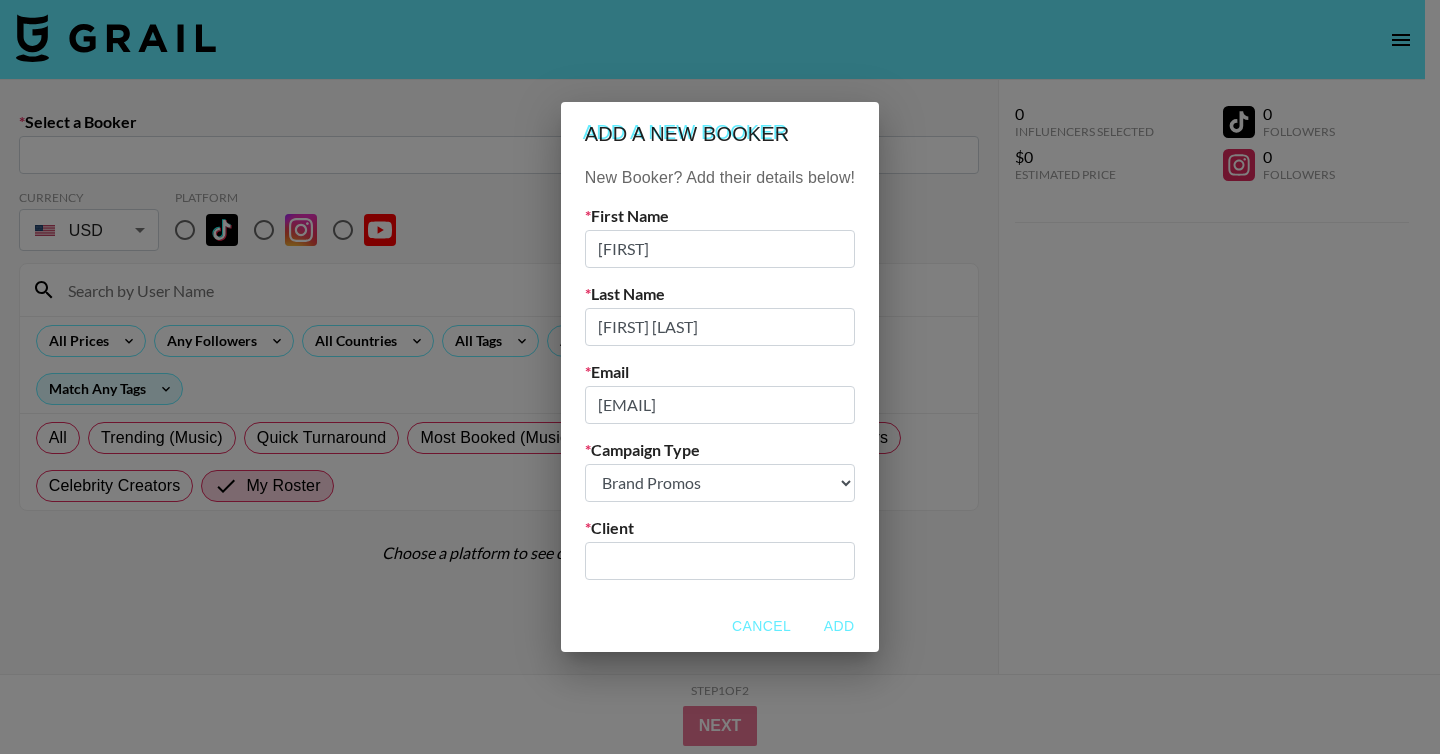 click at bounding box center [720, 560] 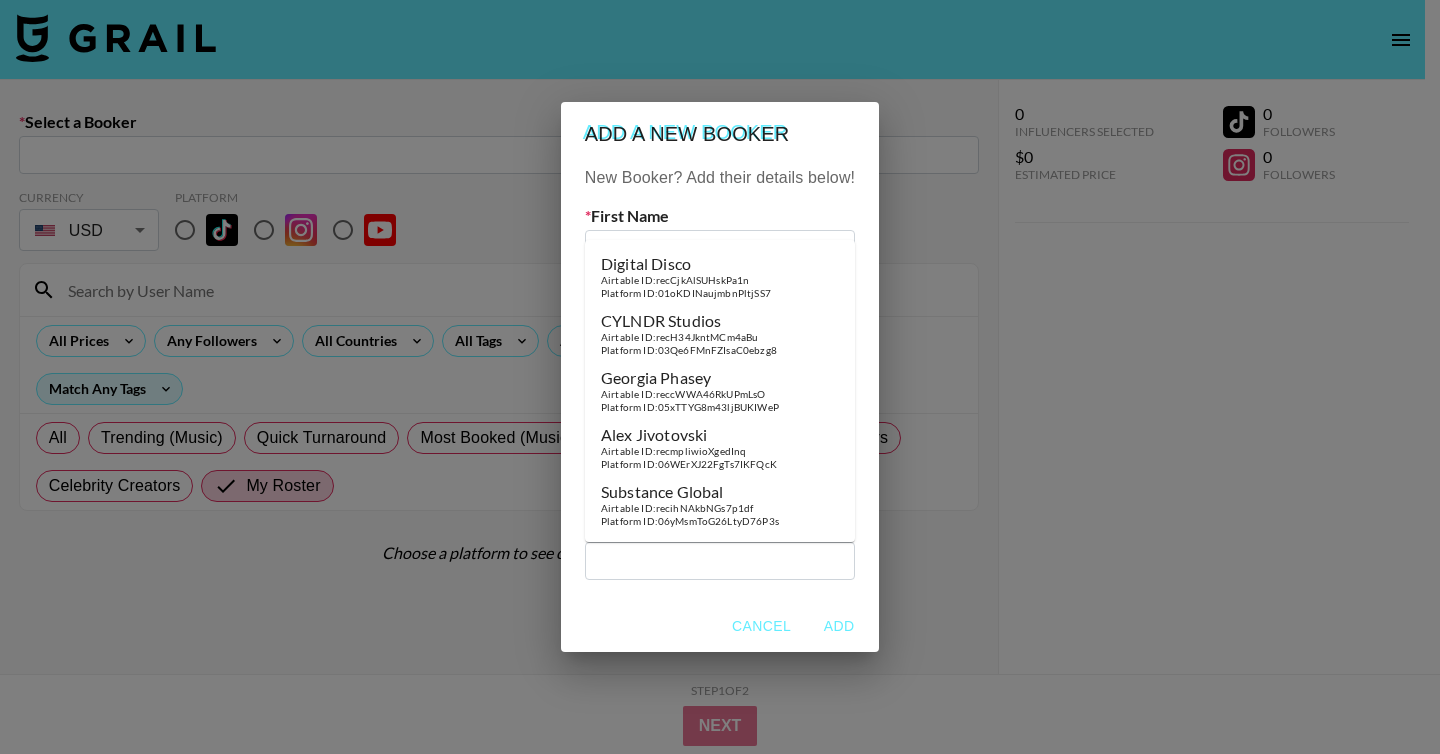 paste on "Walmart" 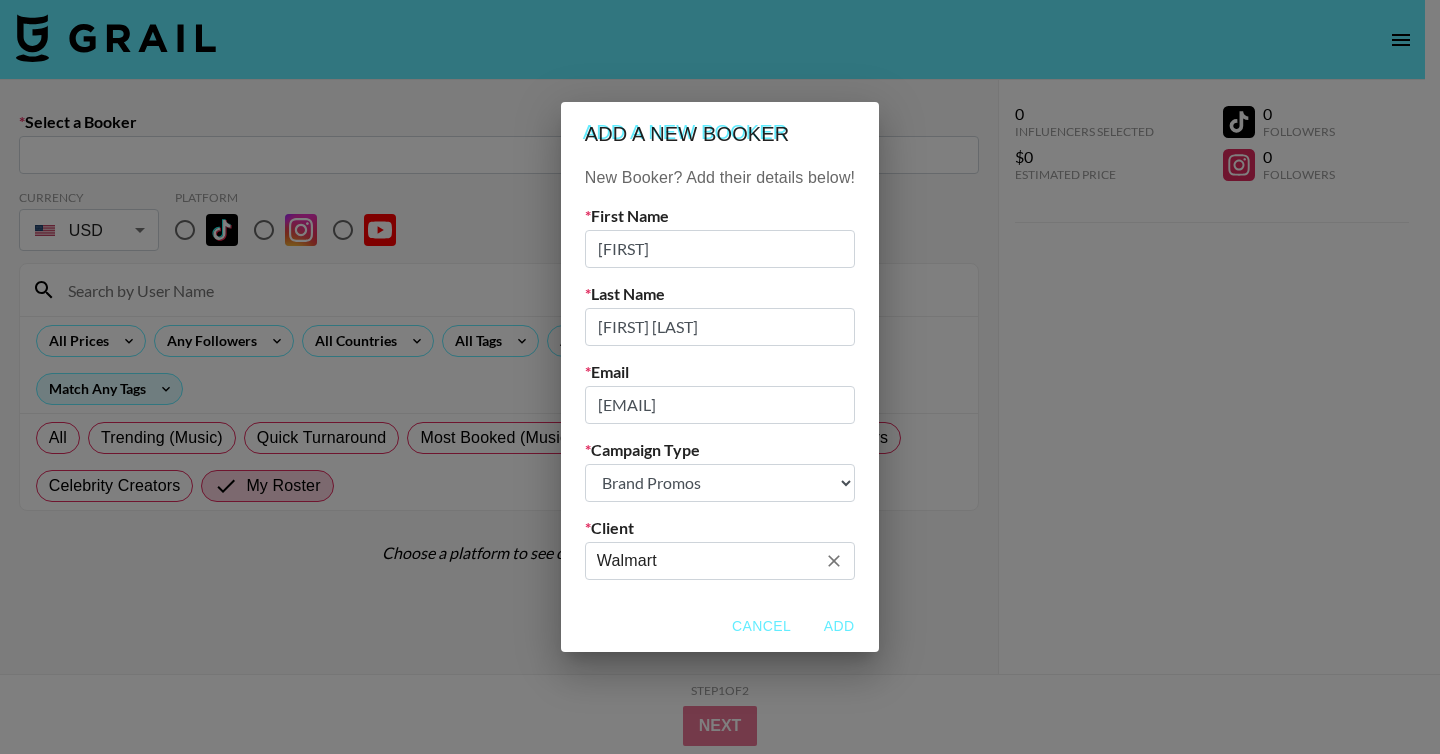 click on "Walmart" at bounding box center (706, 560) 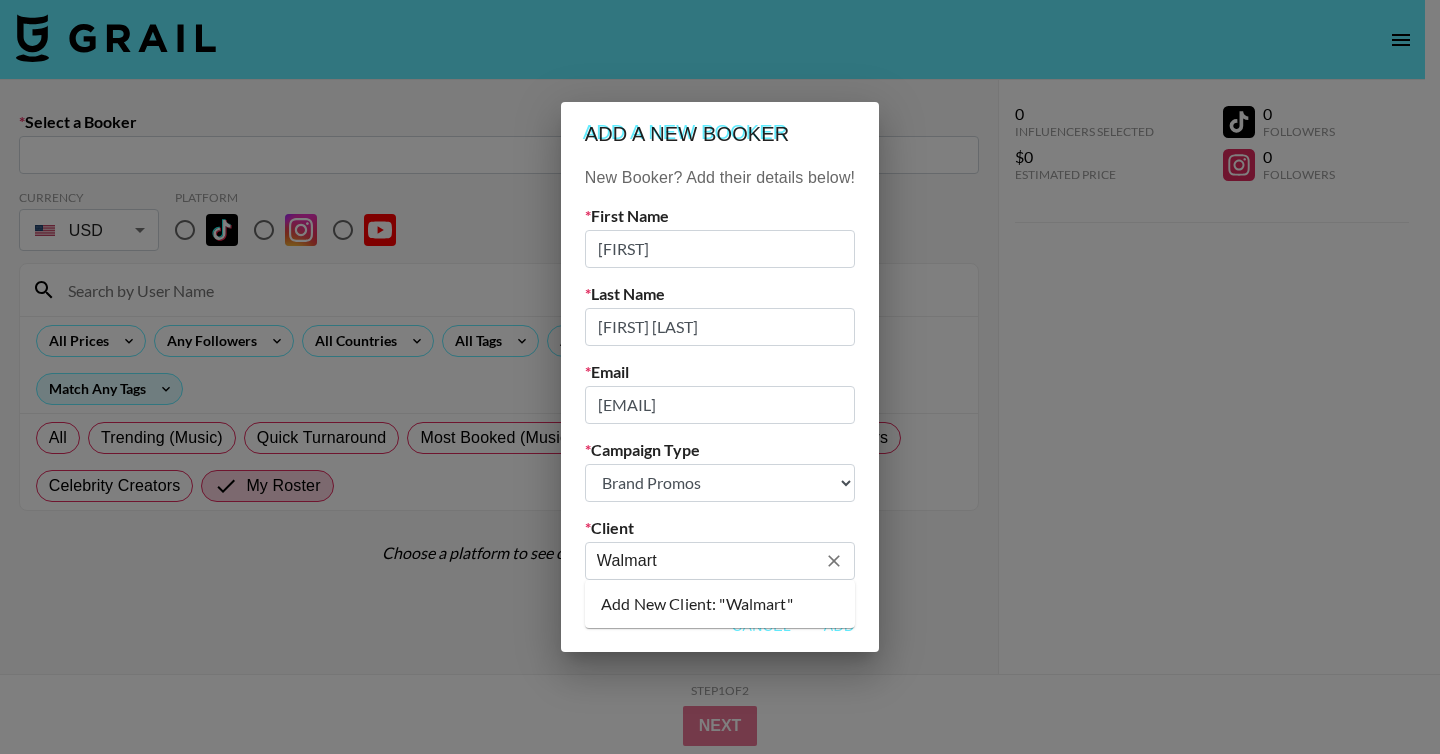 click on "Walmart" at bounding box center [706, 560] 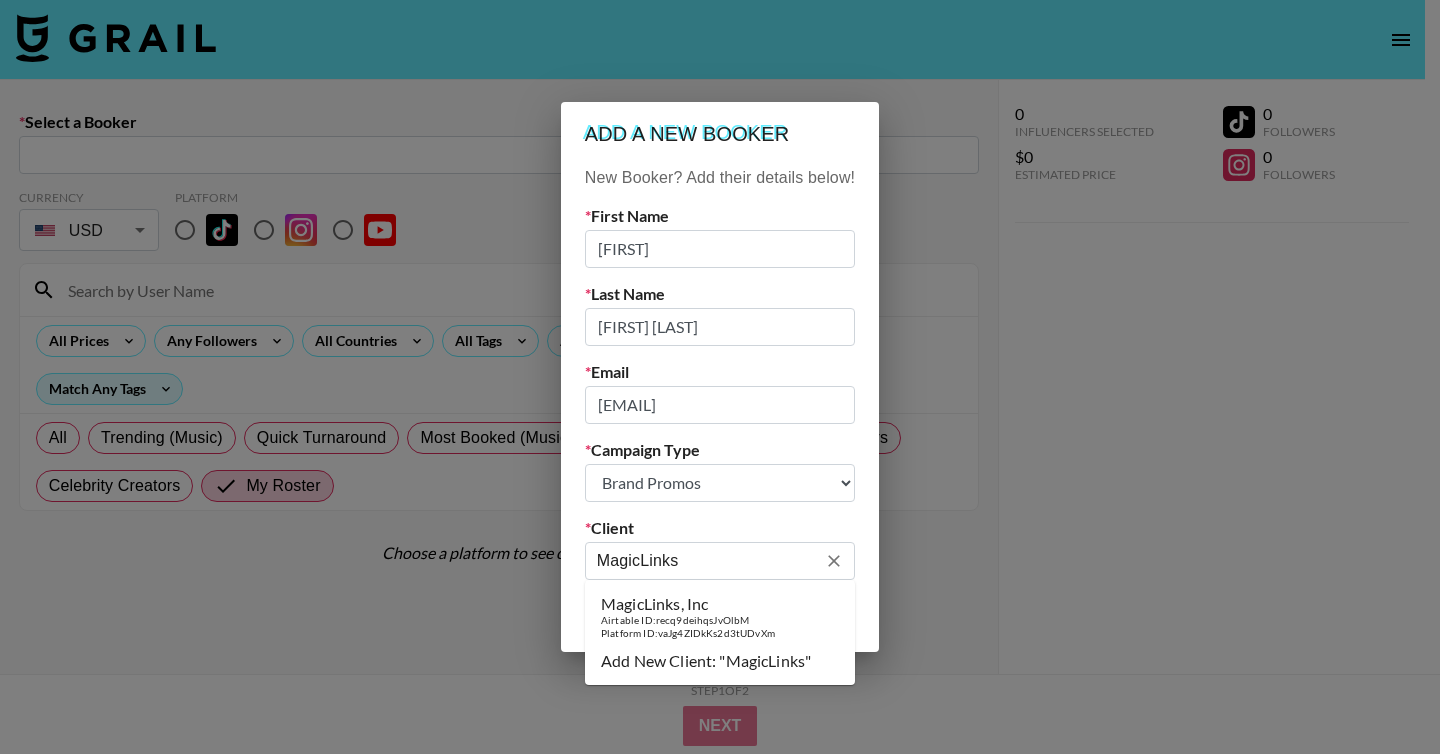 click on "Airtable ID:  recq9deihqsJvOlbM" at bounding box center (688, 620) 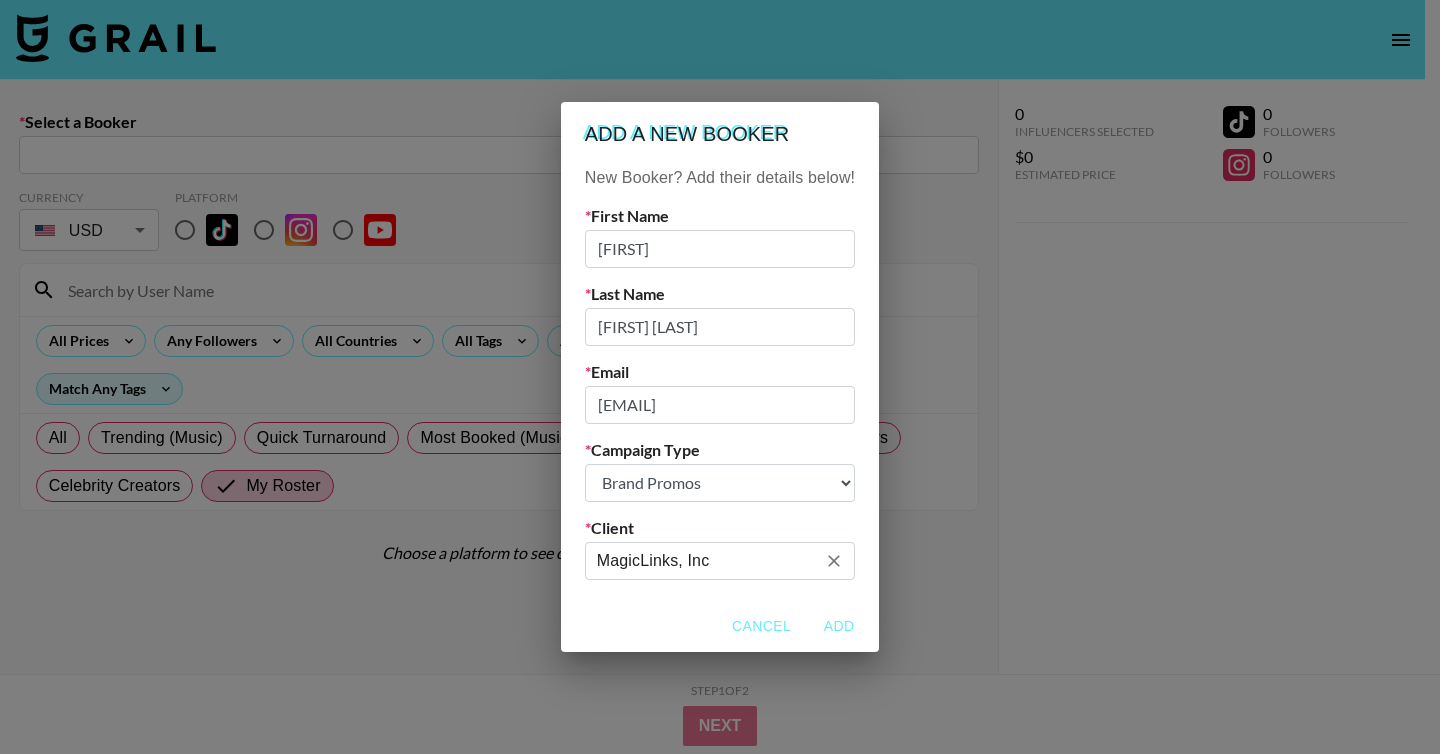 type on "MagicLinks, Inc" 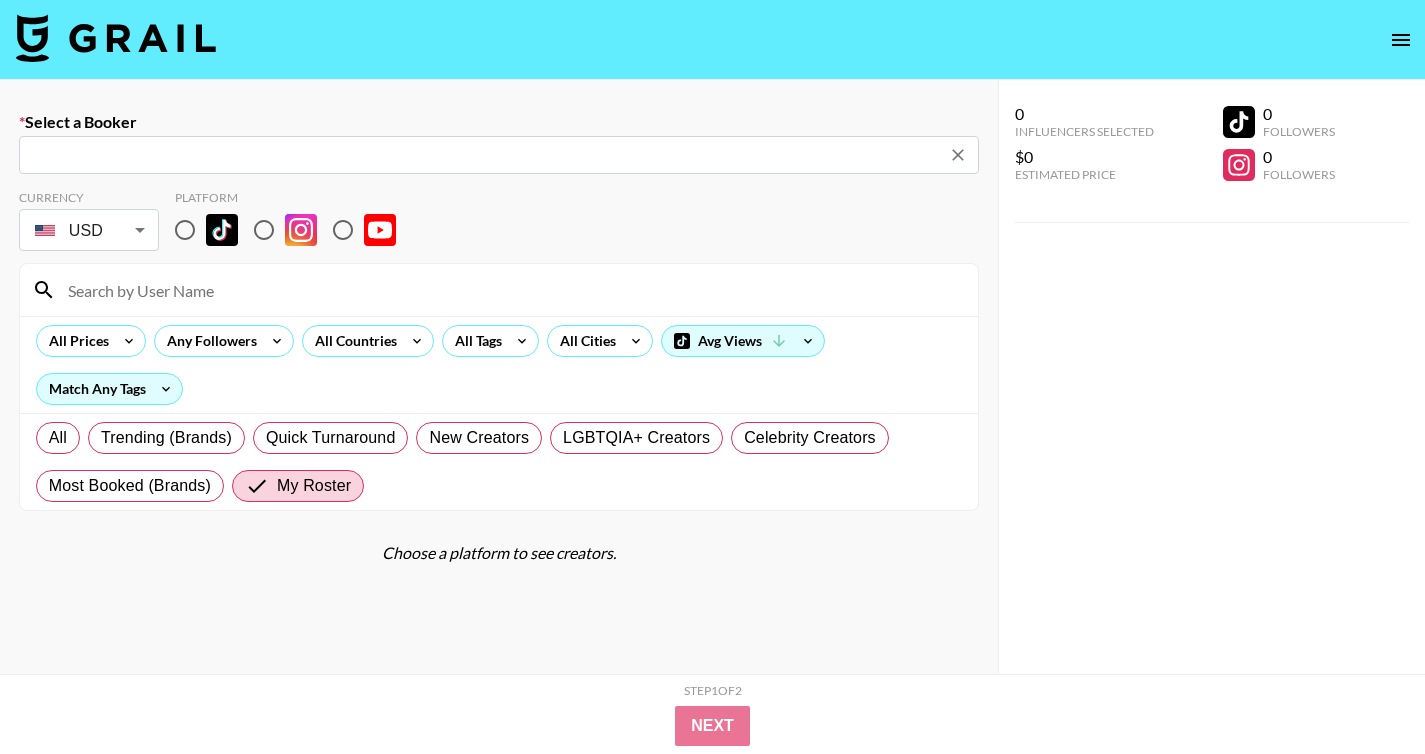 type on "[EMAIL]: [FIRST] [LAST] -- MagicLinks, Inc -- 5zbDjMF0roblQwBulU826BhXKNW2" 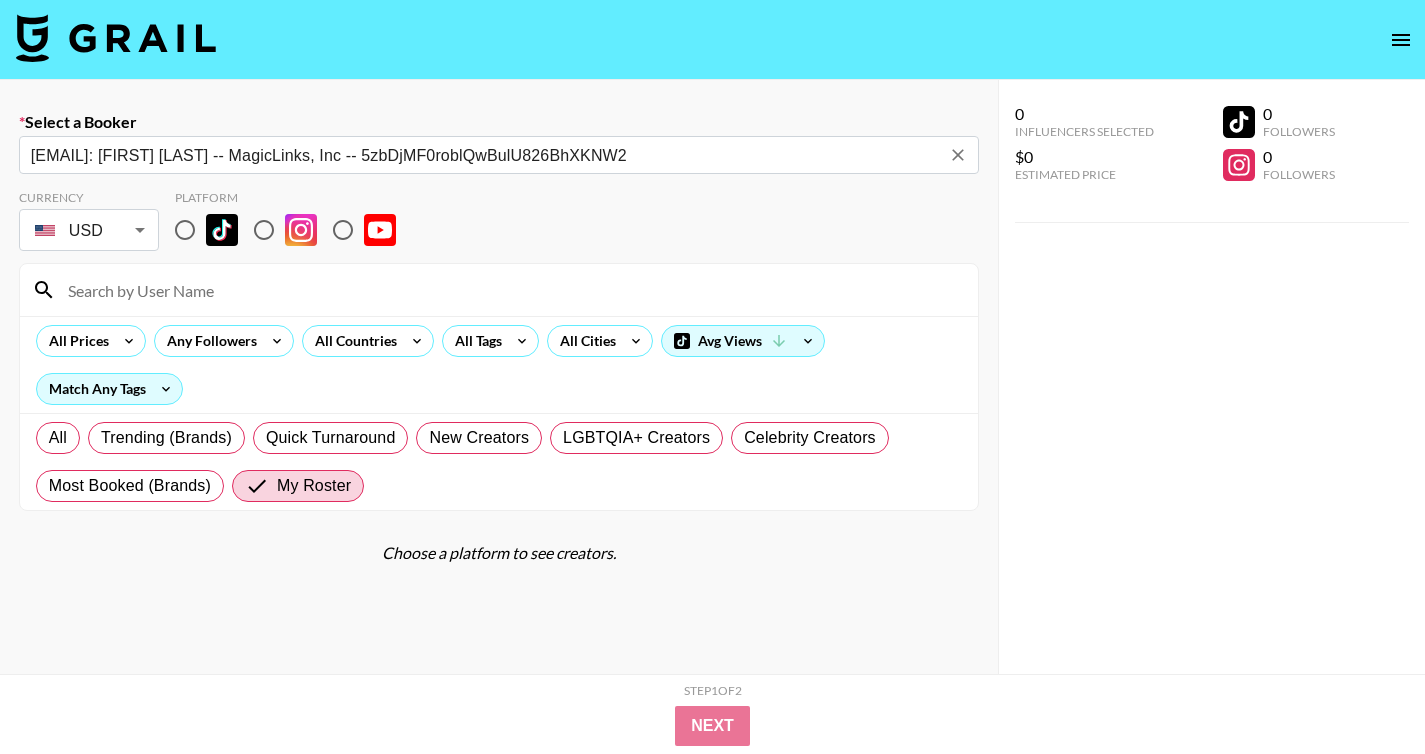 click at bounding box center (185, 230) 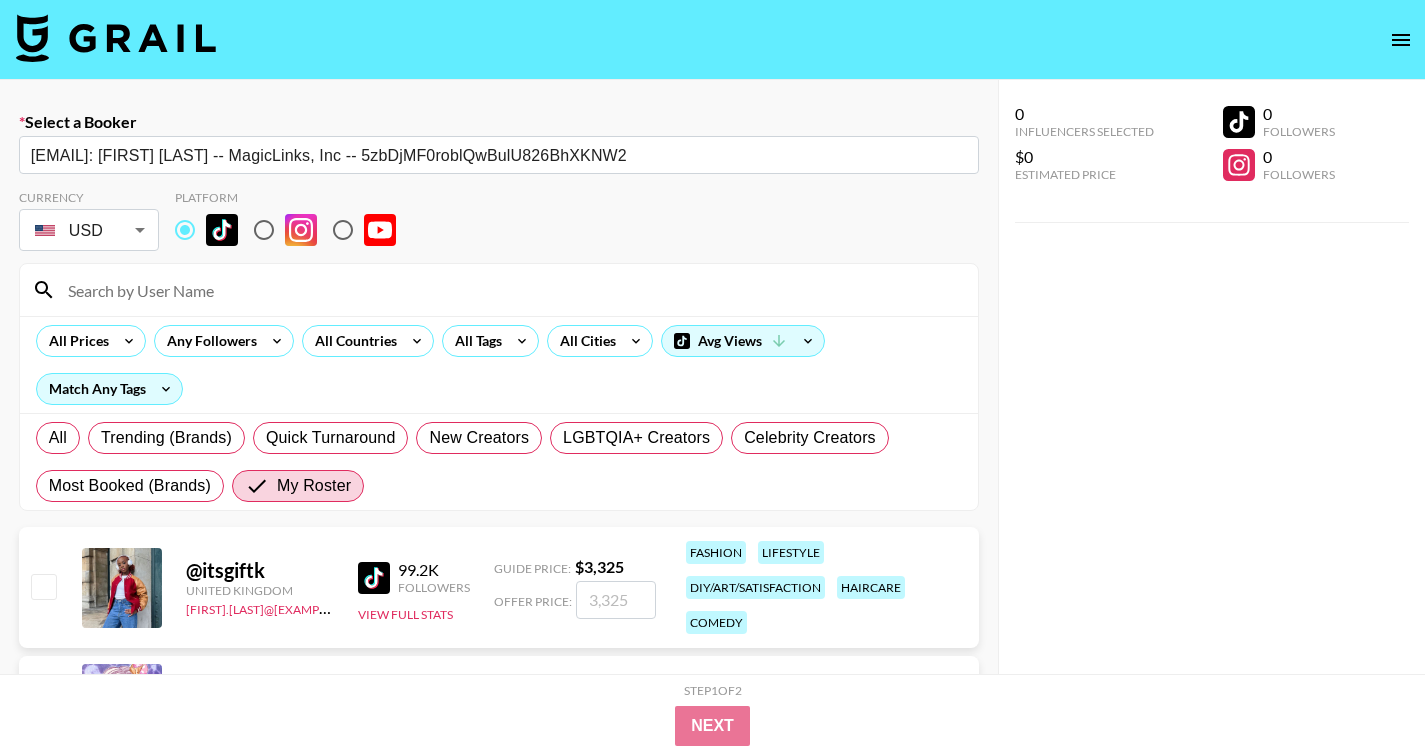 click at bounding box center [511, 290] 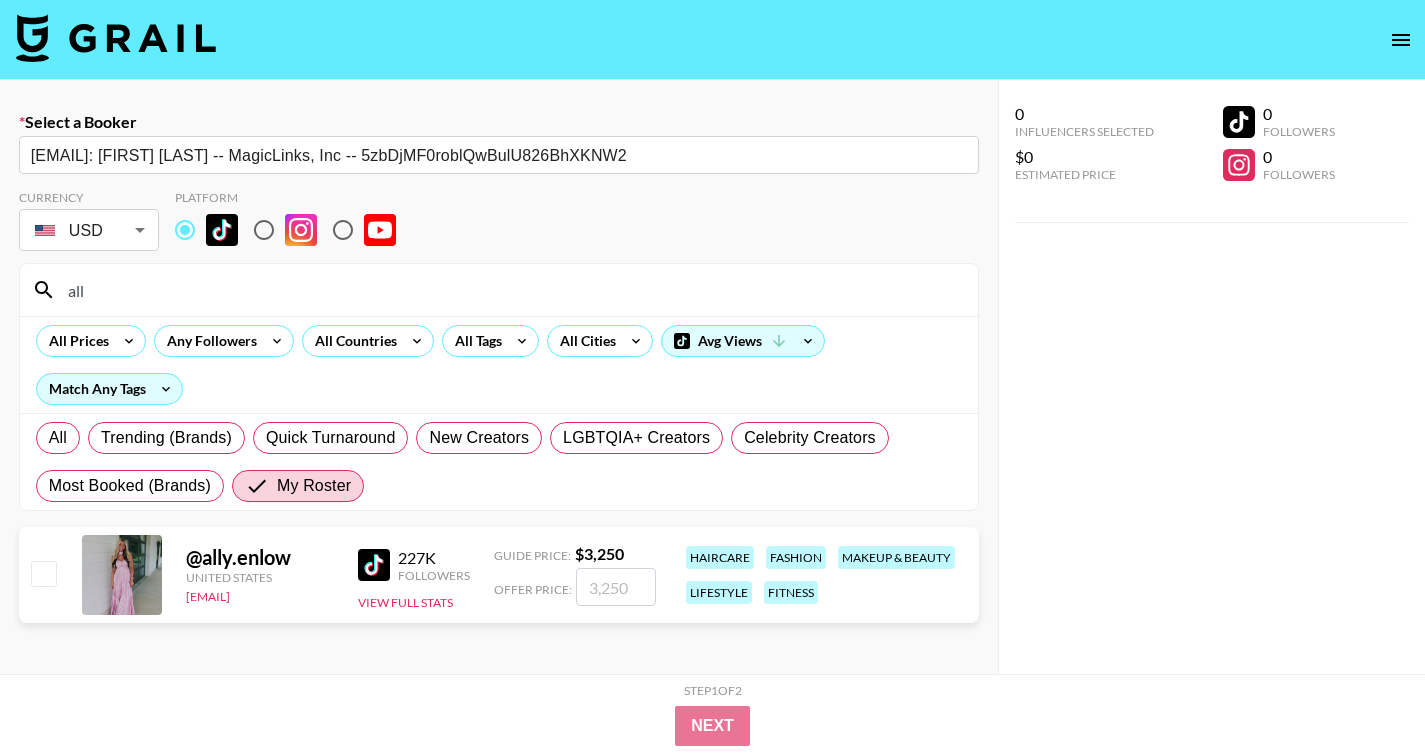 type on "all" 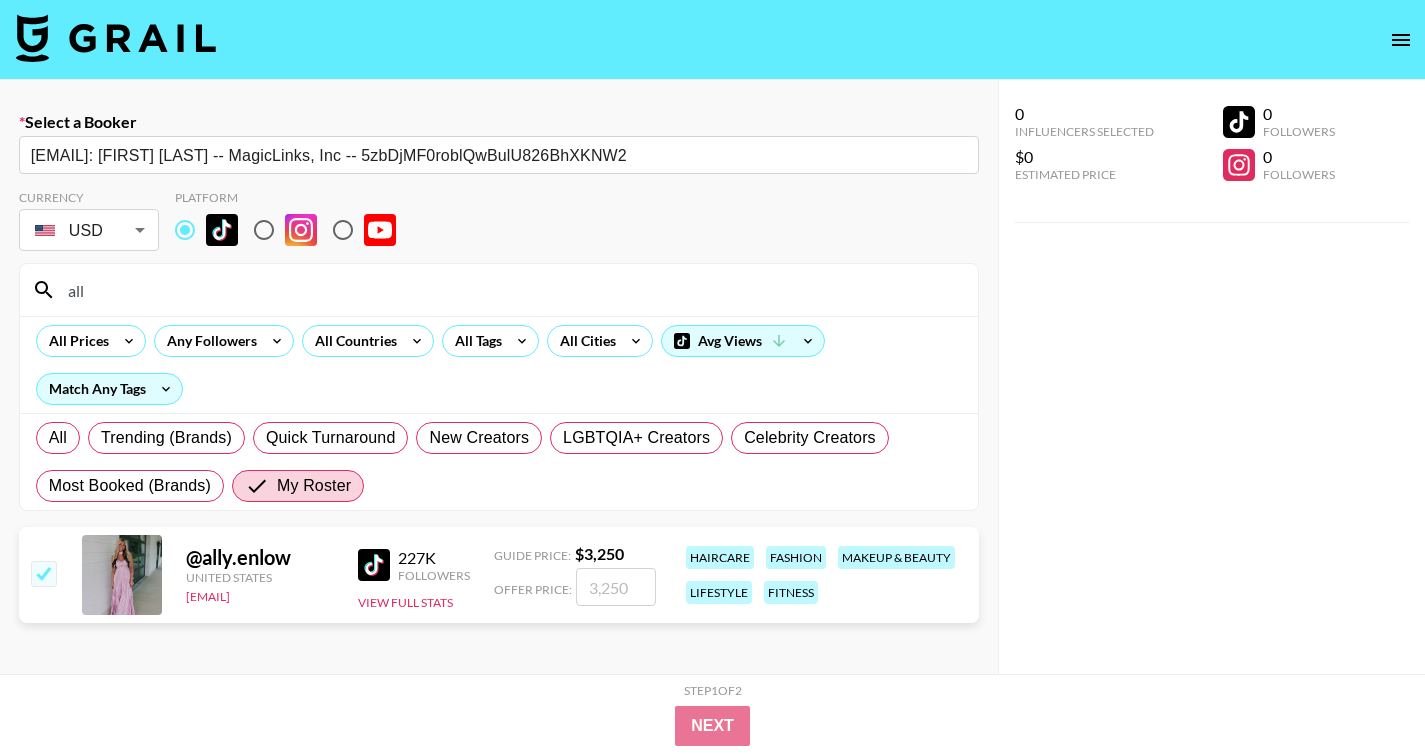 checkbox on "true" 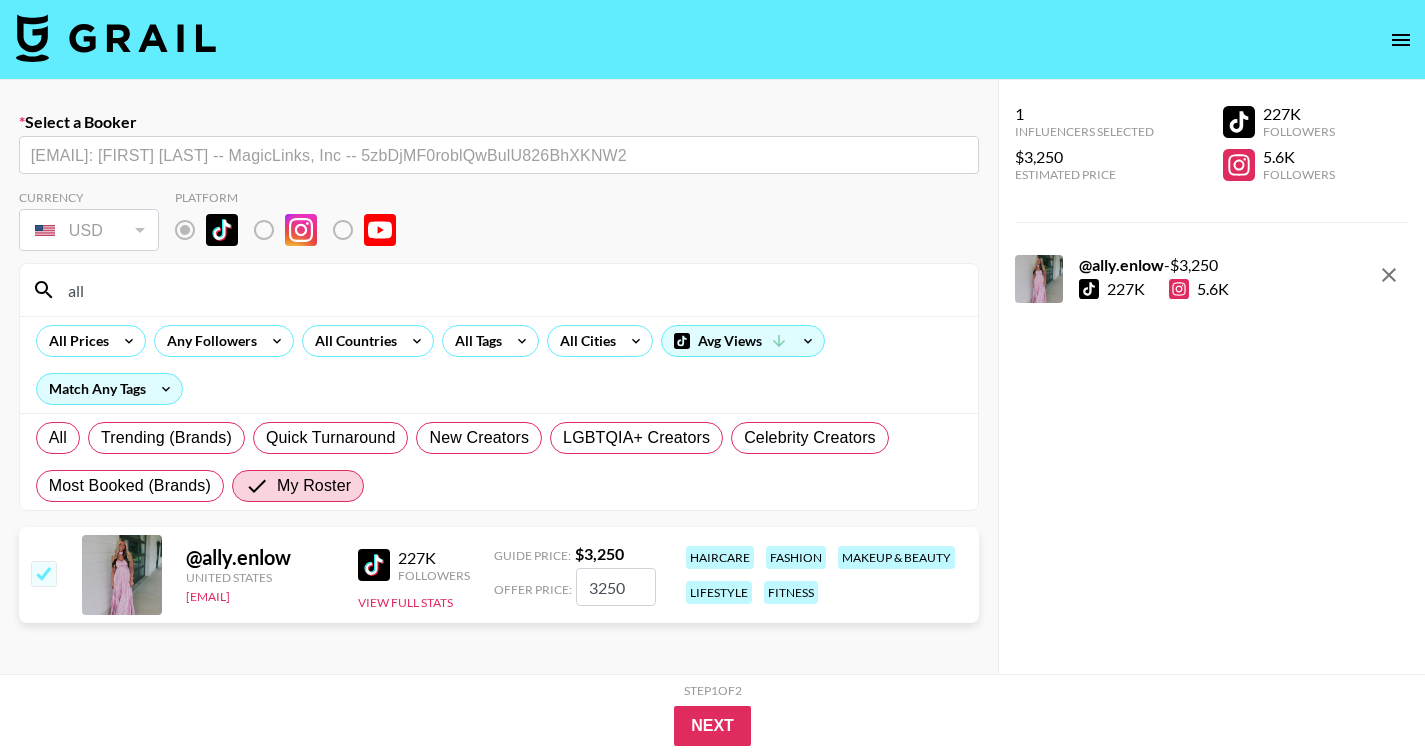 click on "3250" at bounding box center [616, 587] 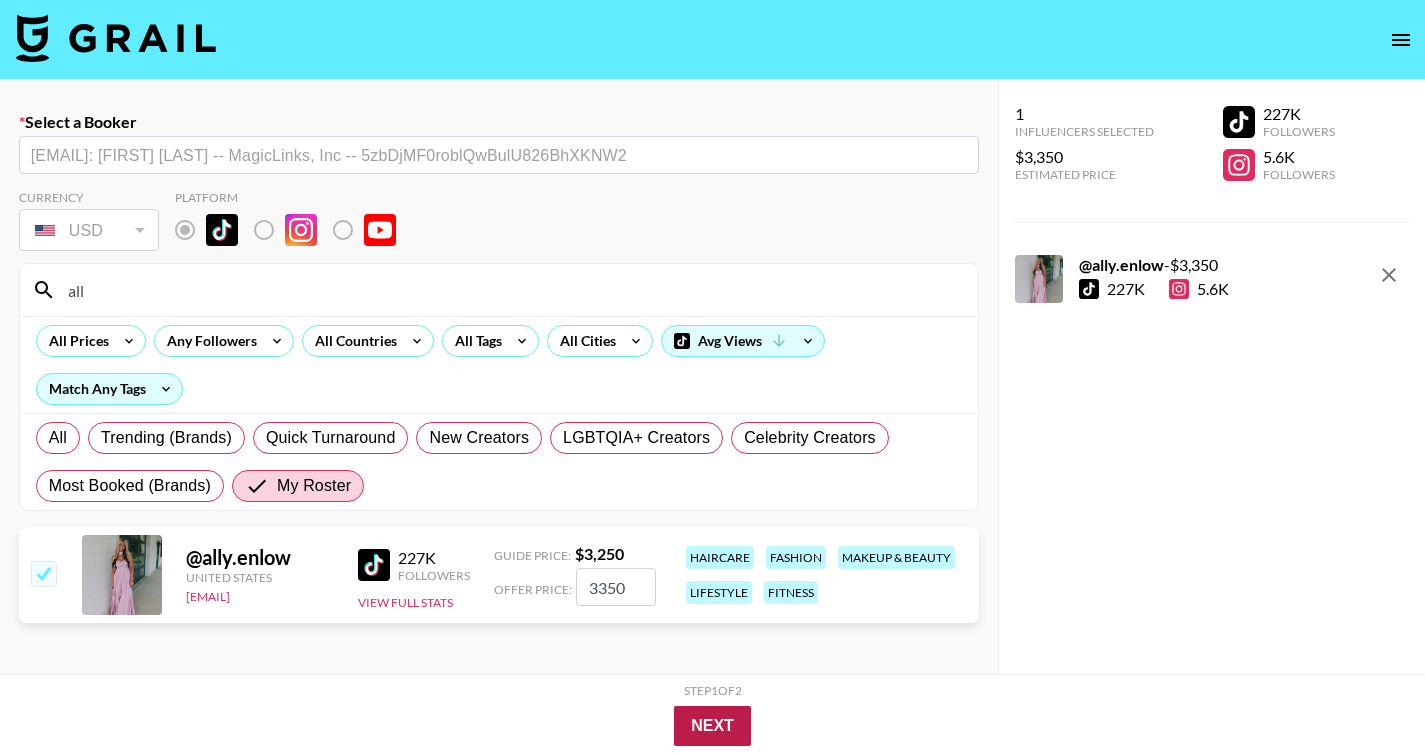 type on "3350" 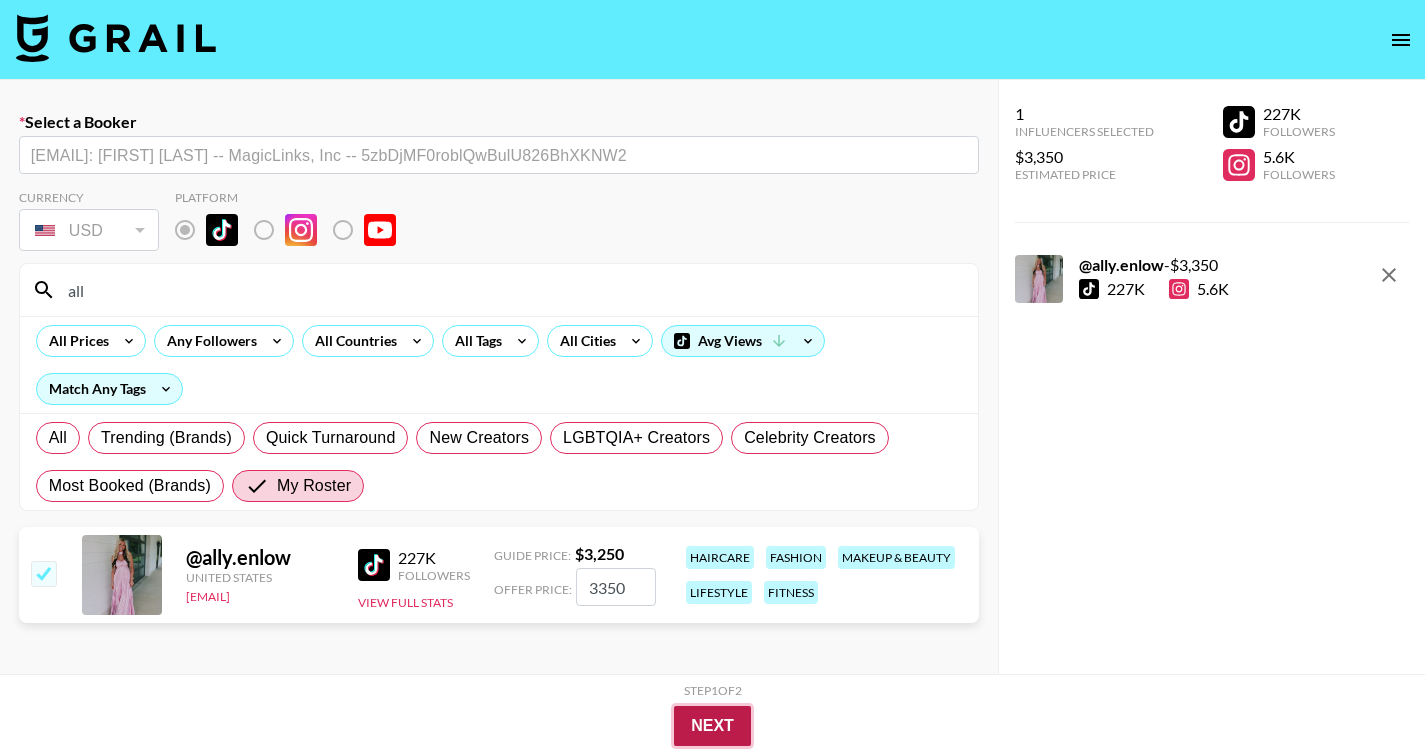 click on "Next" at bounding box center (712, 726) 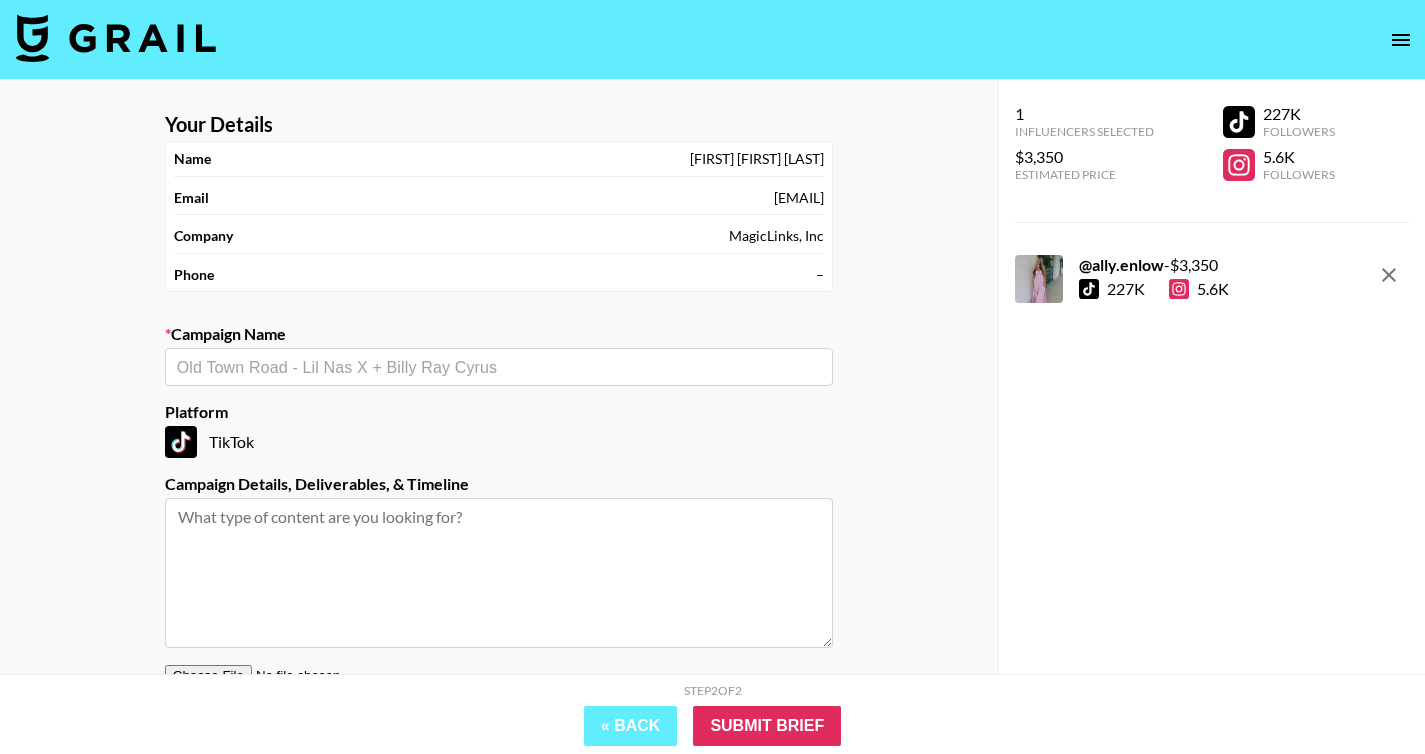 click on "​" at bounding box center [499, 367] 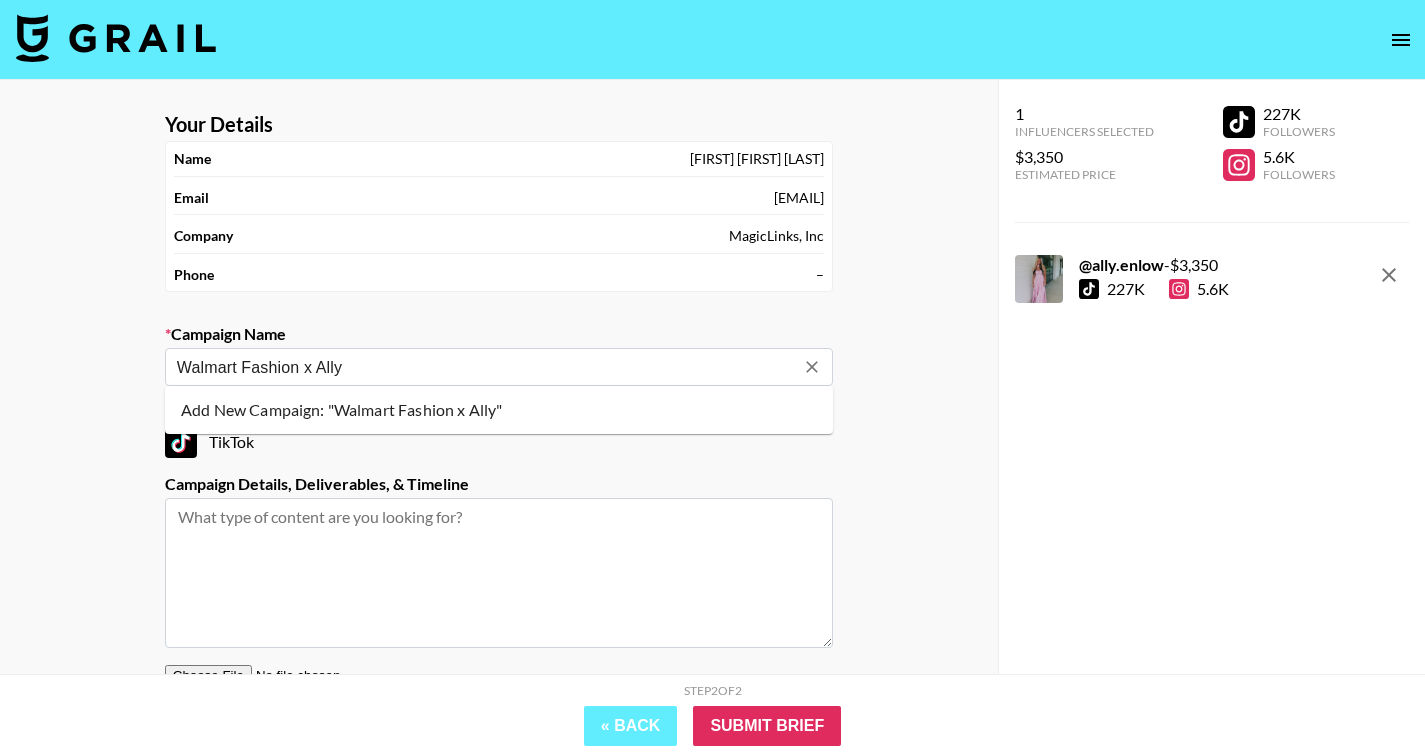 click on "Add New Campaign: "Walmart Fashion x Ally"" at bounding box center (499, 410) 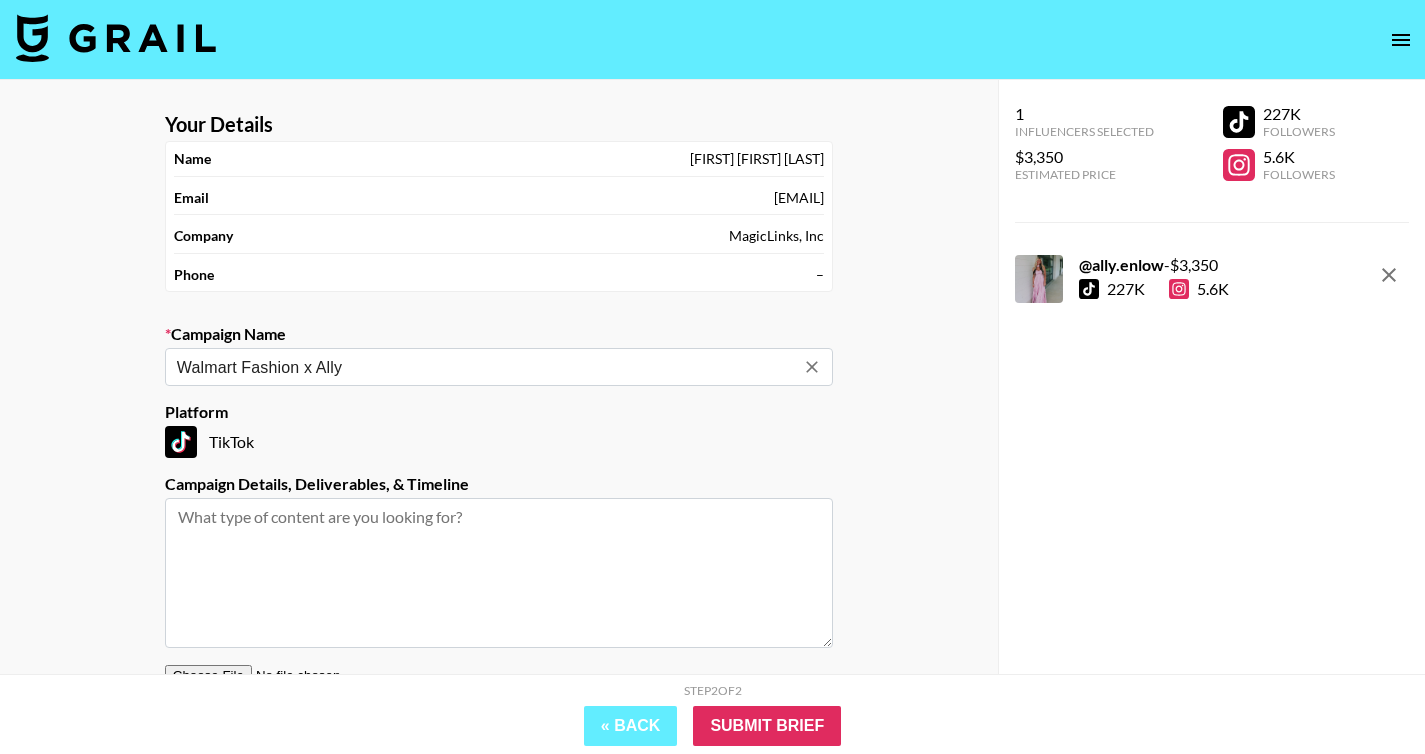 type on "Walmart Fashion x Ally" 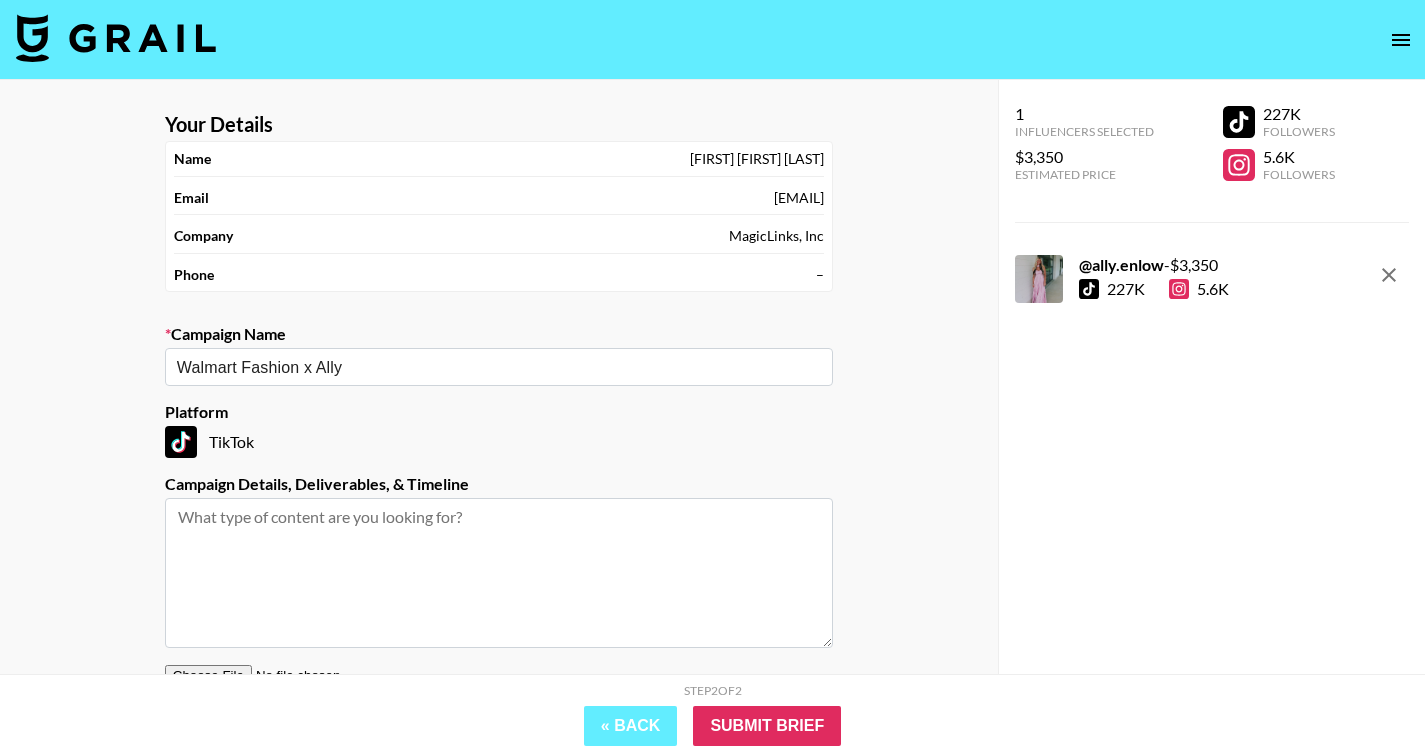 click at bounding box center (499, 573) 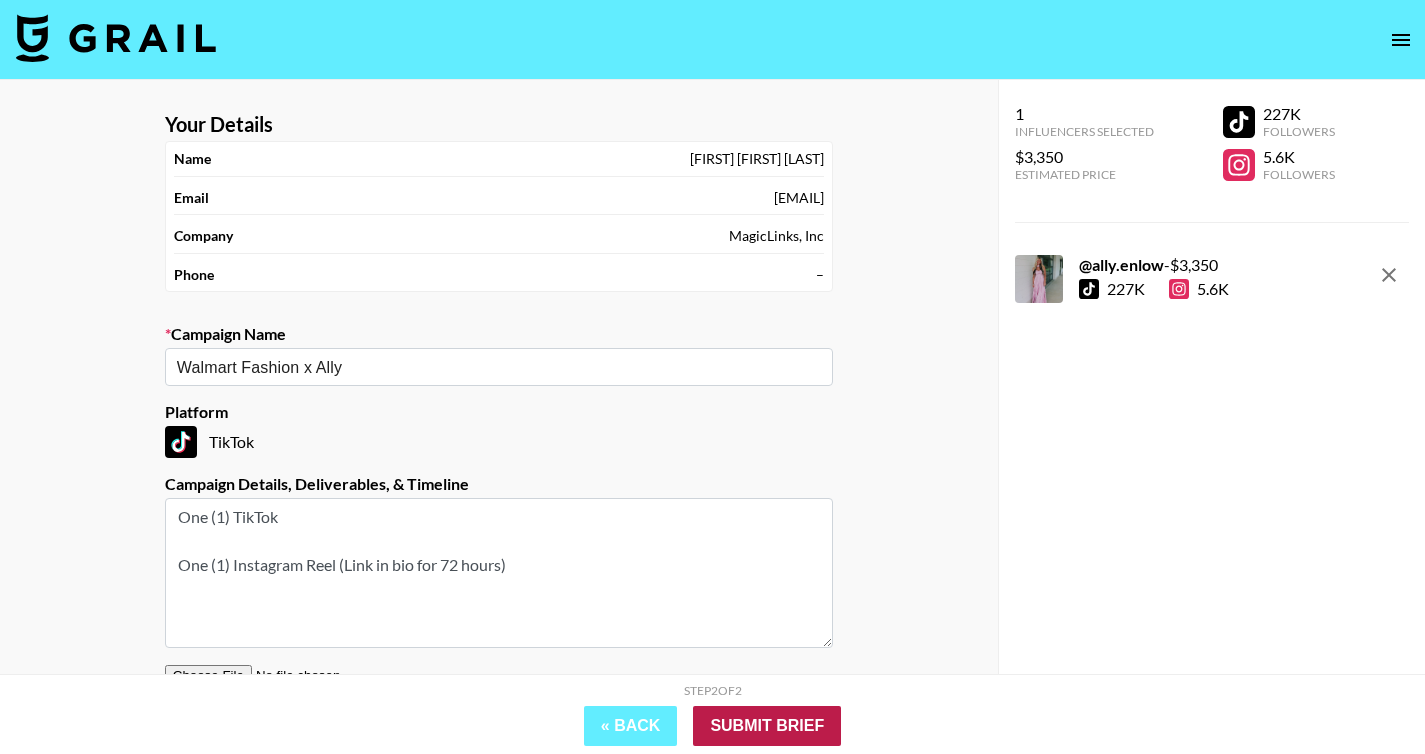 type on "One (1) TikTok
One (1) Instagram Reel (Link in bio for 72 hours)" 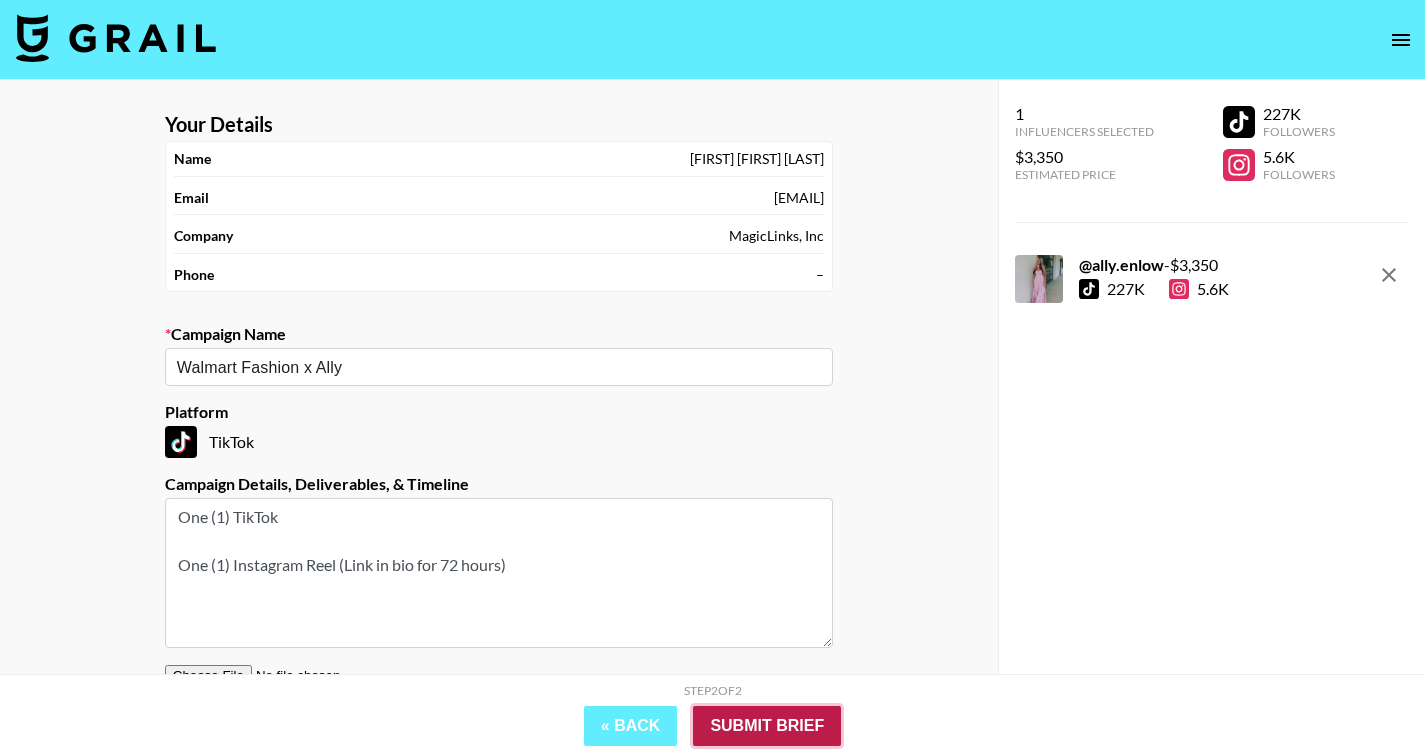 click on "Submit Brief" at bounding box center (767, 726) 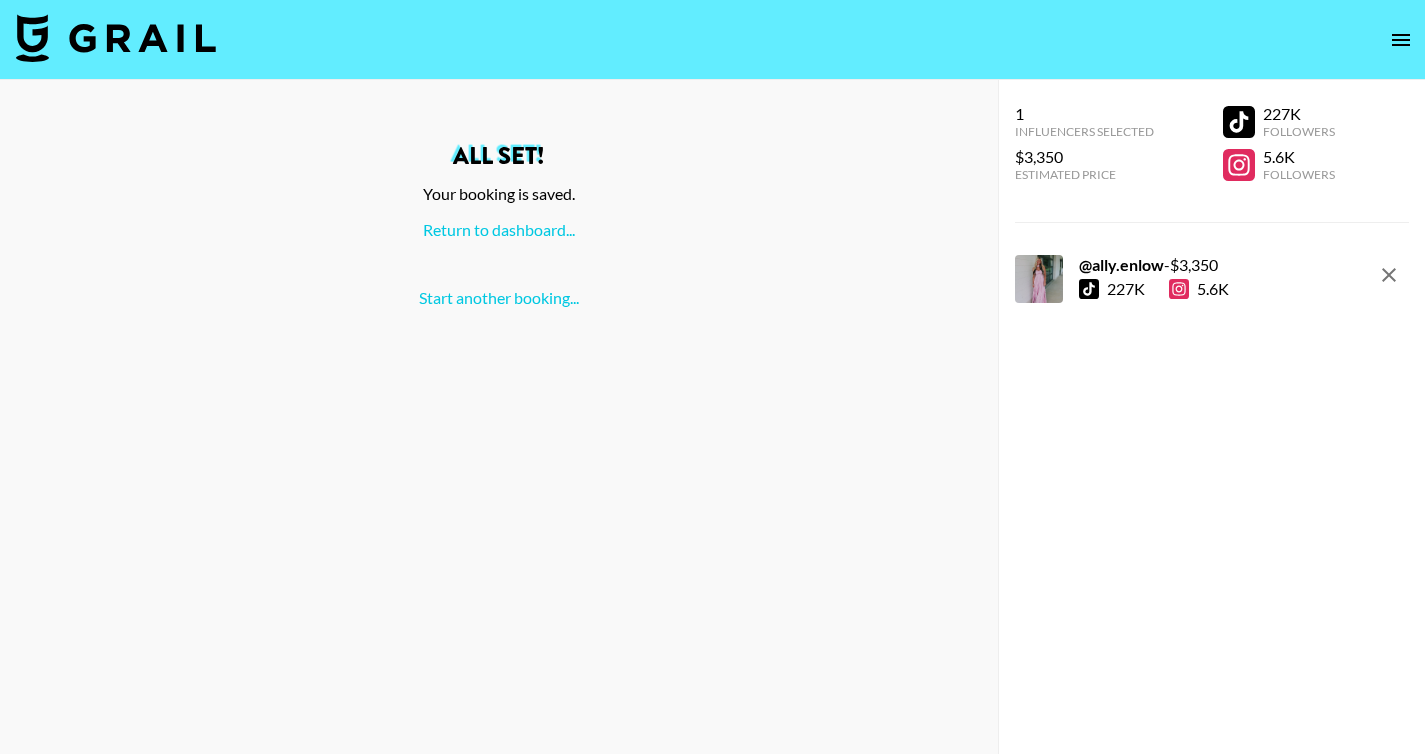 click on "All set! Your booking is saved. Return to dashboard... Start another booking..." at bounding box center [499, 226] 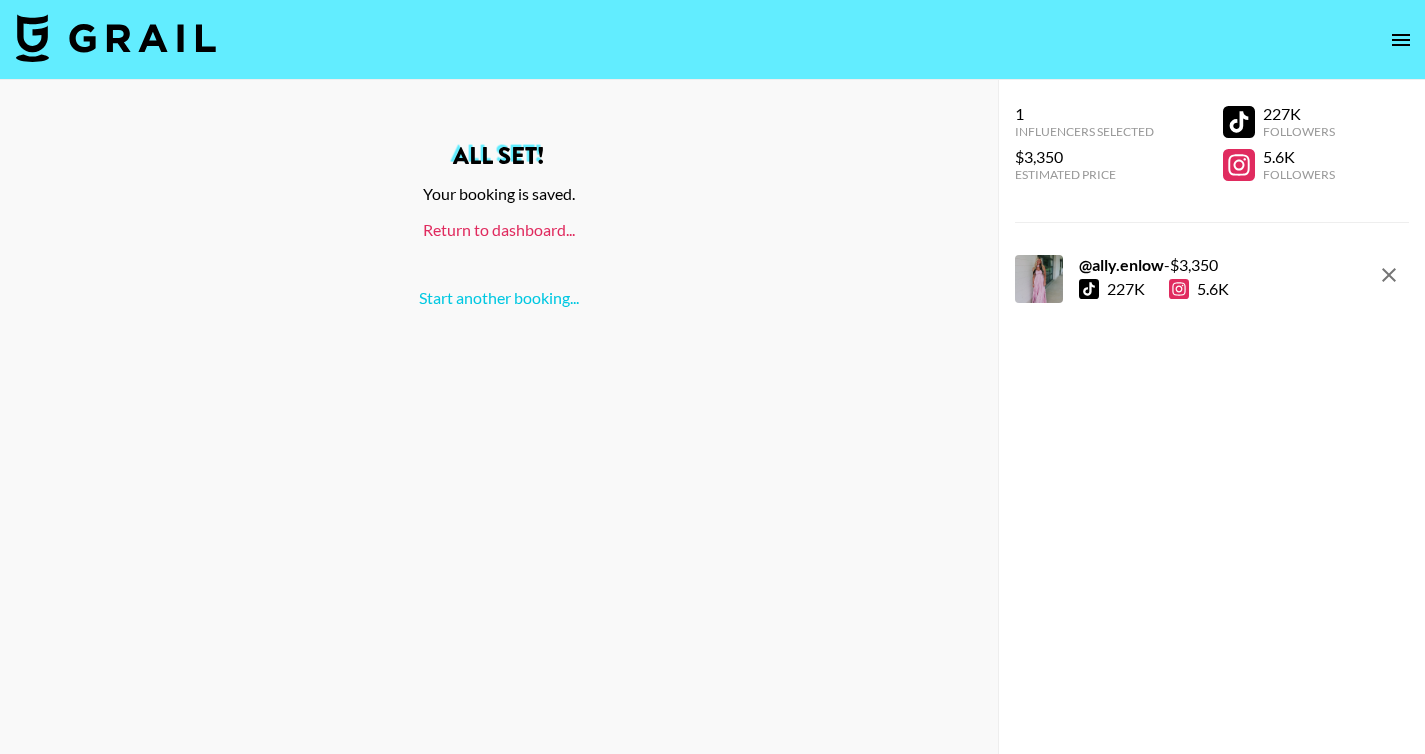 click on "Return to dashboard..." at bounding box center (499, 229) 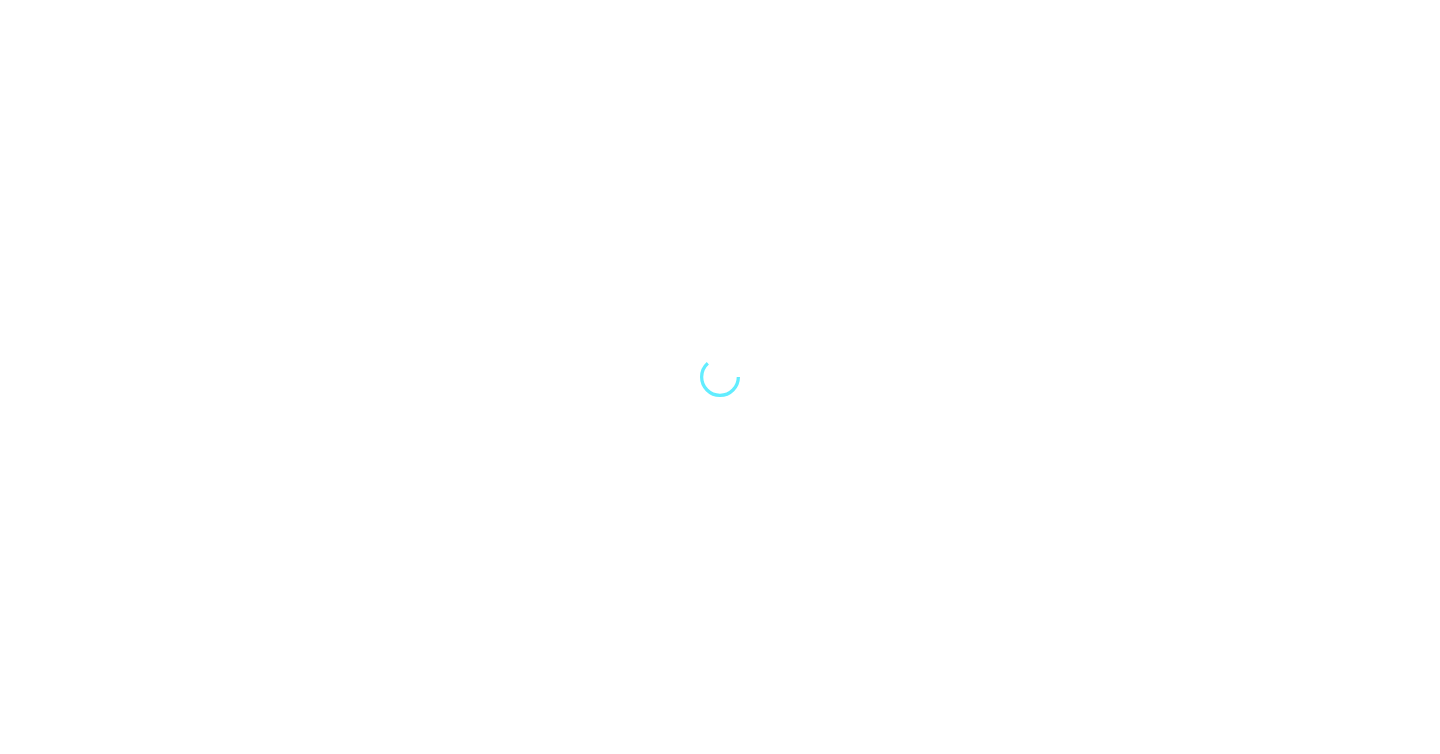 scroll, scrollTop: 0, scrollLeft: 0, axis: both 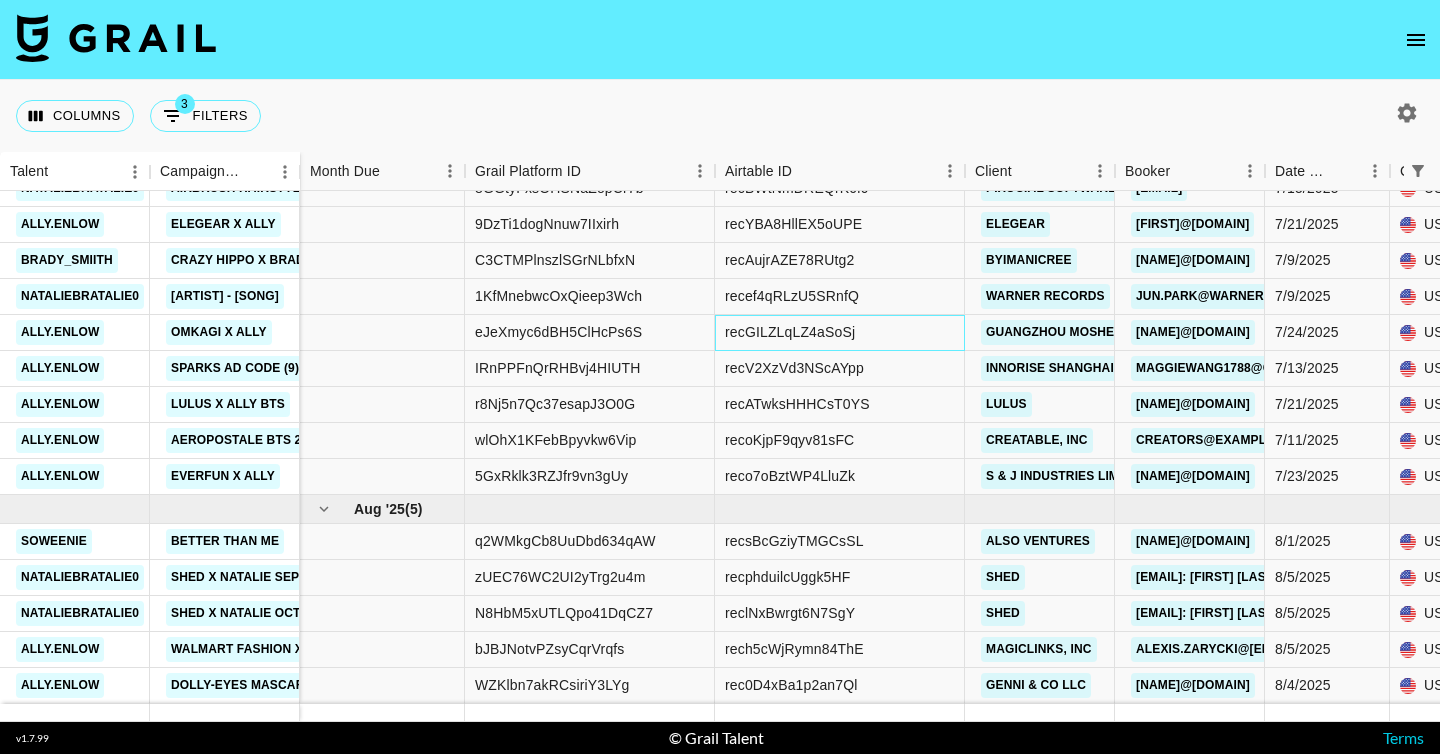 click on "recGILZLqLZ4aSoSj" at bounding box center [840, 333] 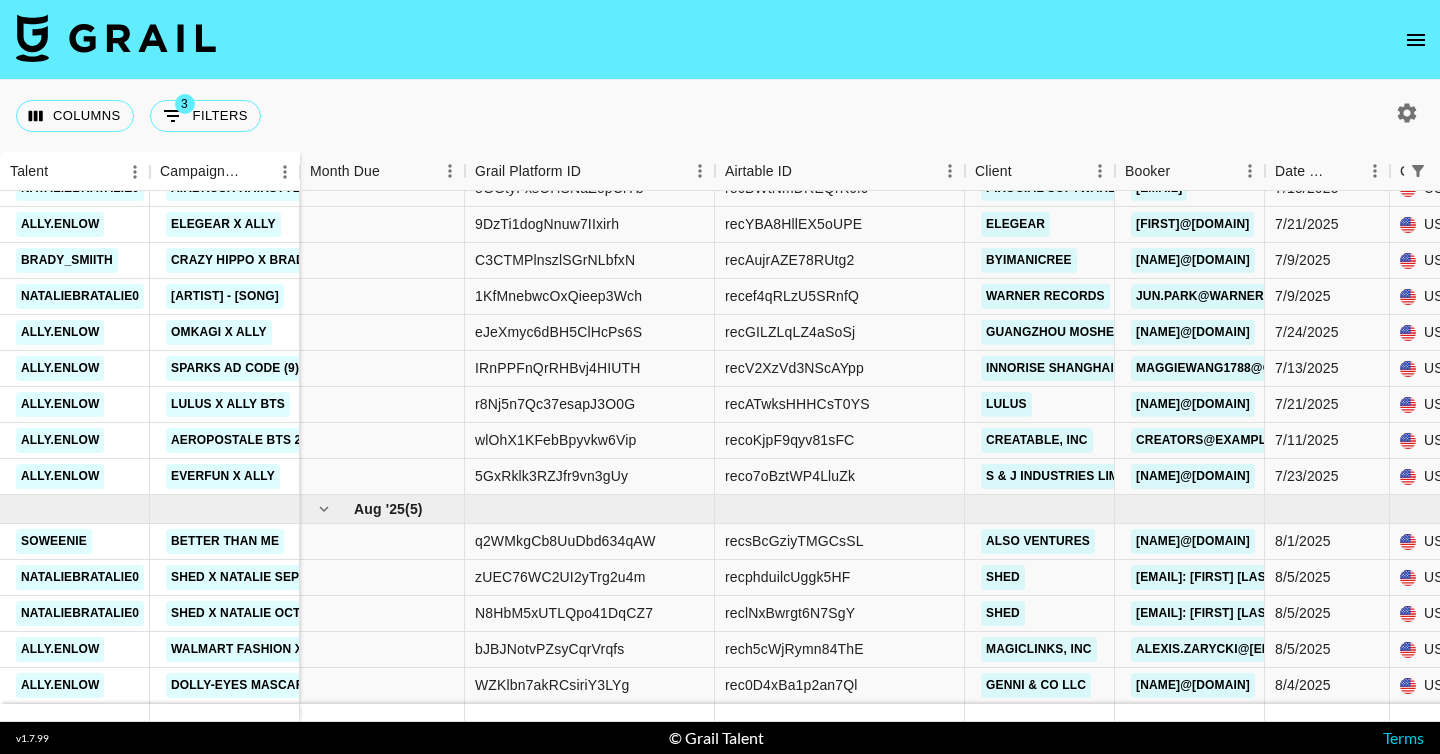 click at bounding box center [720, 40] 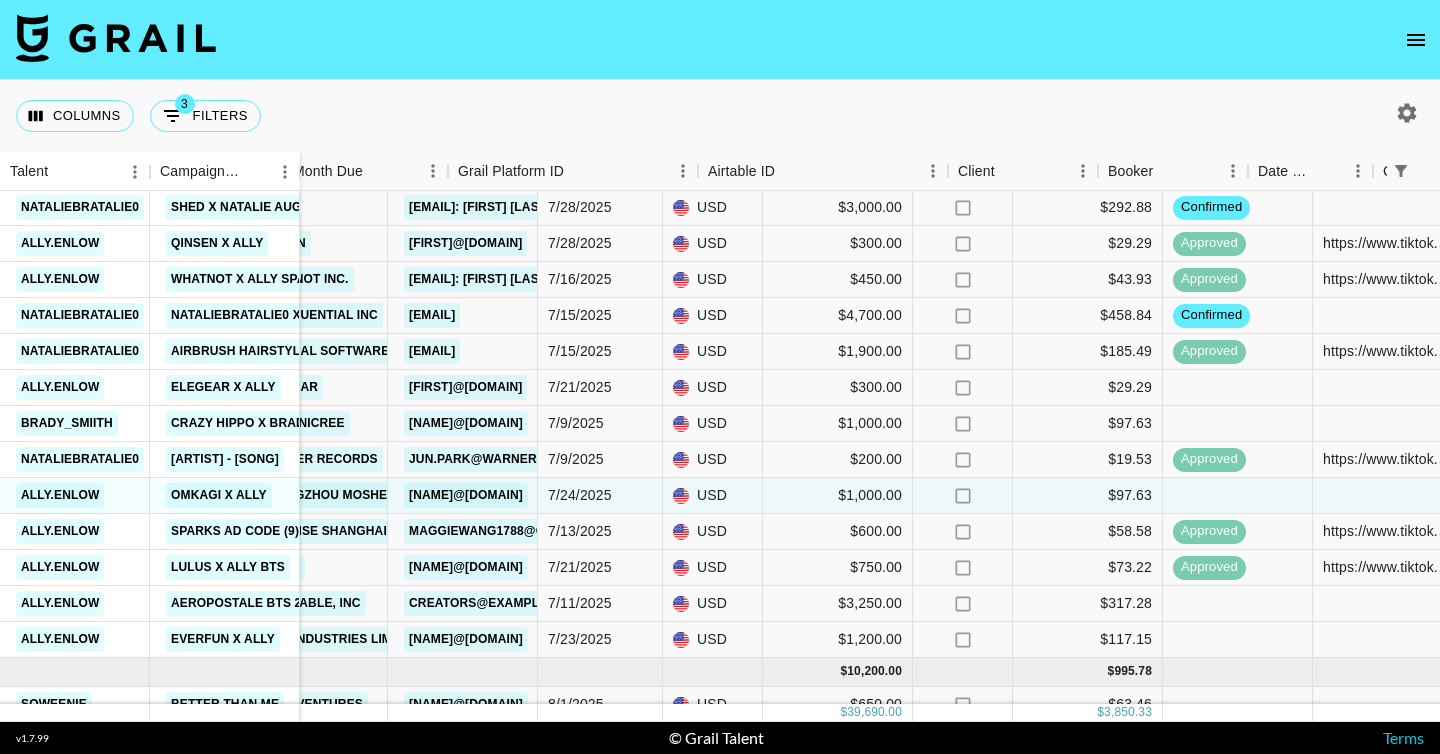 scroll, scrollTop: 880, scrollLeft: 0, axis: vertical 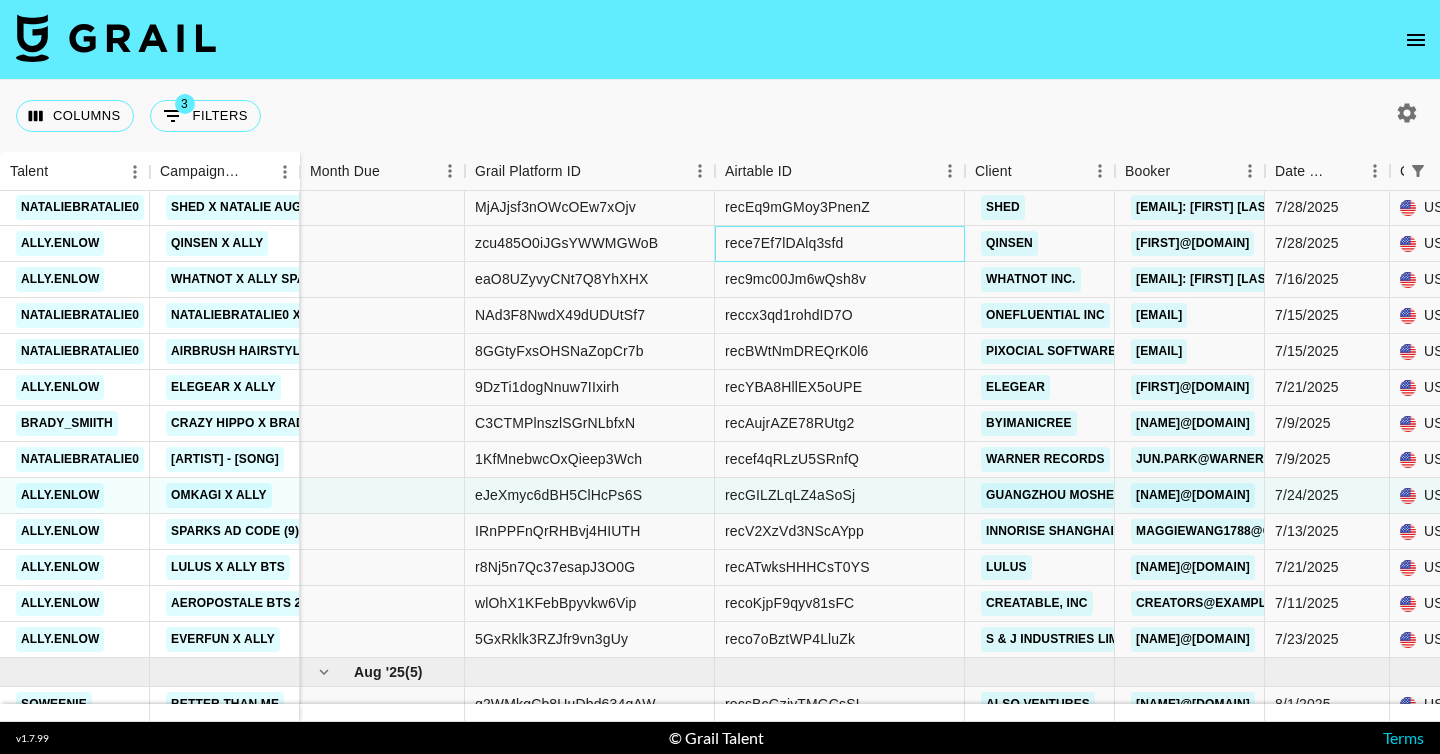 click on "rece7Ef7lDAlq3sfd" at bounding box center (784, 243) 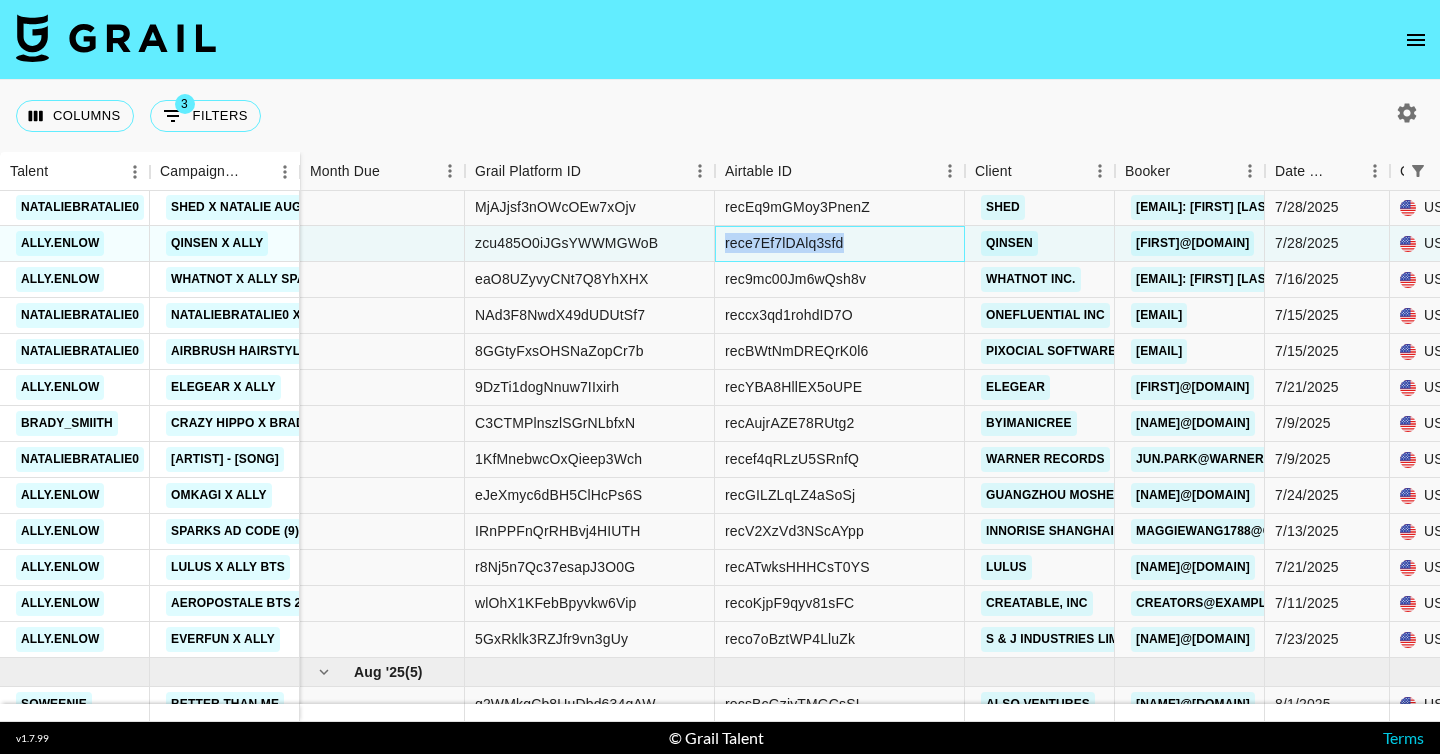 click on "rece7Ef7lDAlq3sfd" at bounding box center [784, 243] 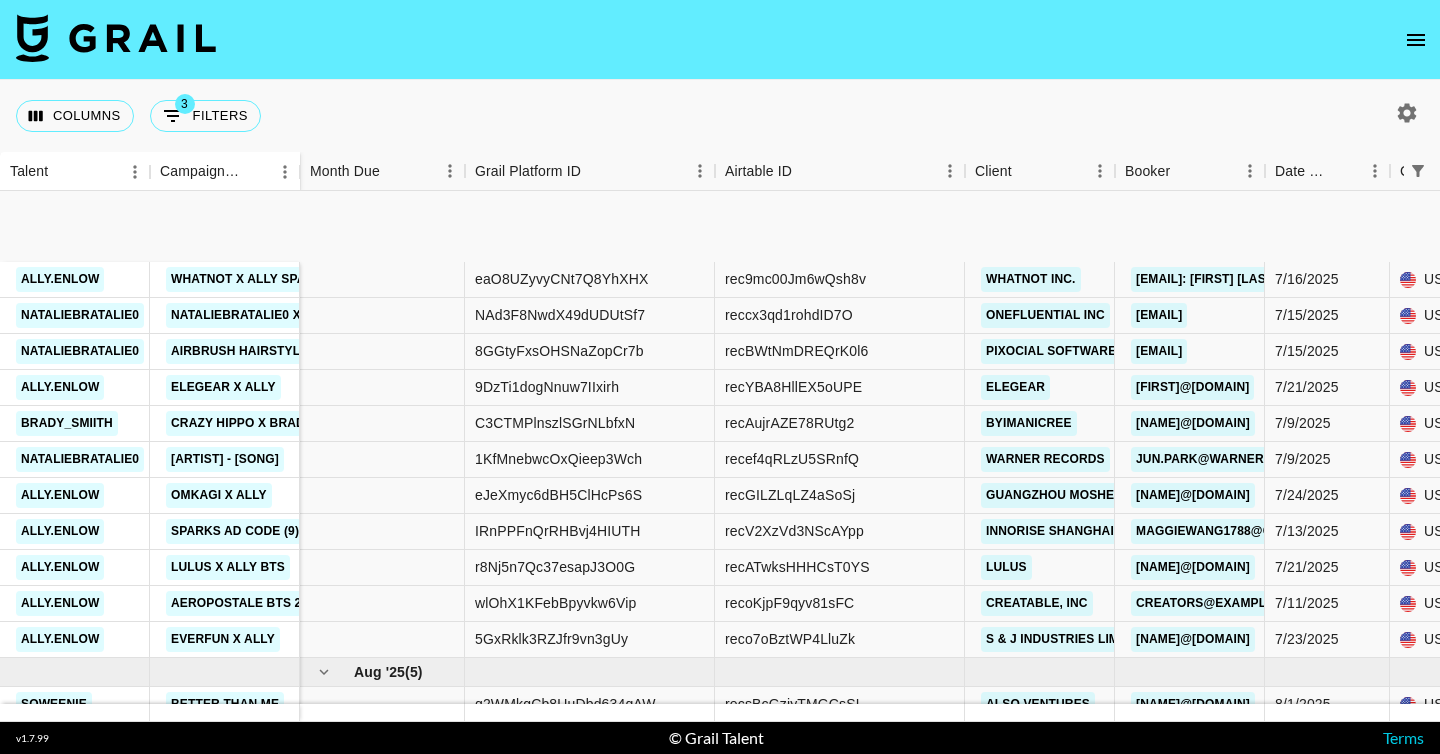 scroll, scrollTop: 1058, scrollLeft: 0, axis: vertical 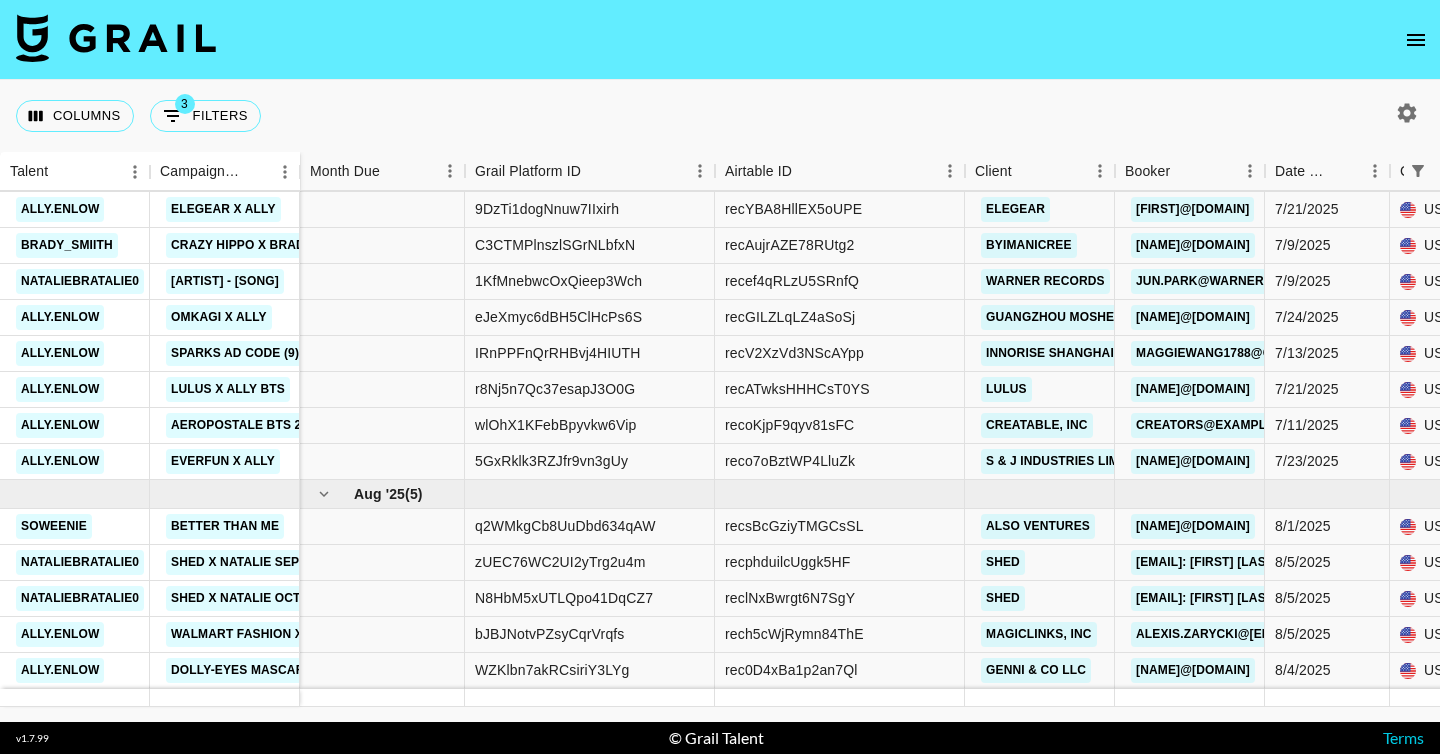 click on "Columns 3 Filters + Booking" at bounding box center (720, 116) 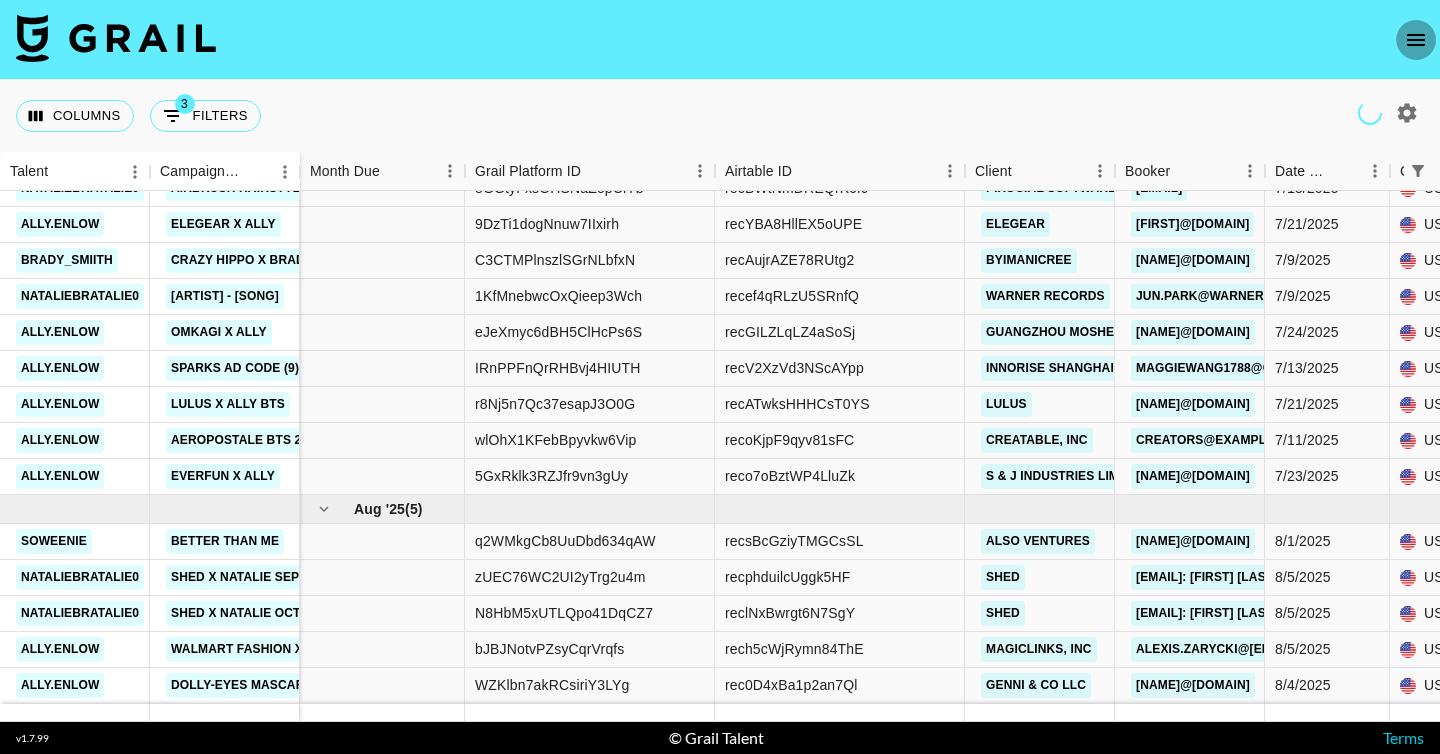 click at bounding box center (1416, 40) 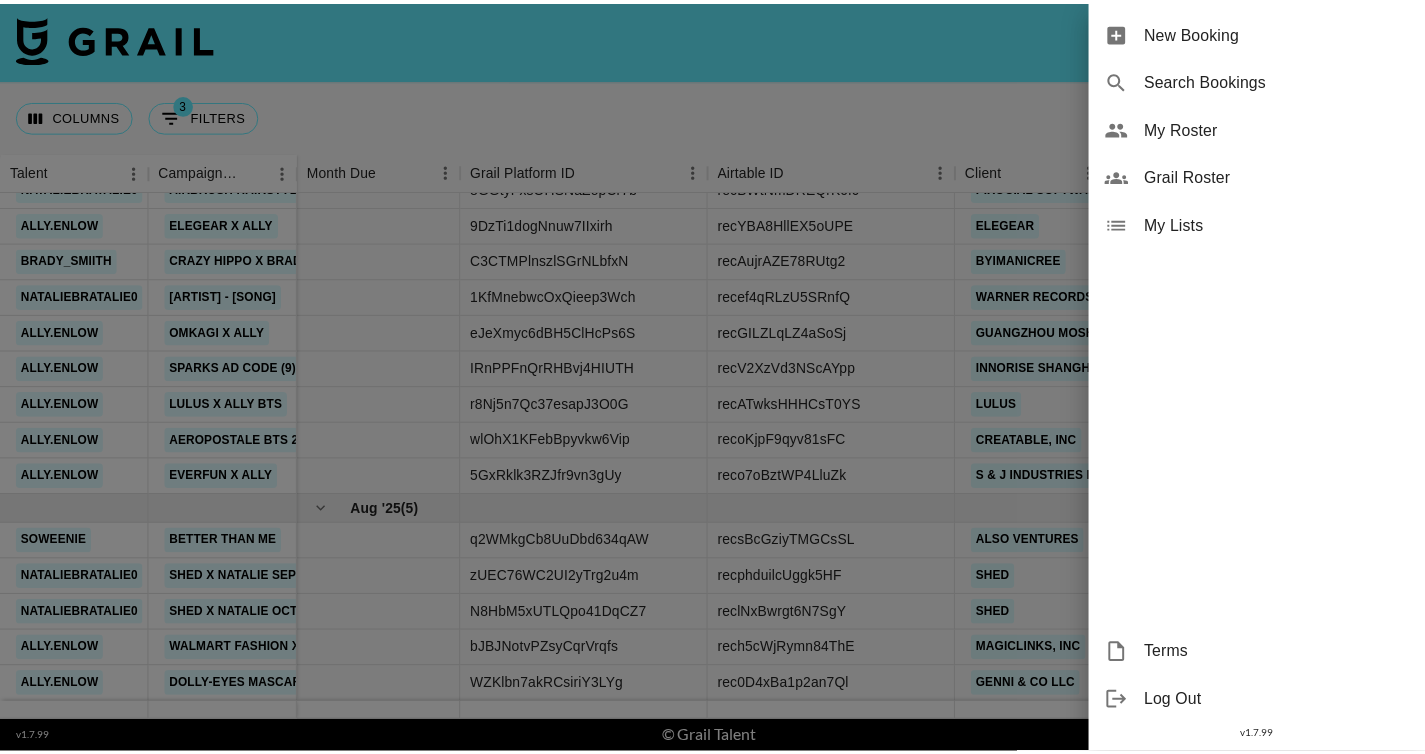 scroll, scrollTop: 1040, scrollLeft: 0, axis: vertical 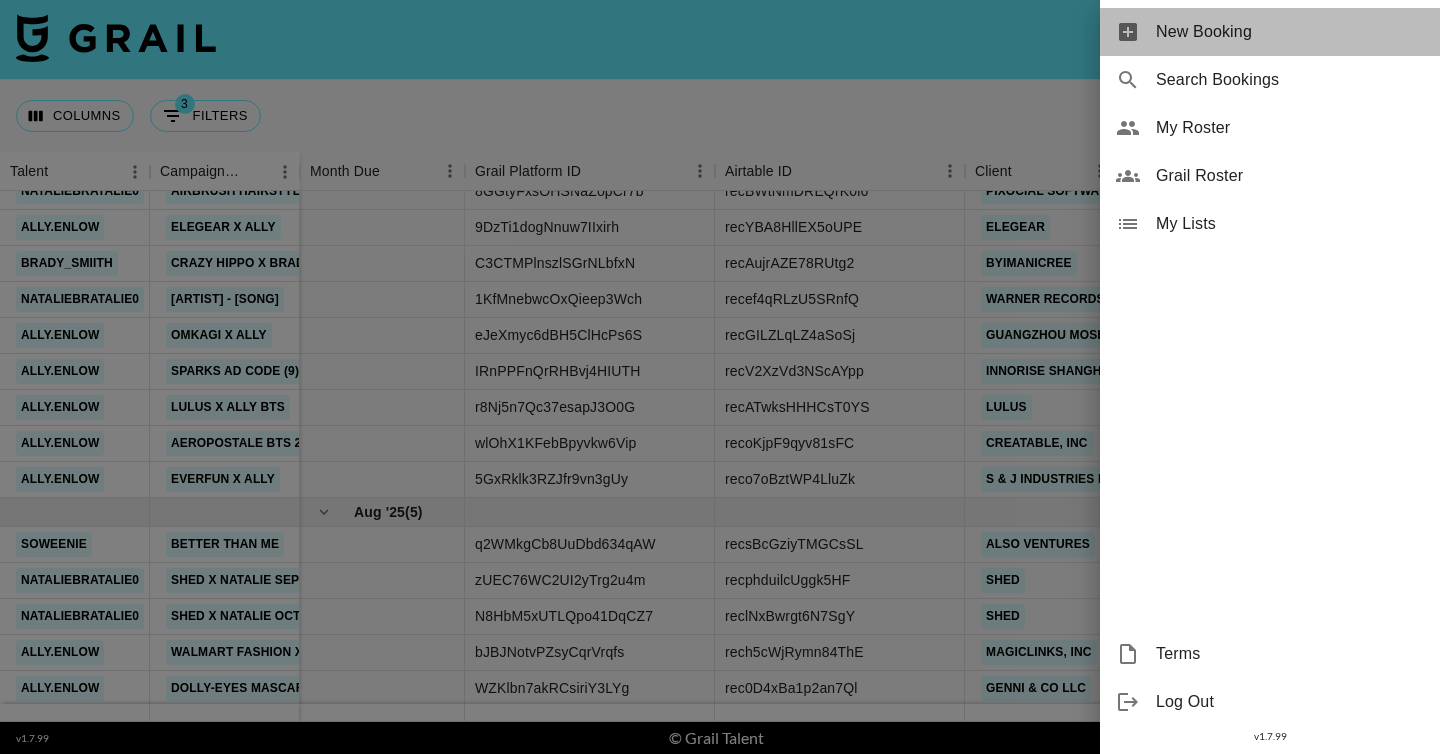 click on "New Booking" at bounding box center [1270, 32] 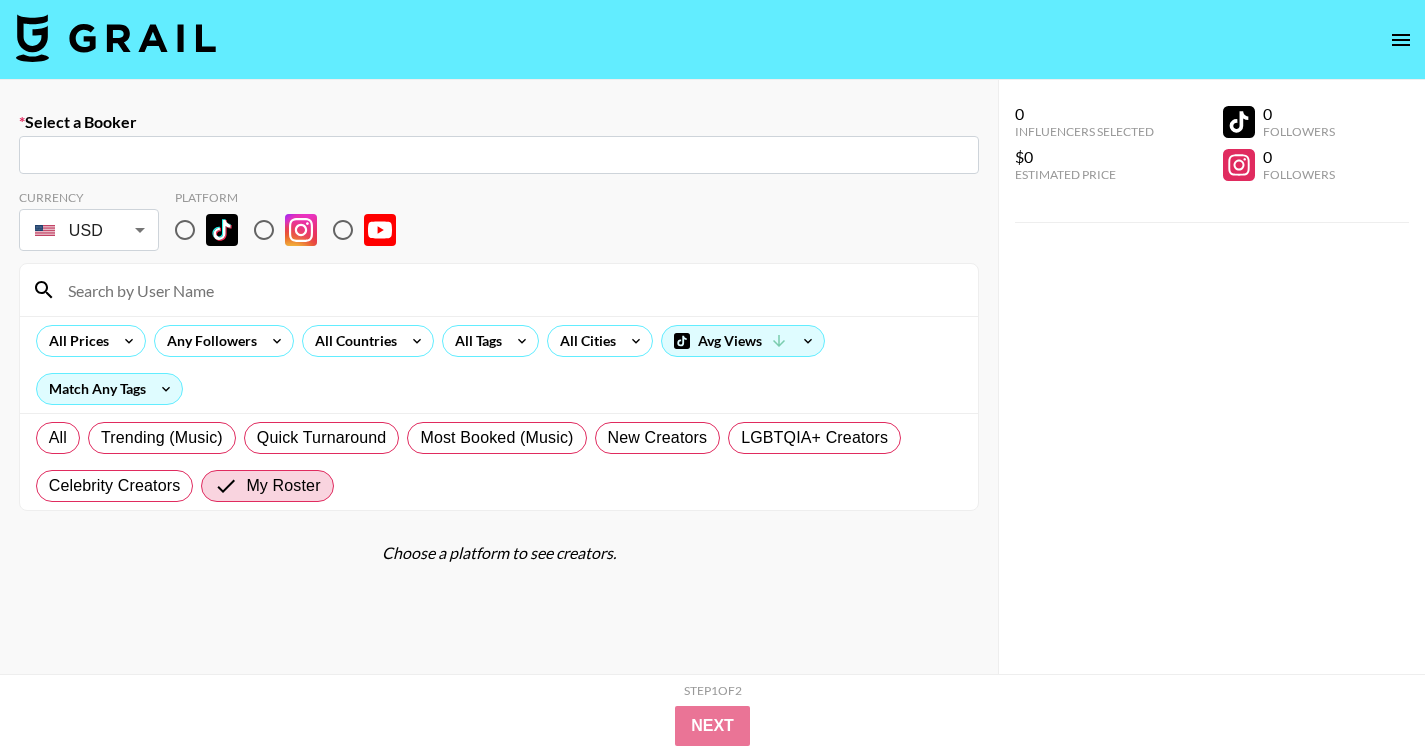 click at bounding box center [499, 155] 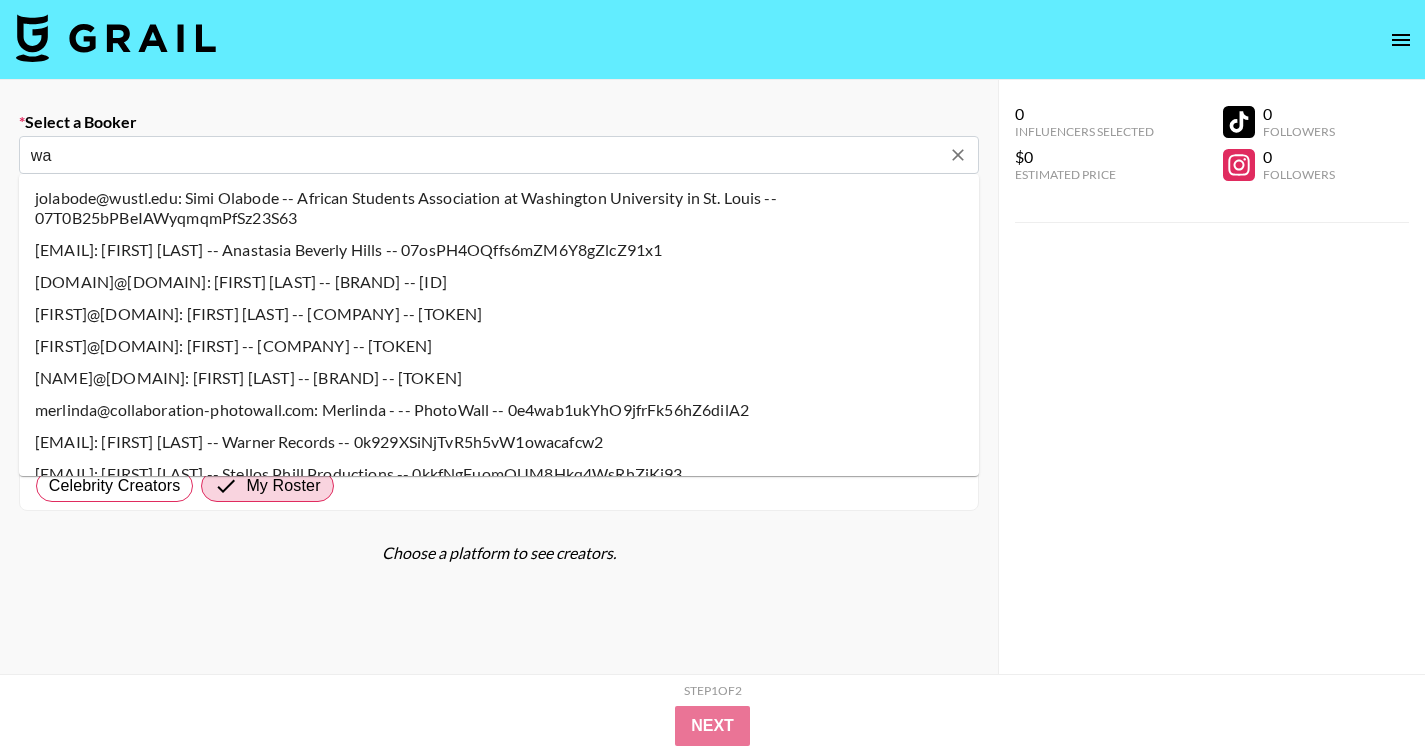 type on "w" 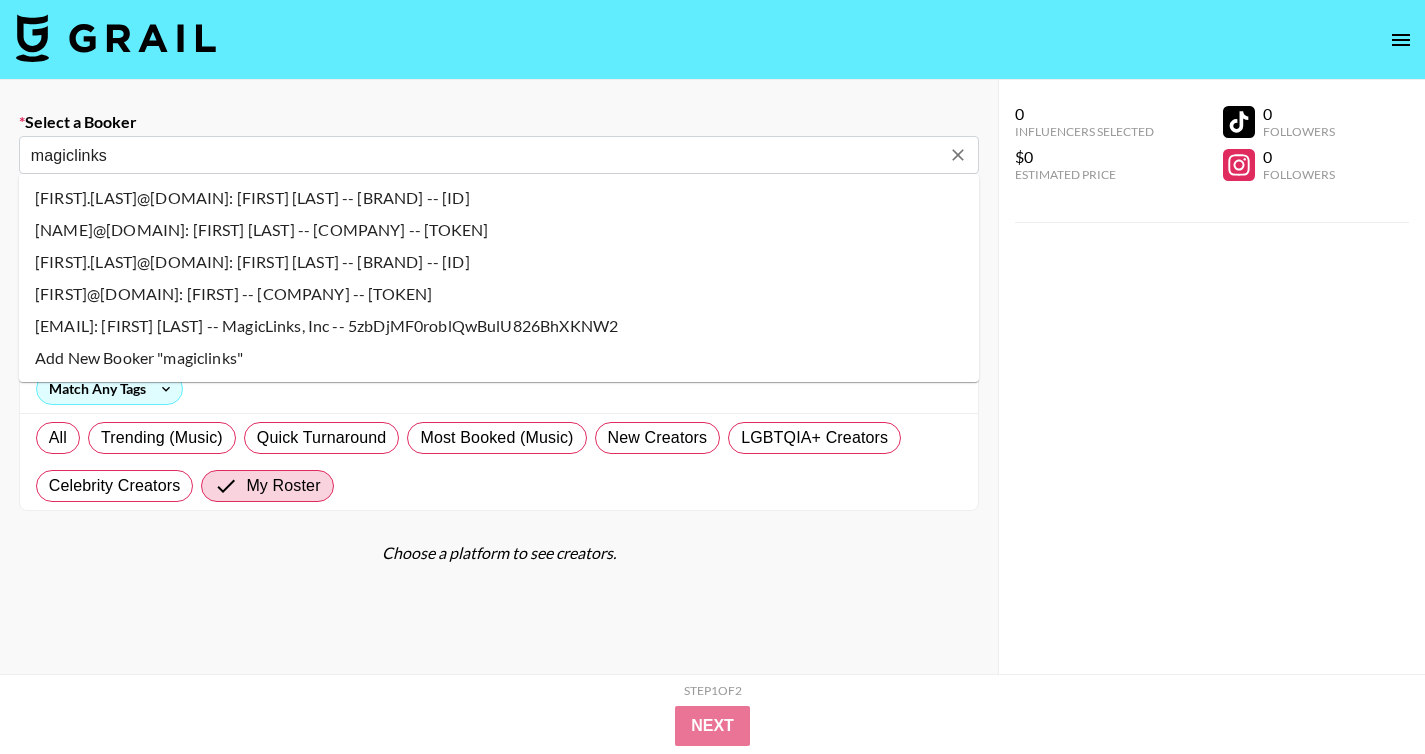click on "alexis.zarycki@magiclinks.com: Alexis Aarycki -- MagicLinks, Inc -- 5zbDjMF0roblQwBulU826BhXKNW2" at bounding box center [499, 326] 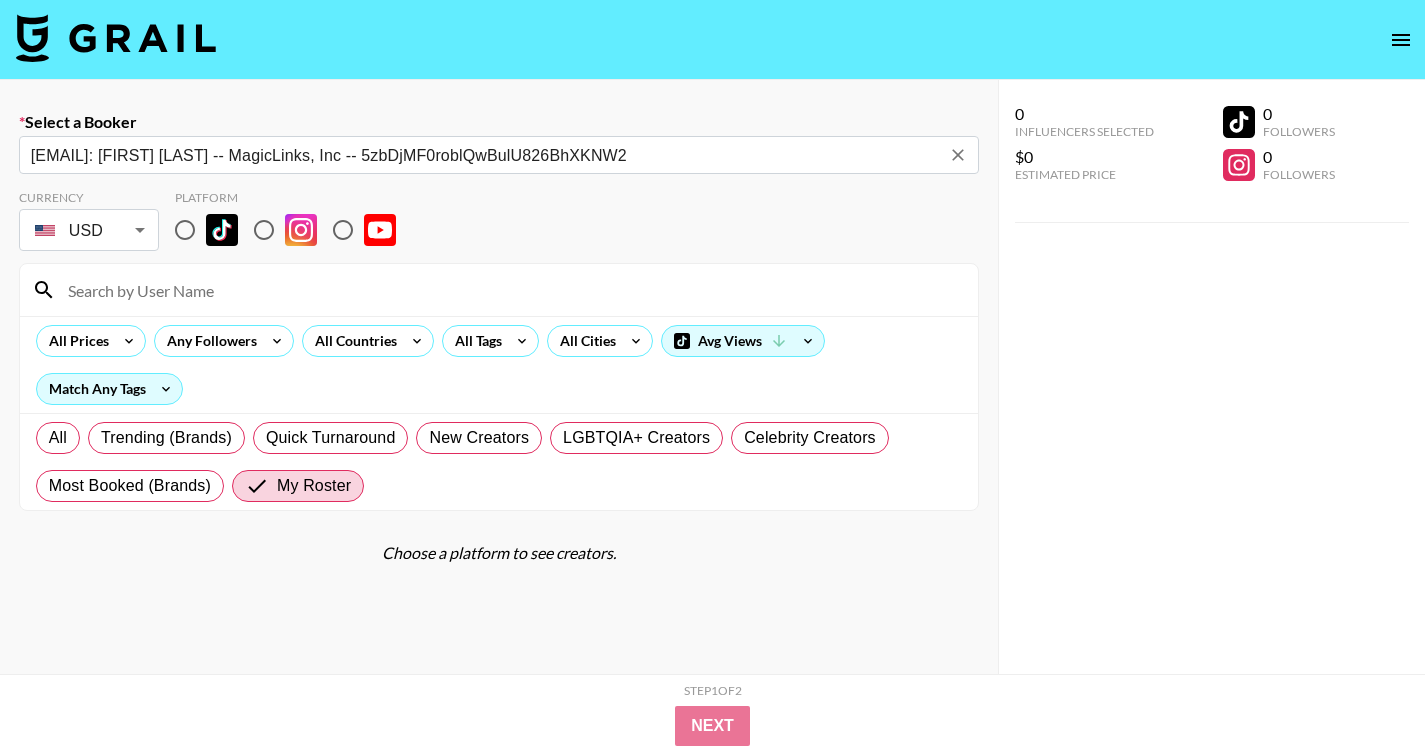 type on "alexis.zarycki@magiclinks.com: Alexis Aarycki -- MagicLinks, Inc -- 5zbDjMF0roblQwBulU826BhXKNW2" 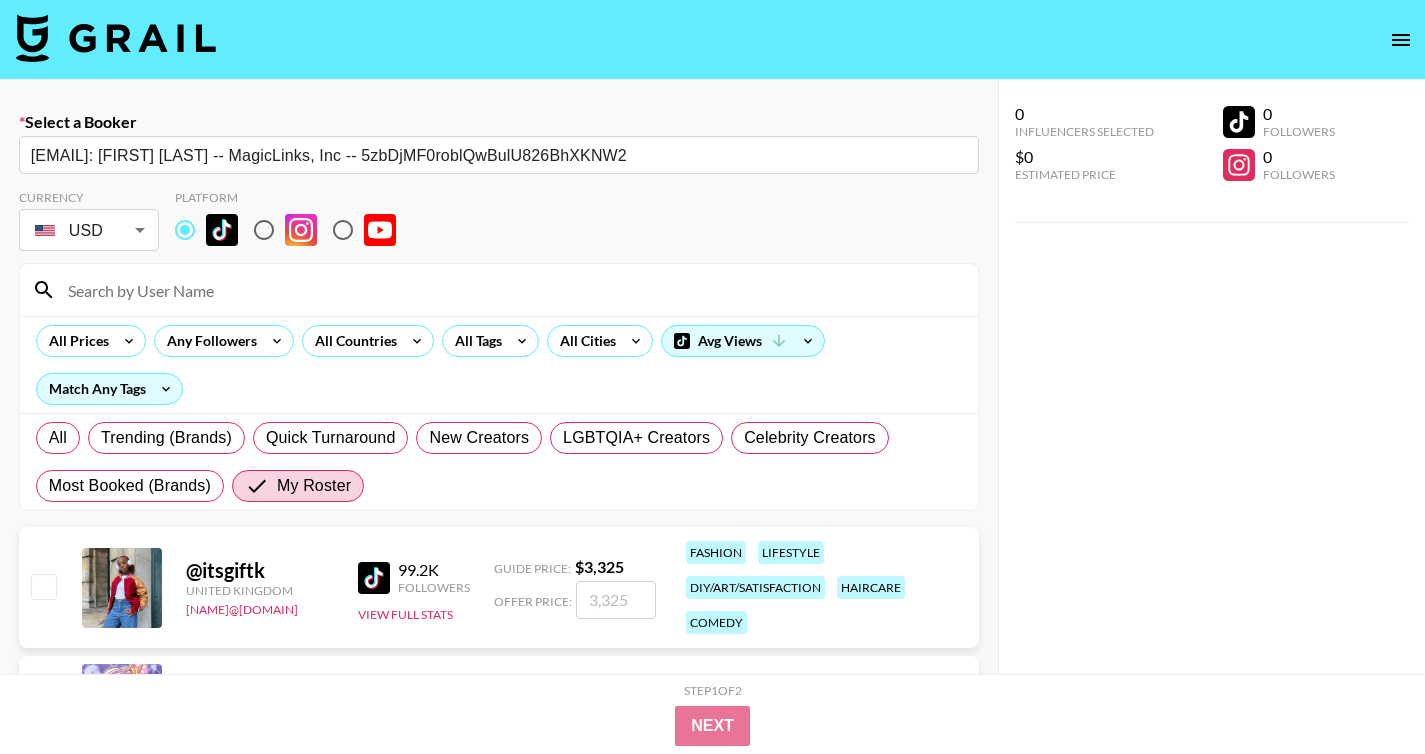 click at bounding box center (511, 290) 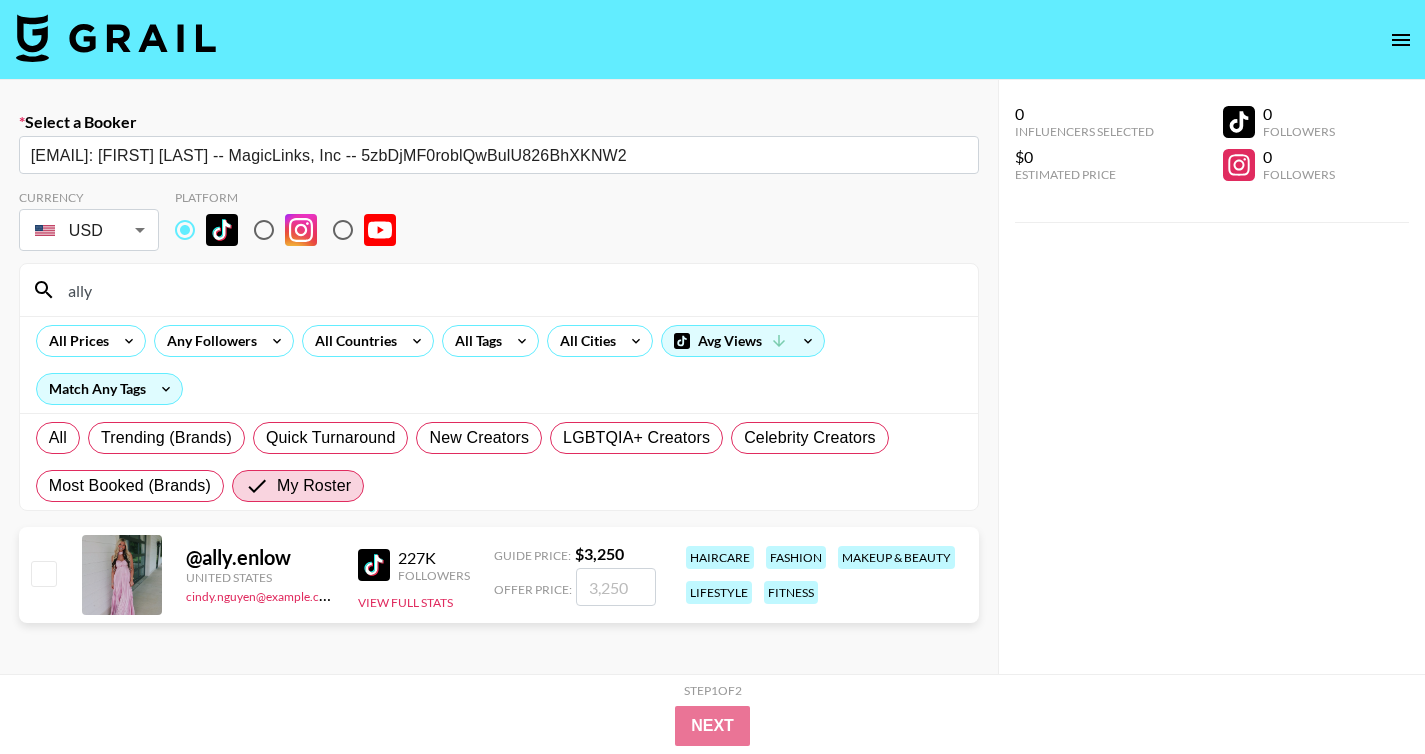 type on "ally" 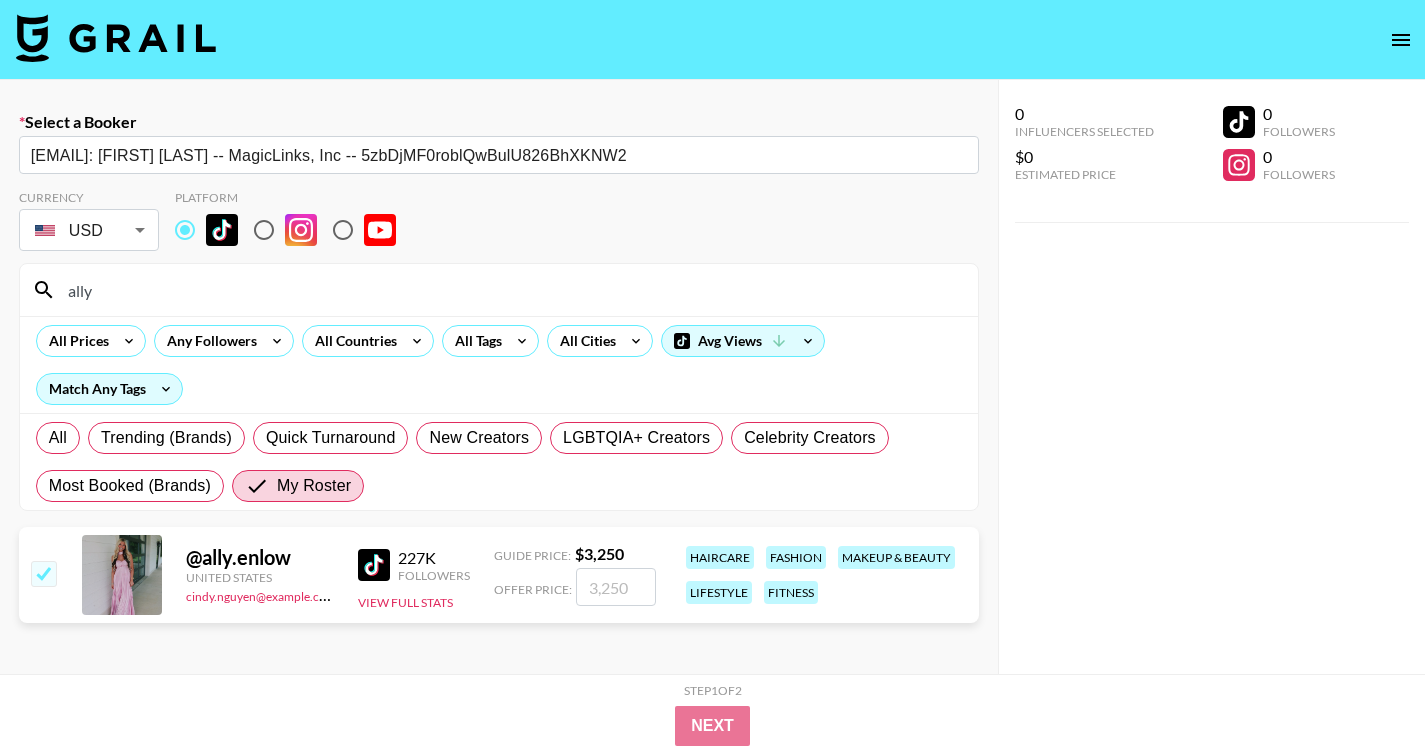 checkbox on "true" 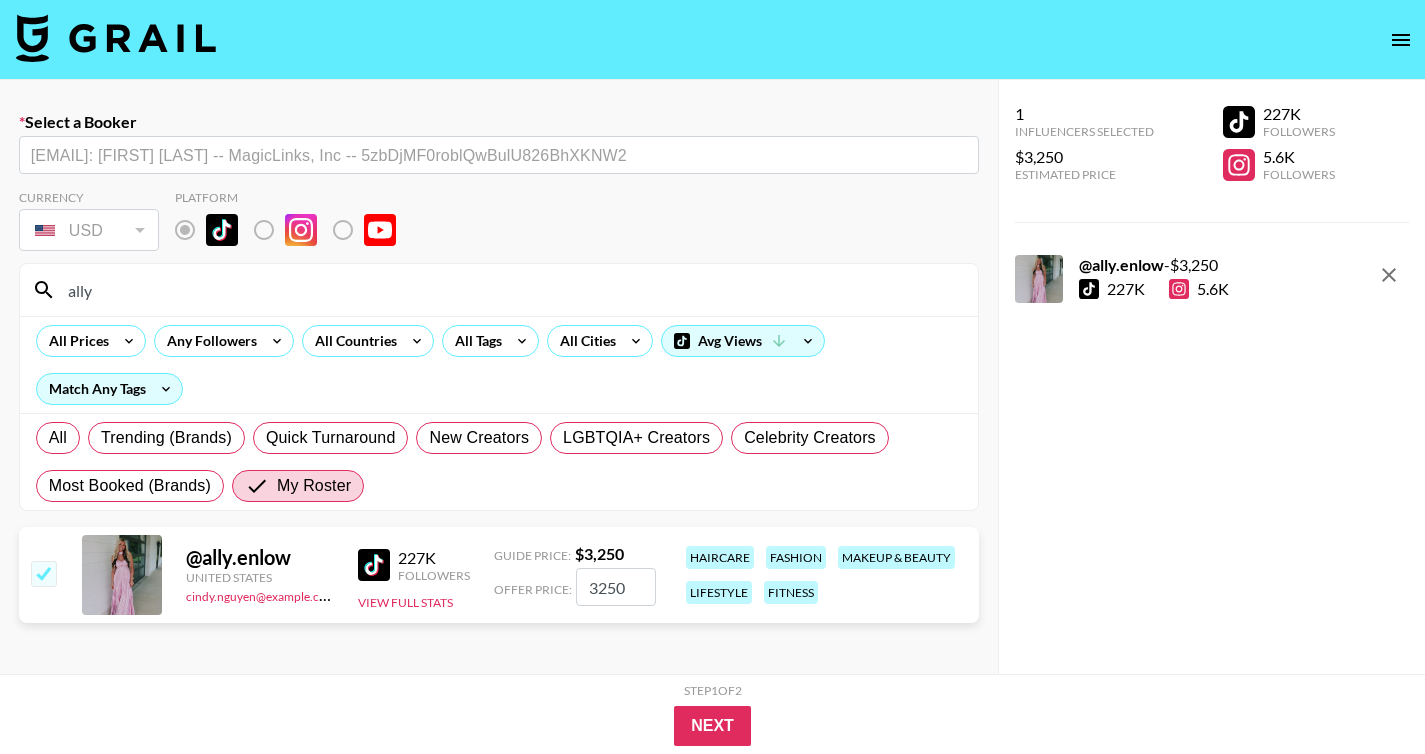 click on "3250" at bounding box center [616, 587] 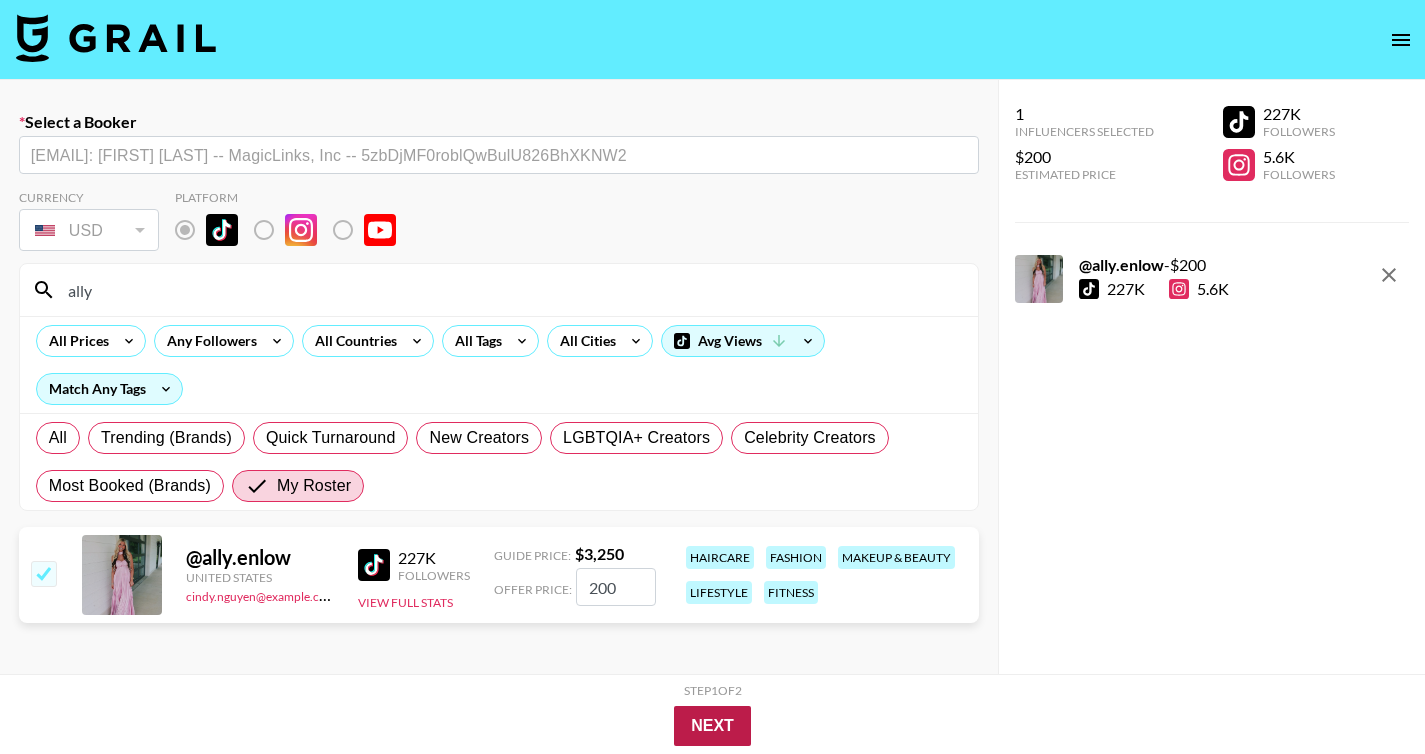 type on "200" 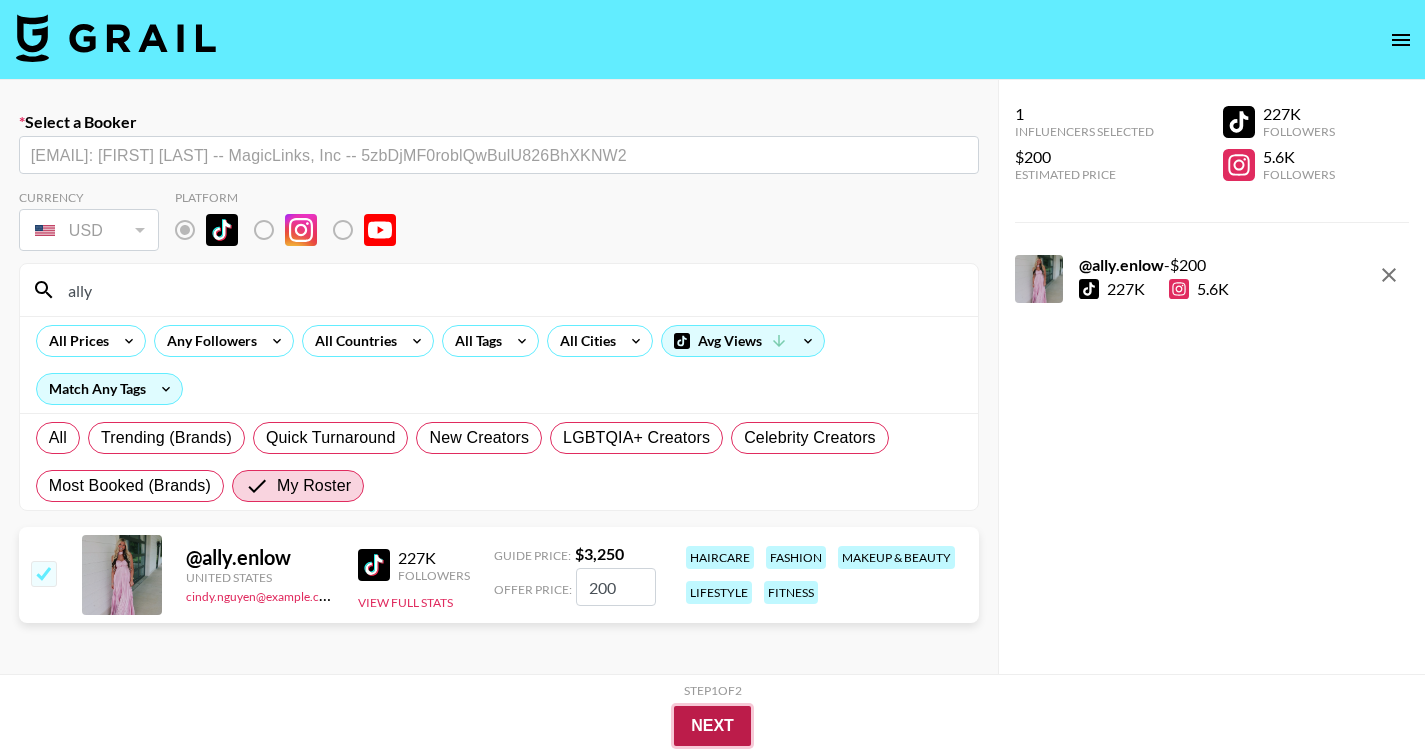 click on "Next" at bounding box center [712, 726] 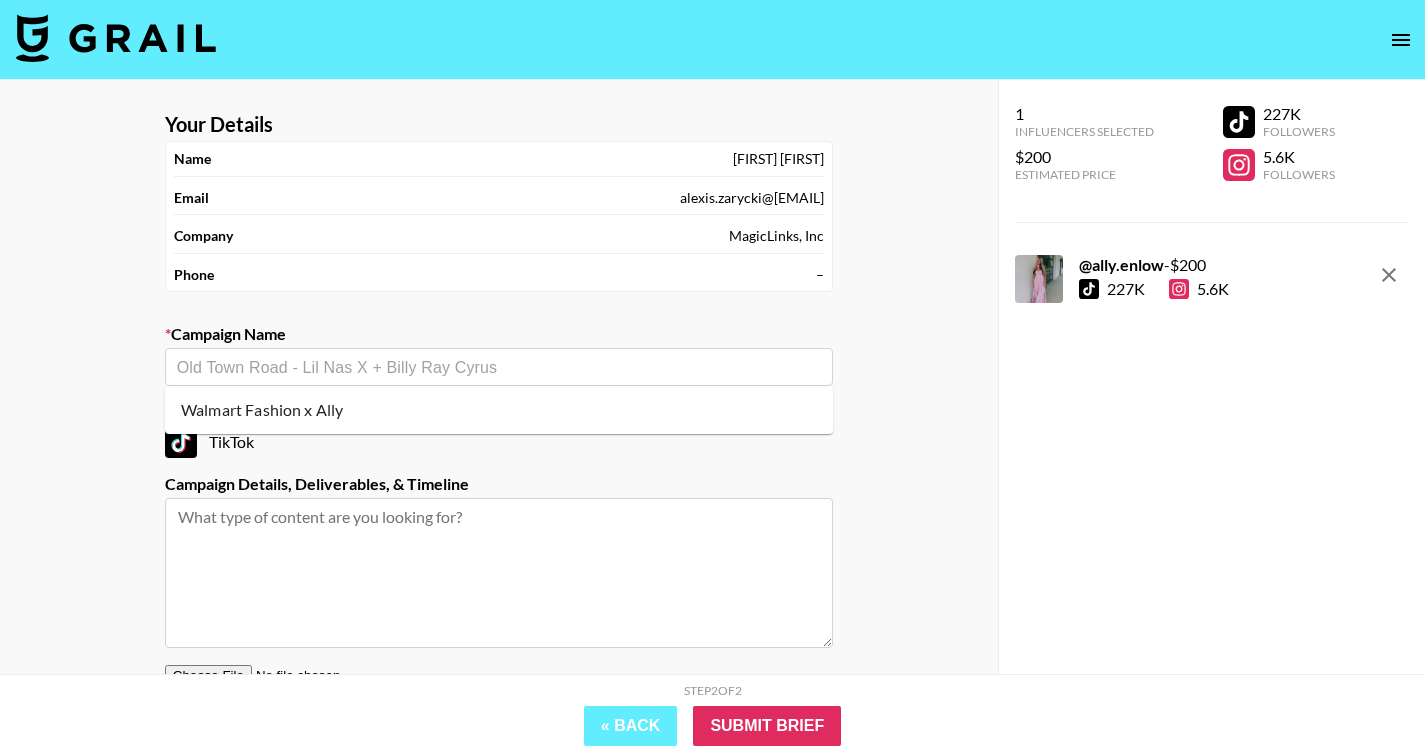 click at bounding box center (499, 367) 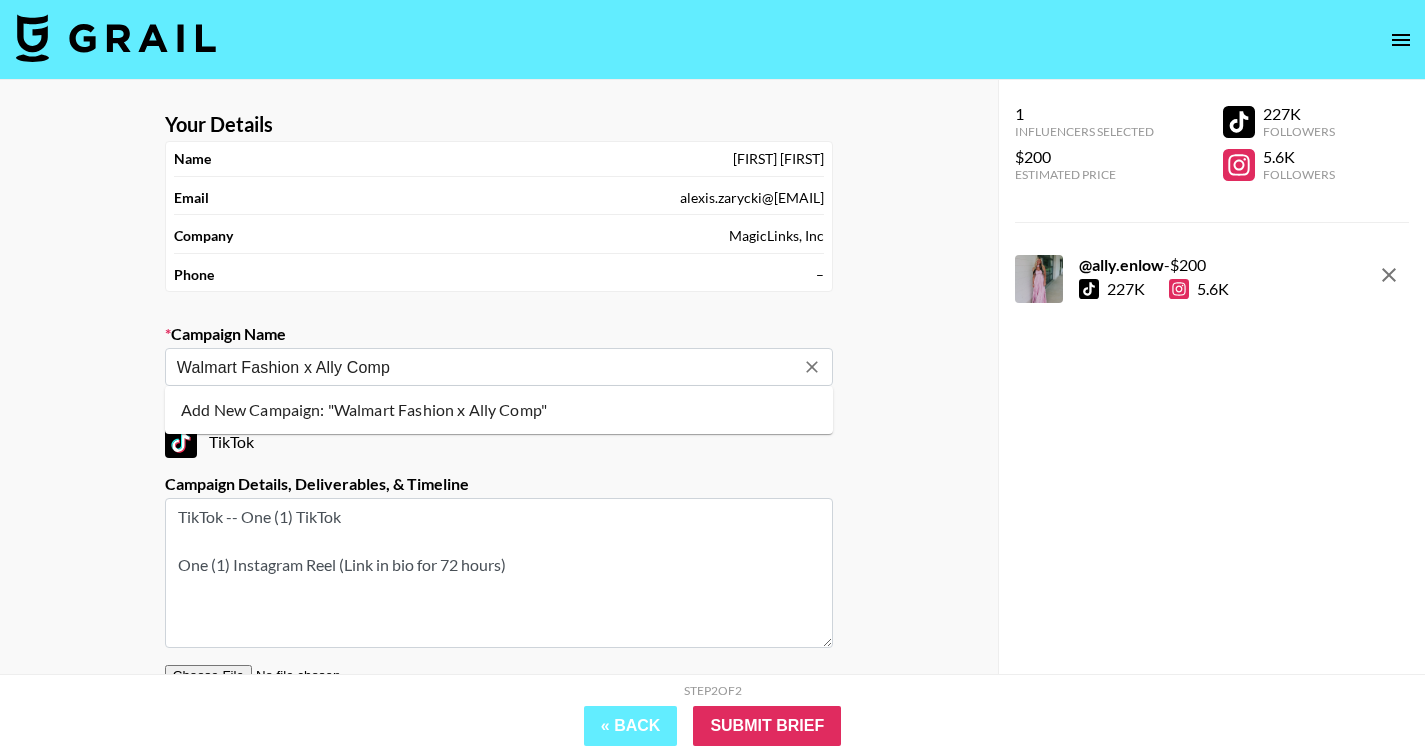 click on "Add New Campaign: "Walmart Fashion x Ally Comp"" at bounding box center (499, 410) 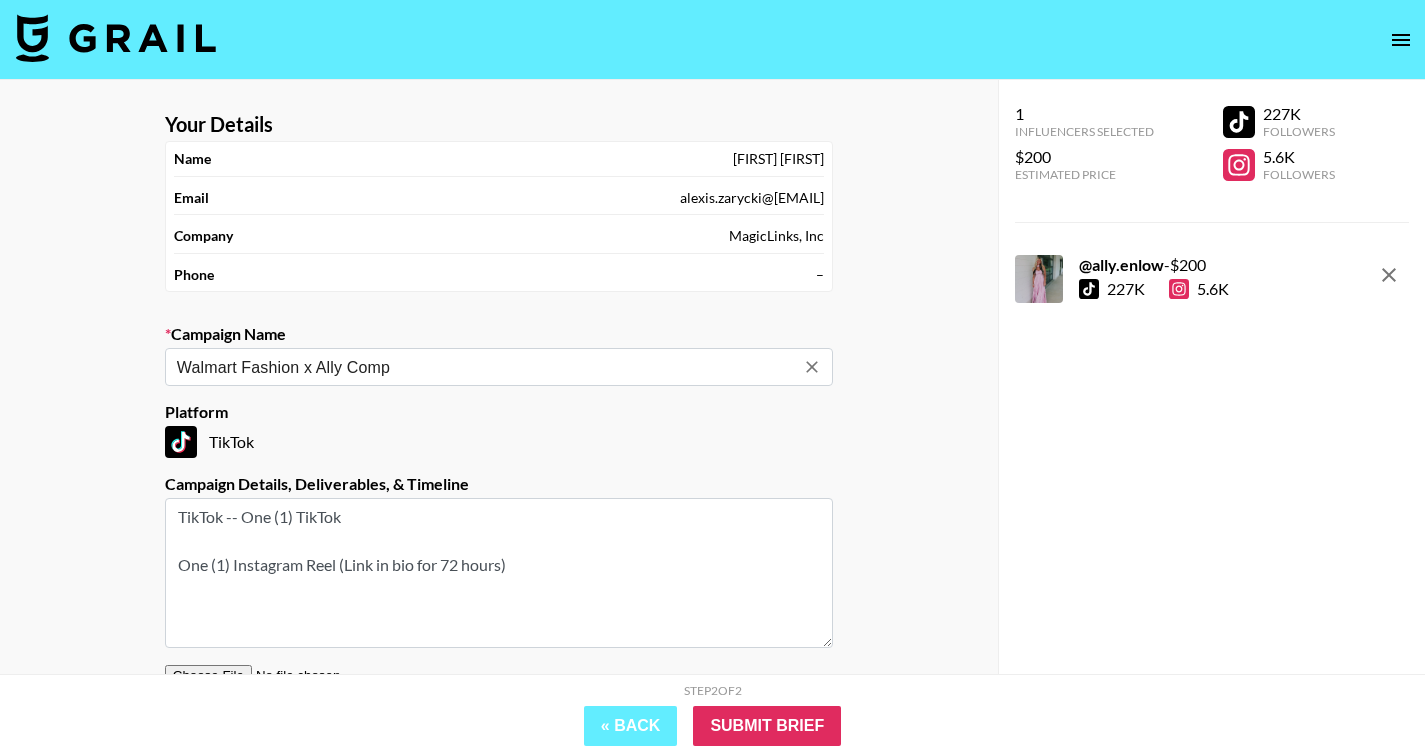 click on "TikTok -- One (1) TikTok
One (1) Instagram Reel (Link in bio for 72 hours)" at bounding box center (499, 573) 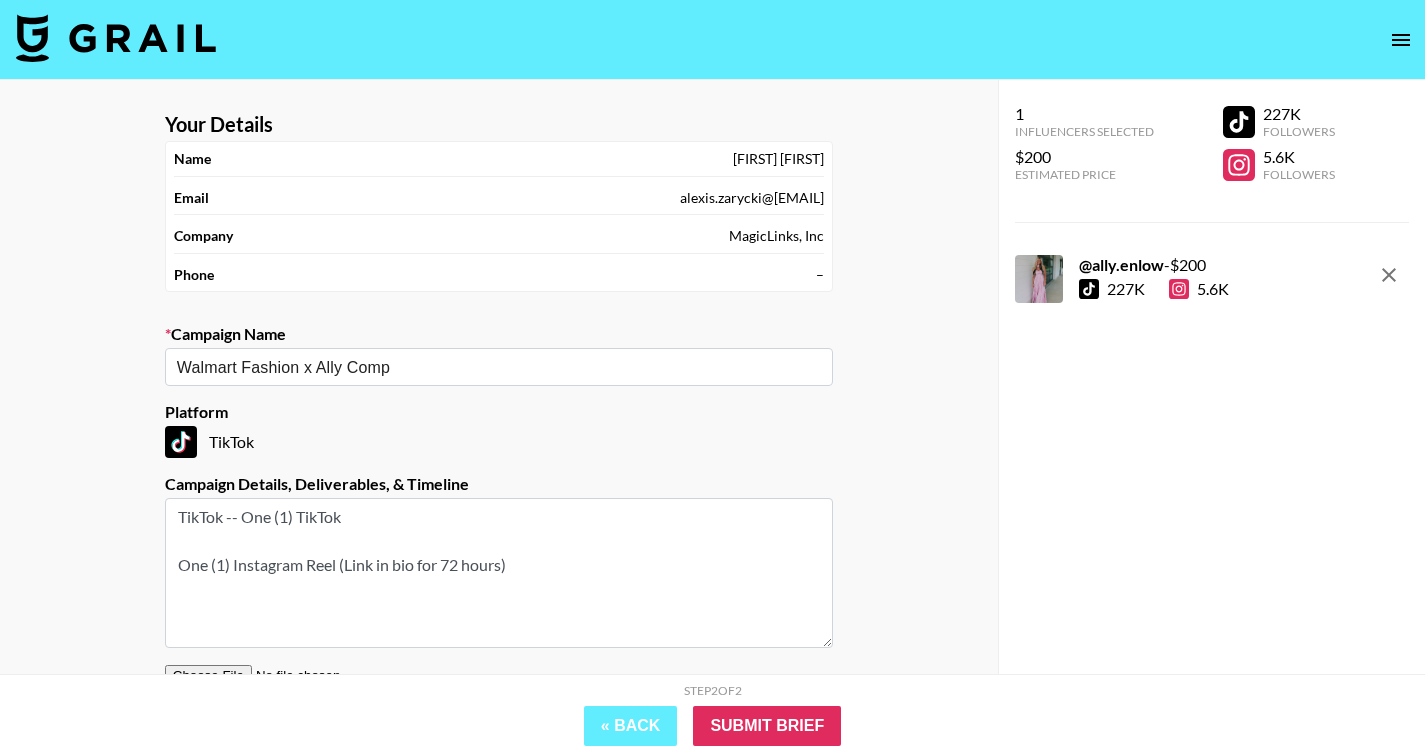 click on "TikTok -- One (1) TikTok
One (1) Instagram Reel (Link in bio for 72 hours)" at bounding box center (499, 573) 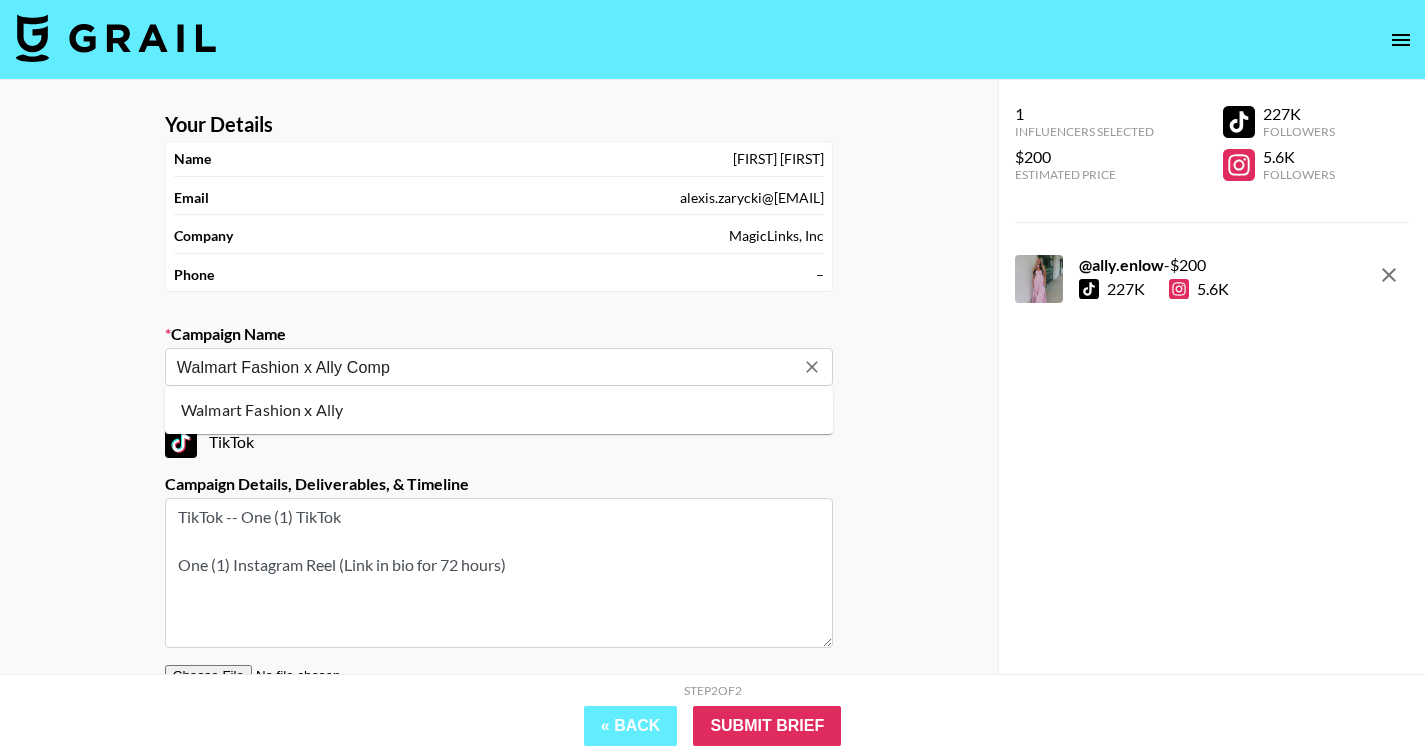click on "Walmart Fashion x Ally Comp" at bounding box center [485, 367] 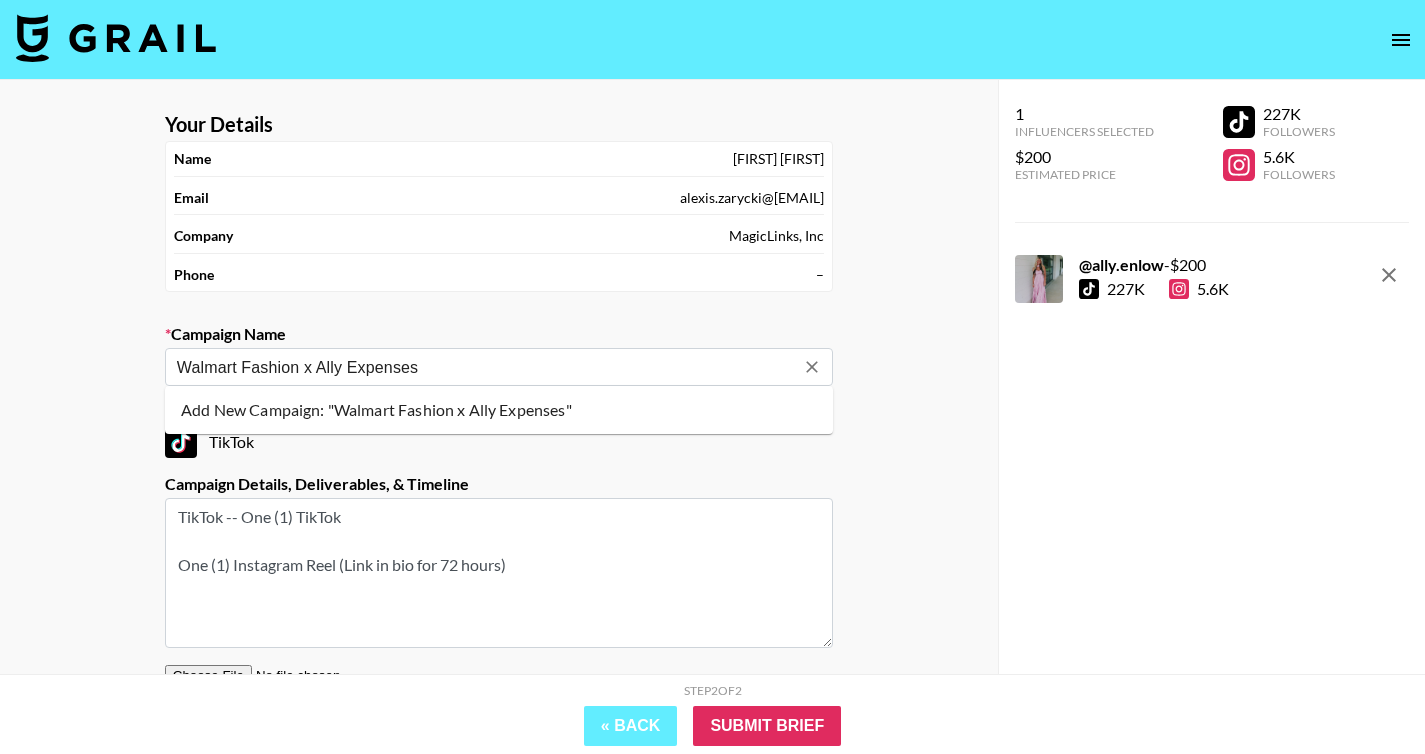 click on "Add New Campaign: "Walmart Fashion x Ally Expenses"" at bounding box center (499, 410) 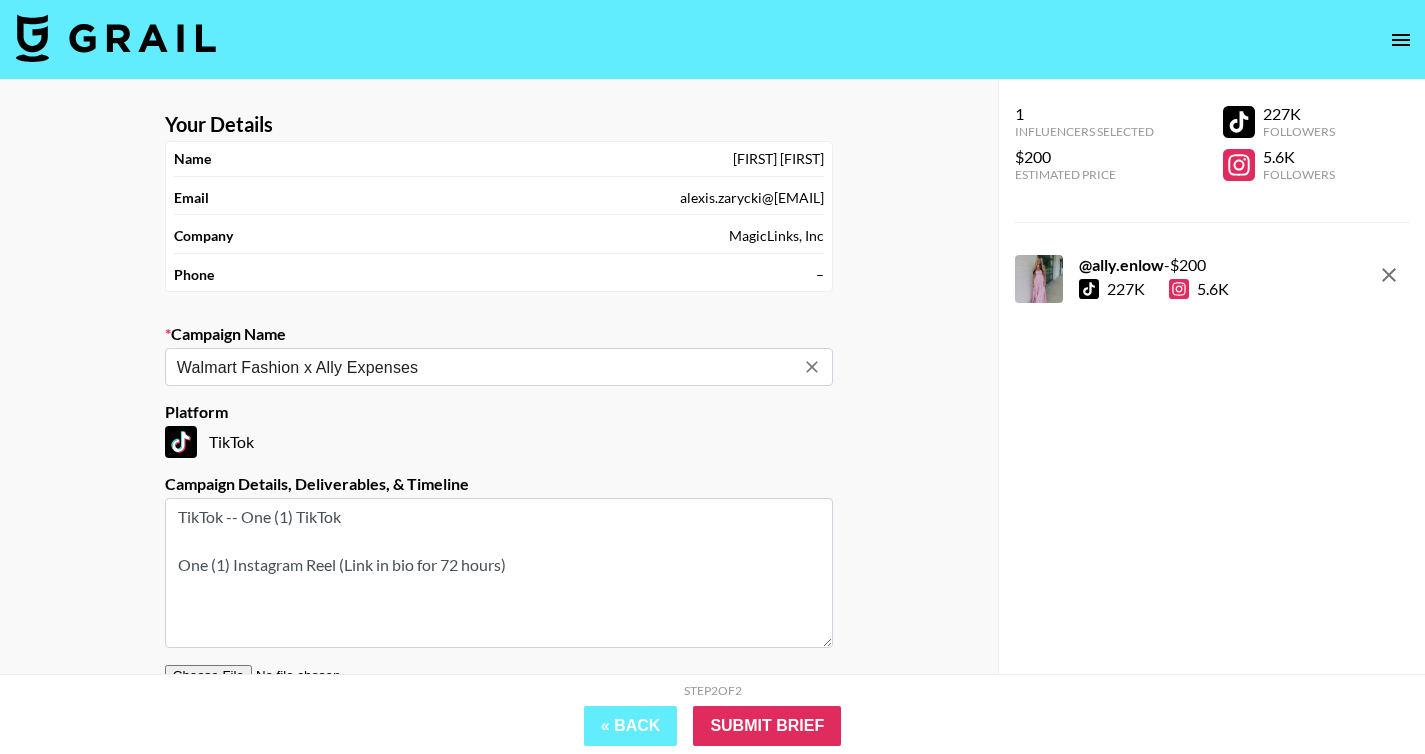 type on "Walmart Fashion x Ally Expenses" 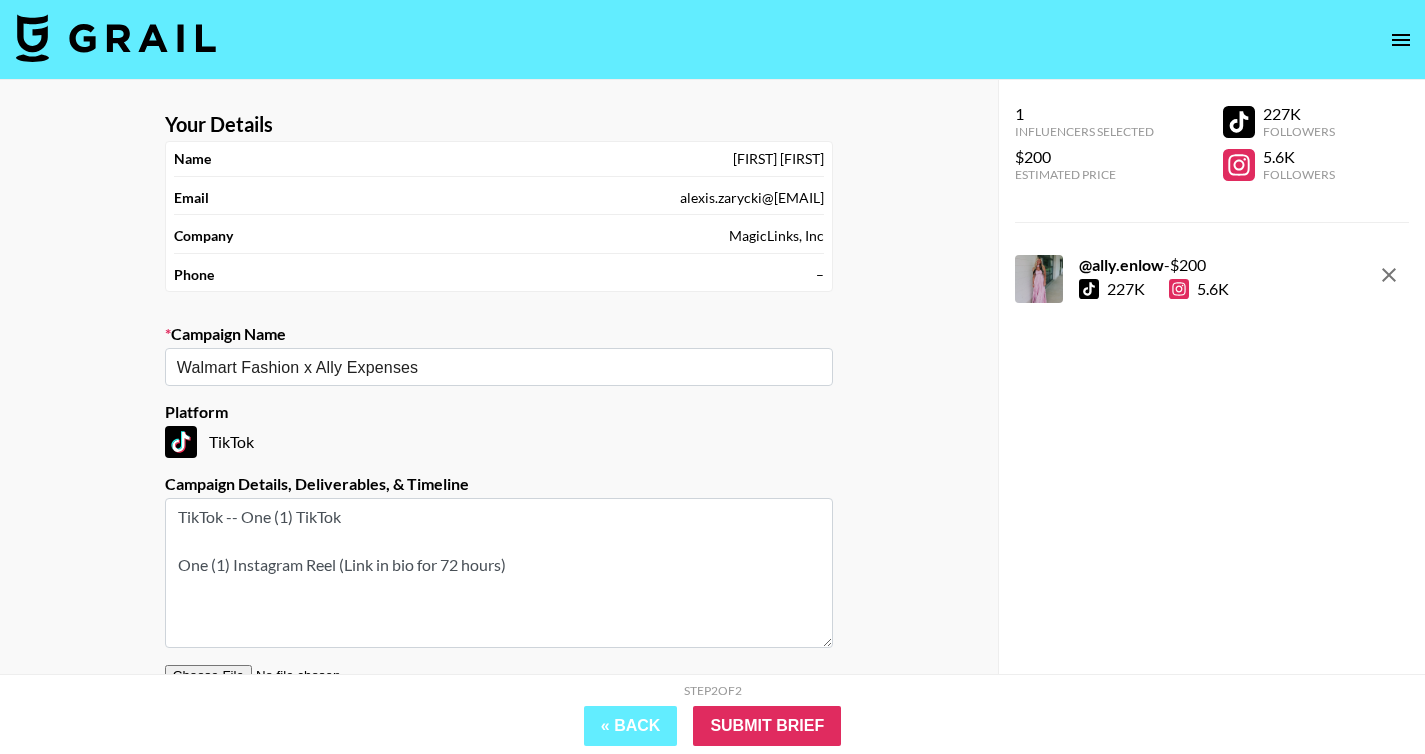 click on "TikTok -- One (1) TikTok
One (1) Instagram Reel (Link in bio for 72 hours)" at bounding box center [499, 573] 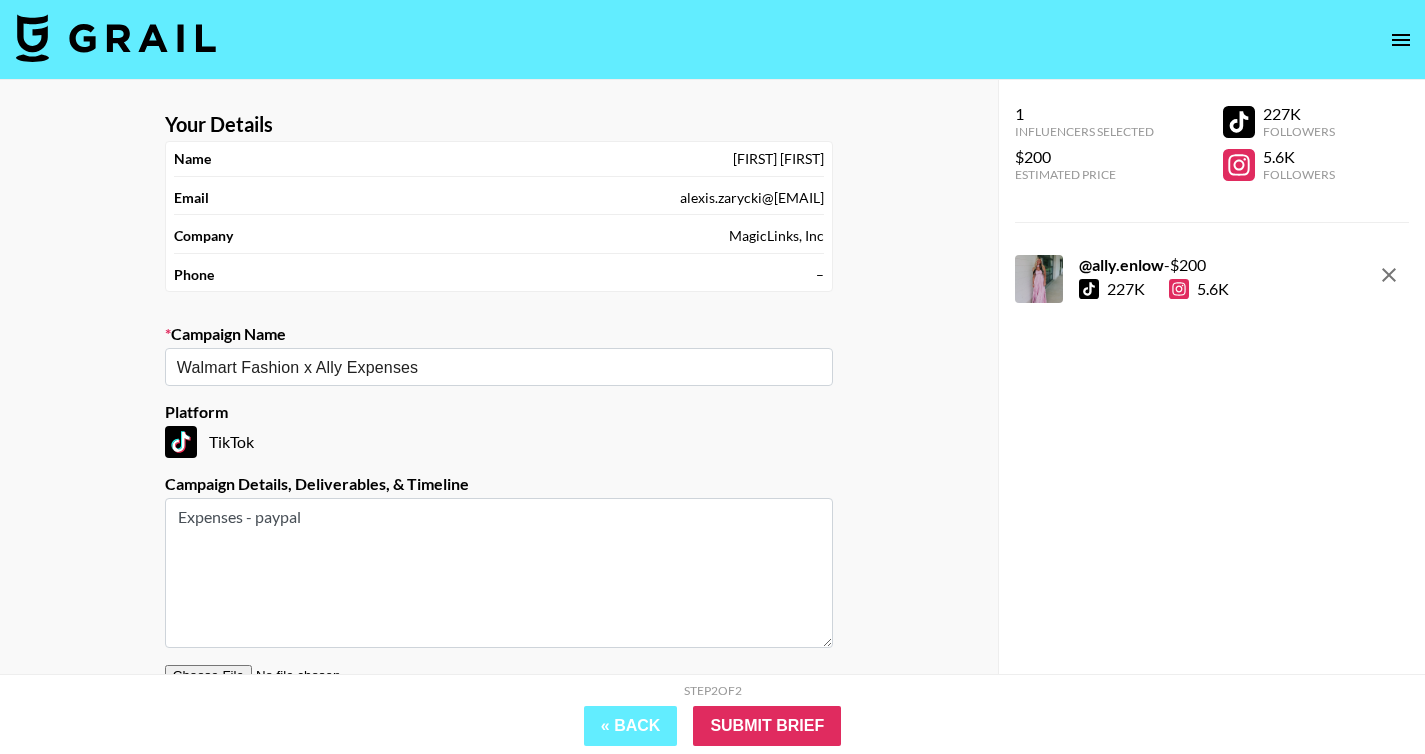 type on "Expenses - paypal" 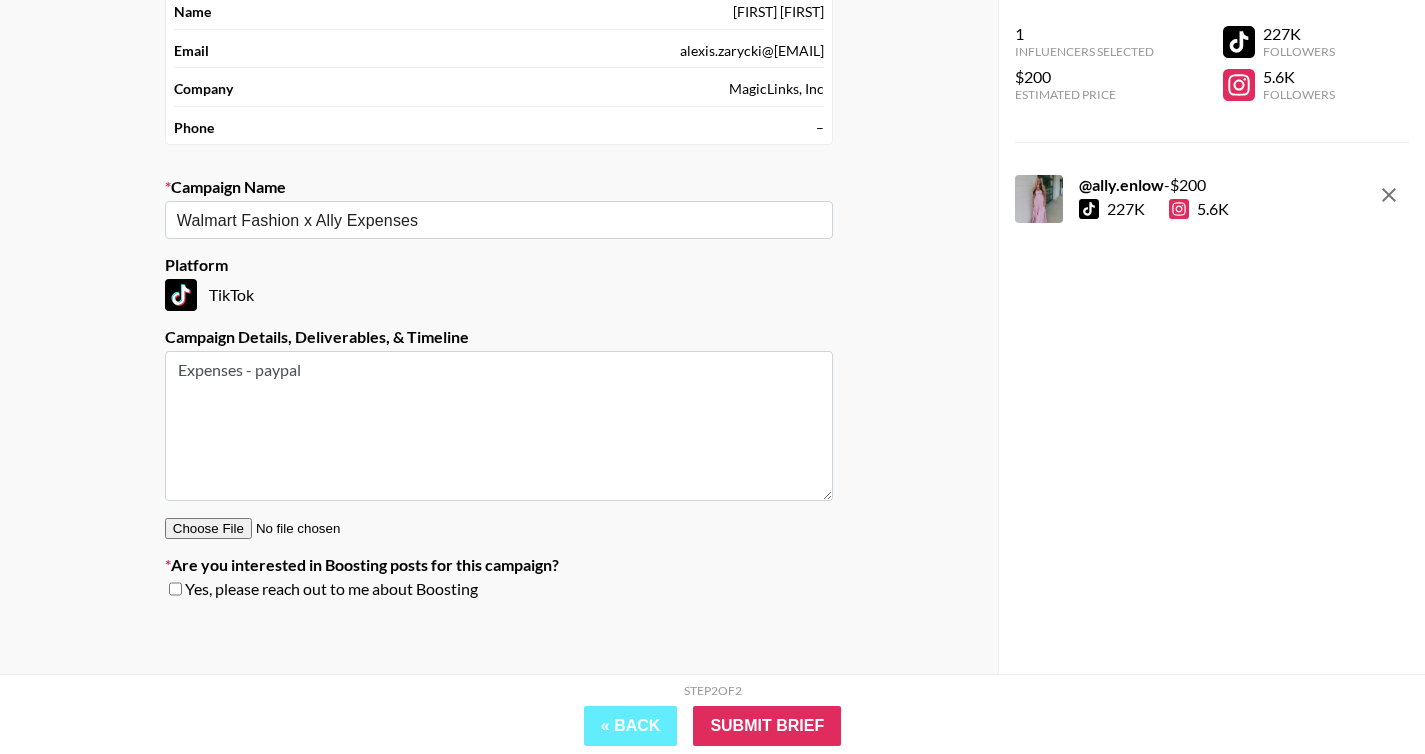 scroll, scrollTop: 152, scrollLeft: 0, axis: vertical 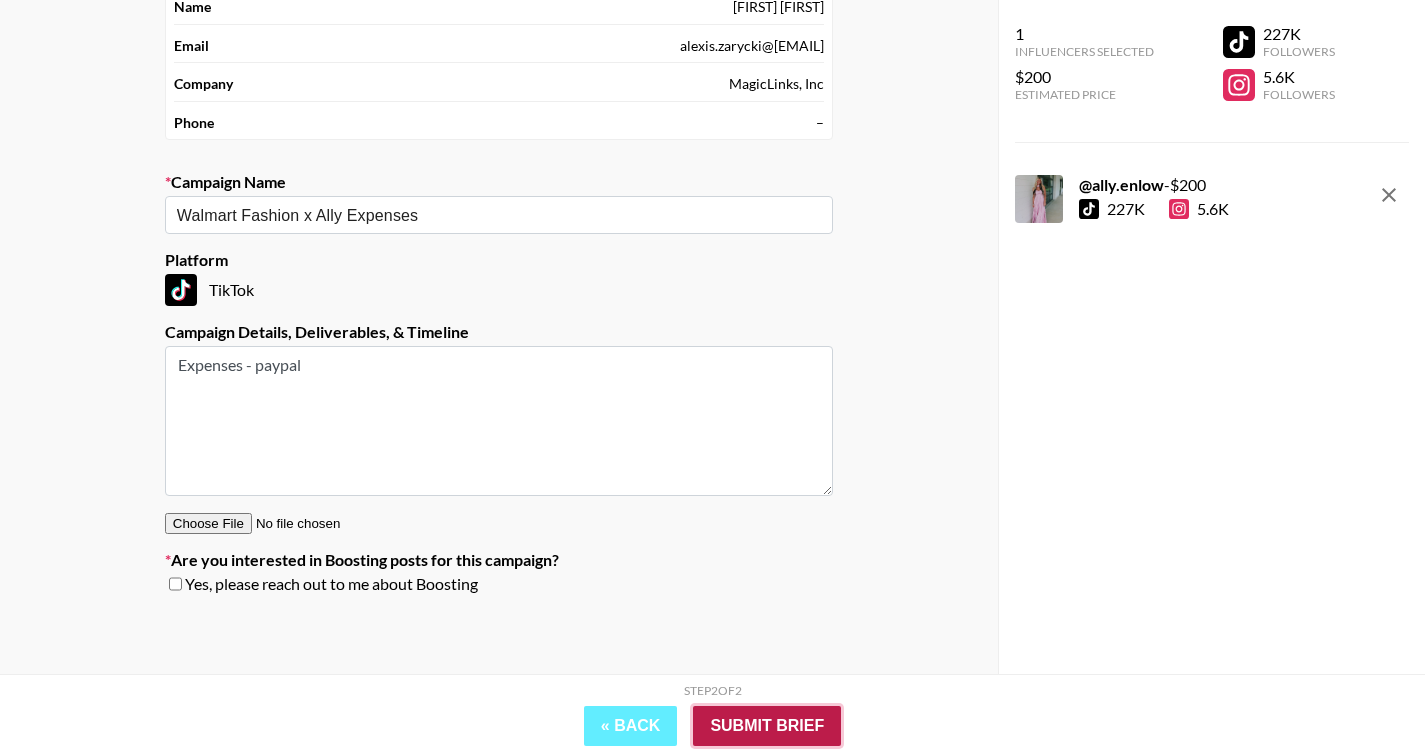 click on "Submit Brief" at bounding box center [767, 726] 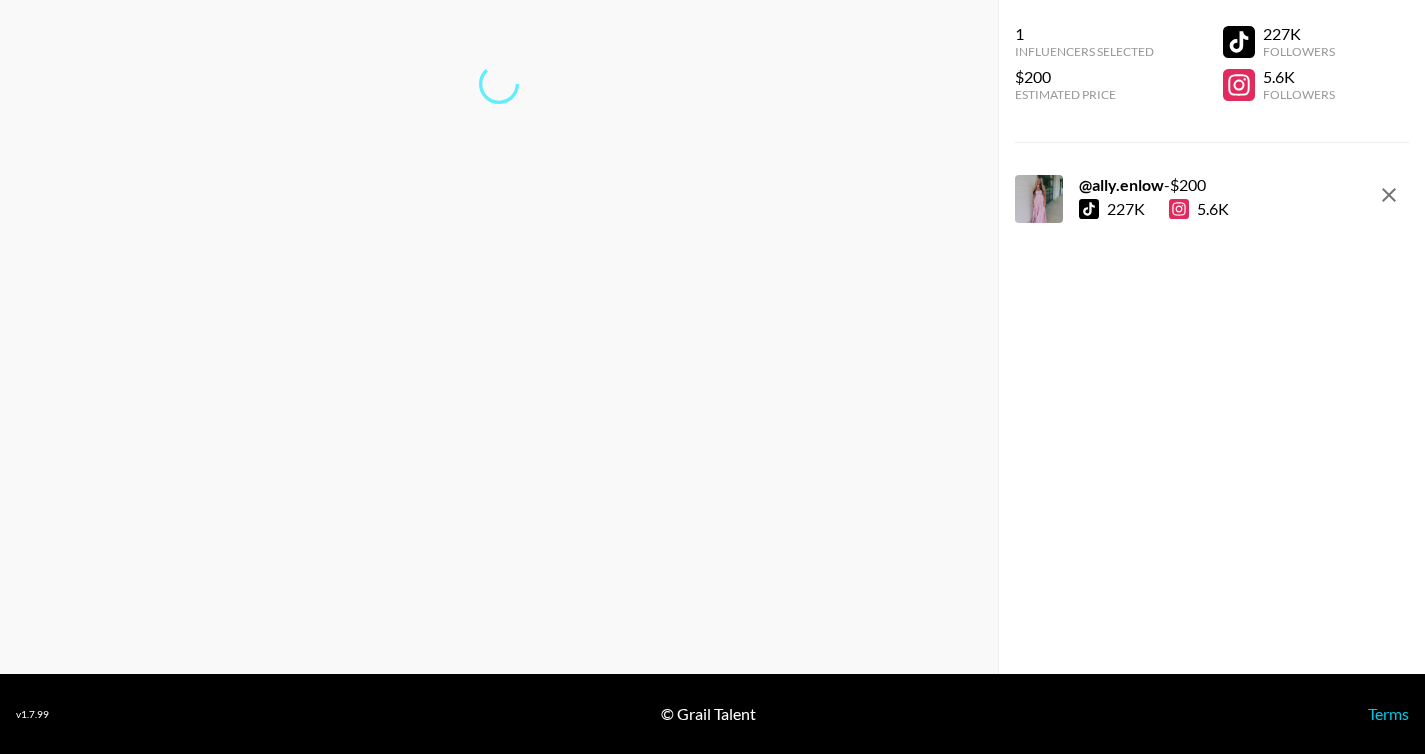 scroll, scrollTop: 80, scrollLeft: 0, axis: vertical 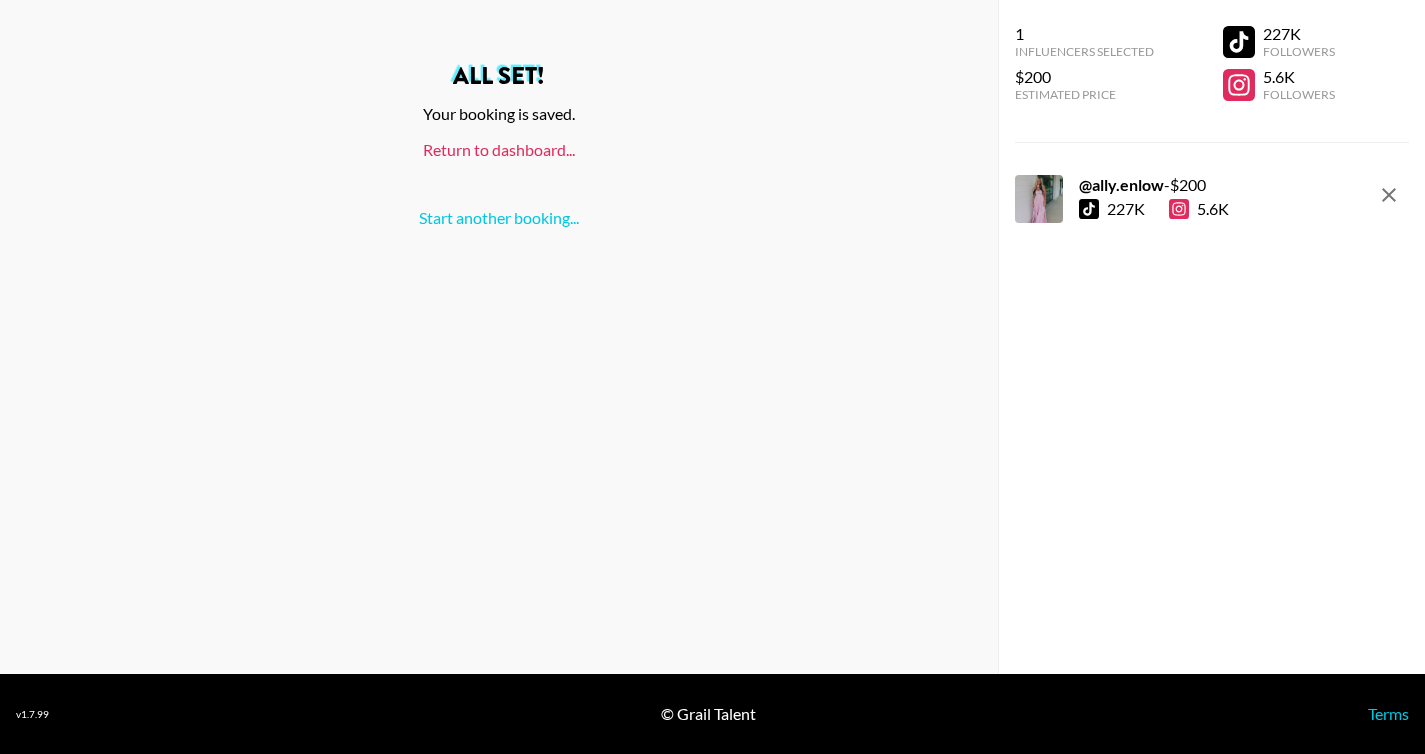 click on "Return to dashboard..." at bounding box center (499, 149) 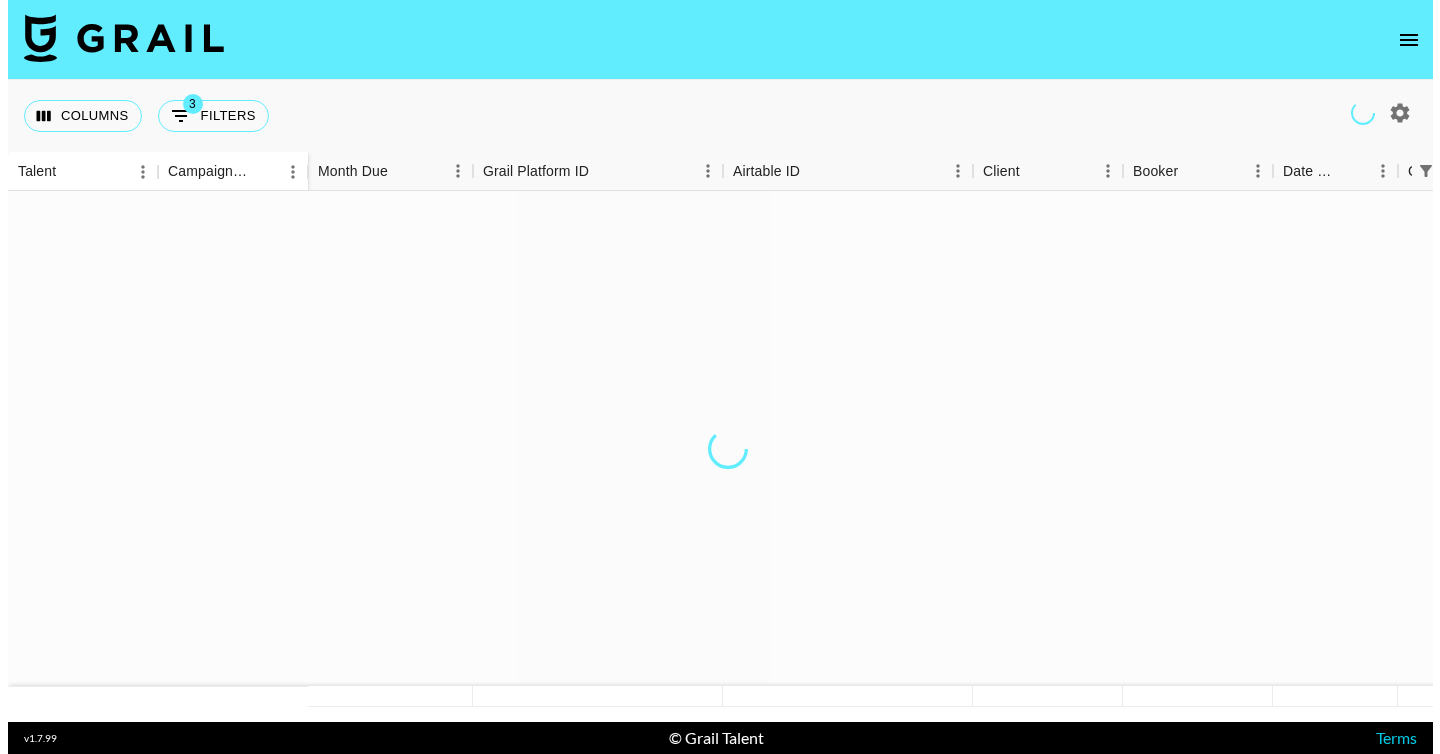 scroll, scrollTop: 0, scrollLeft: 0, axis: both 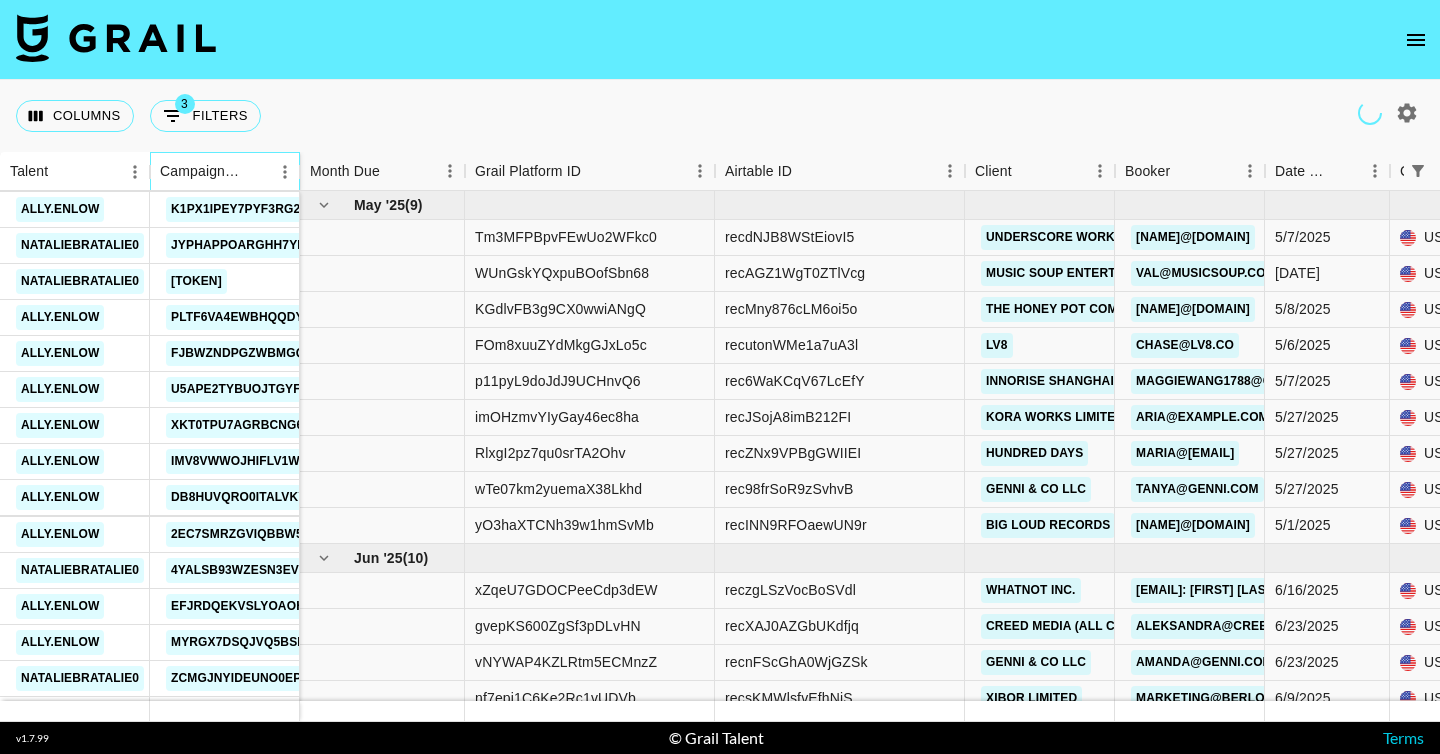 click on "Campaign (Type)" at bounding box center (201, 171) 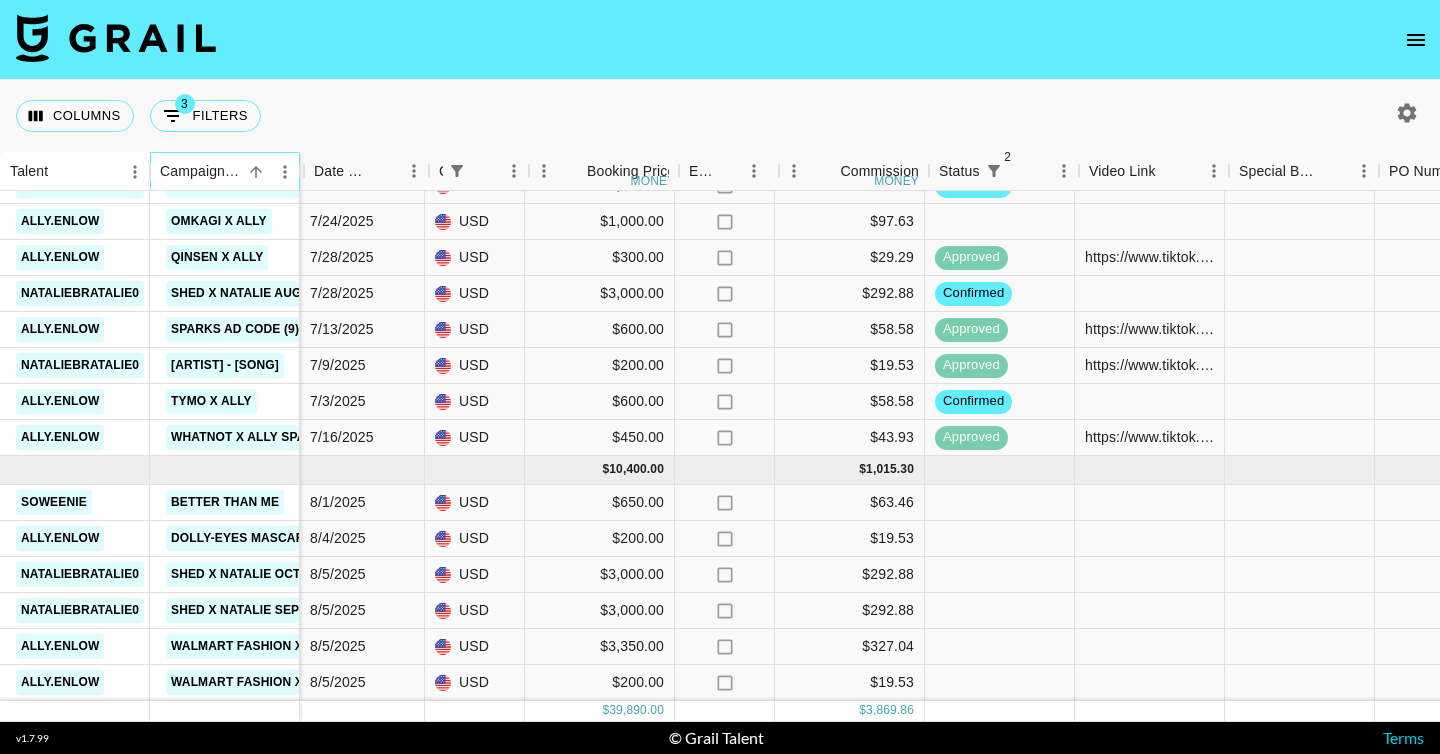 scroll, scrollTop: 1096, scrollLeft: 971, axis: both 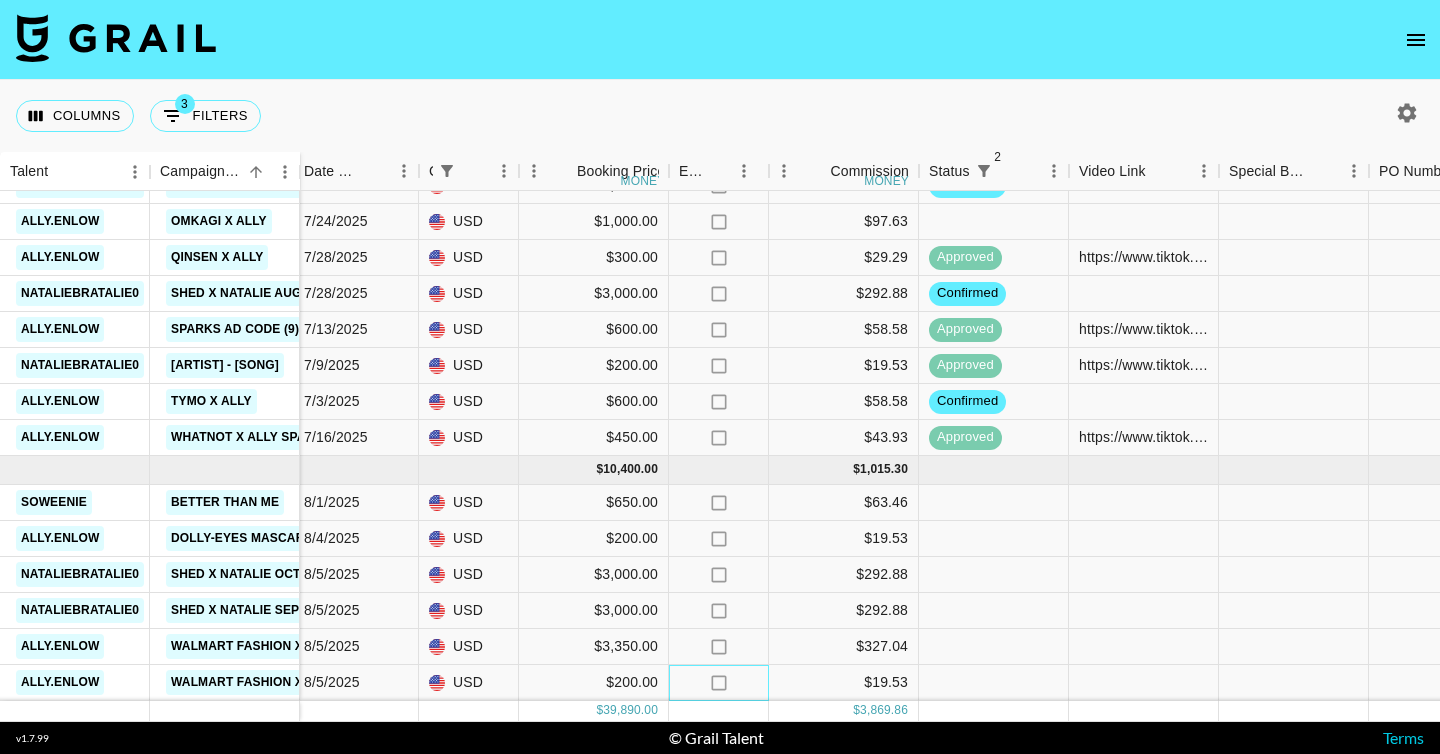 click on "no" 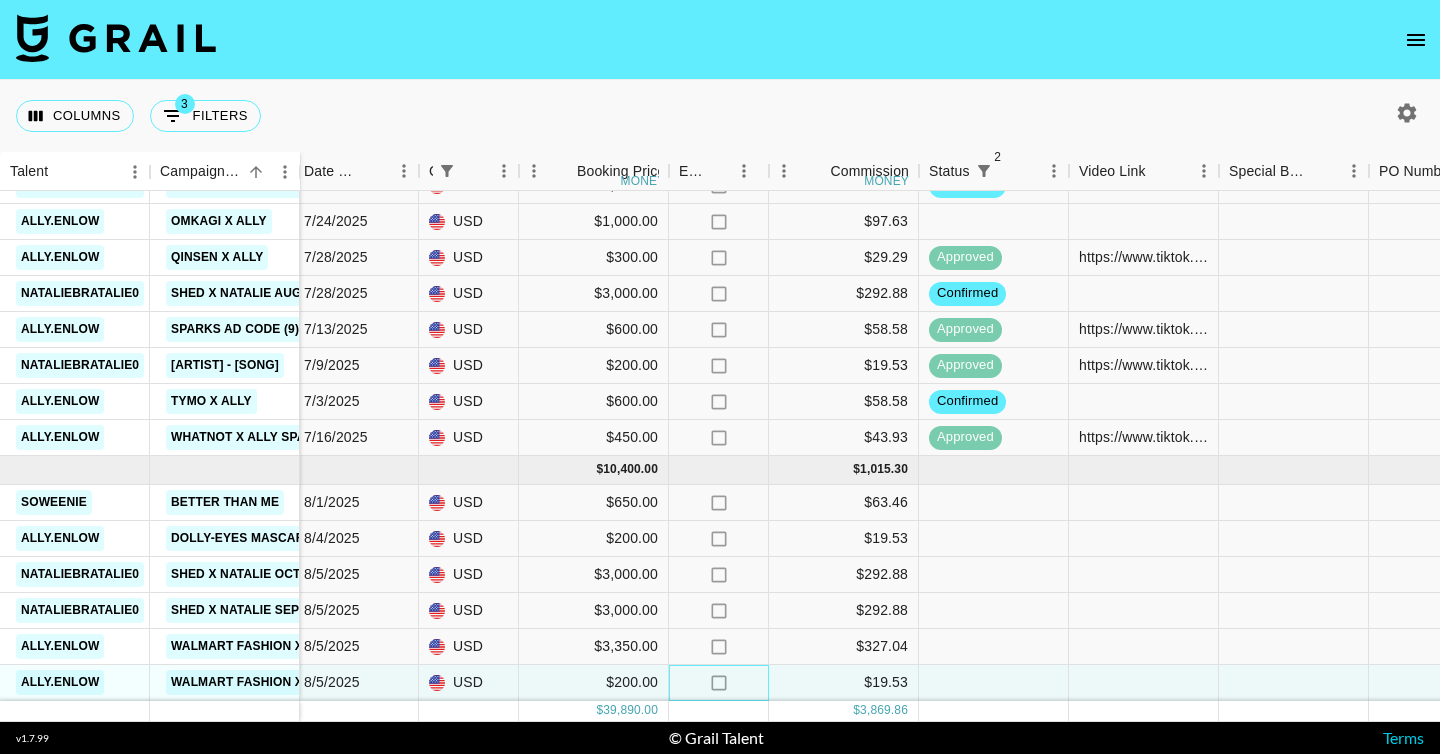 click on "no" 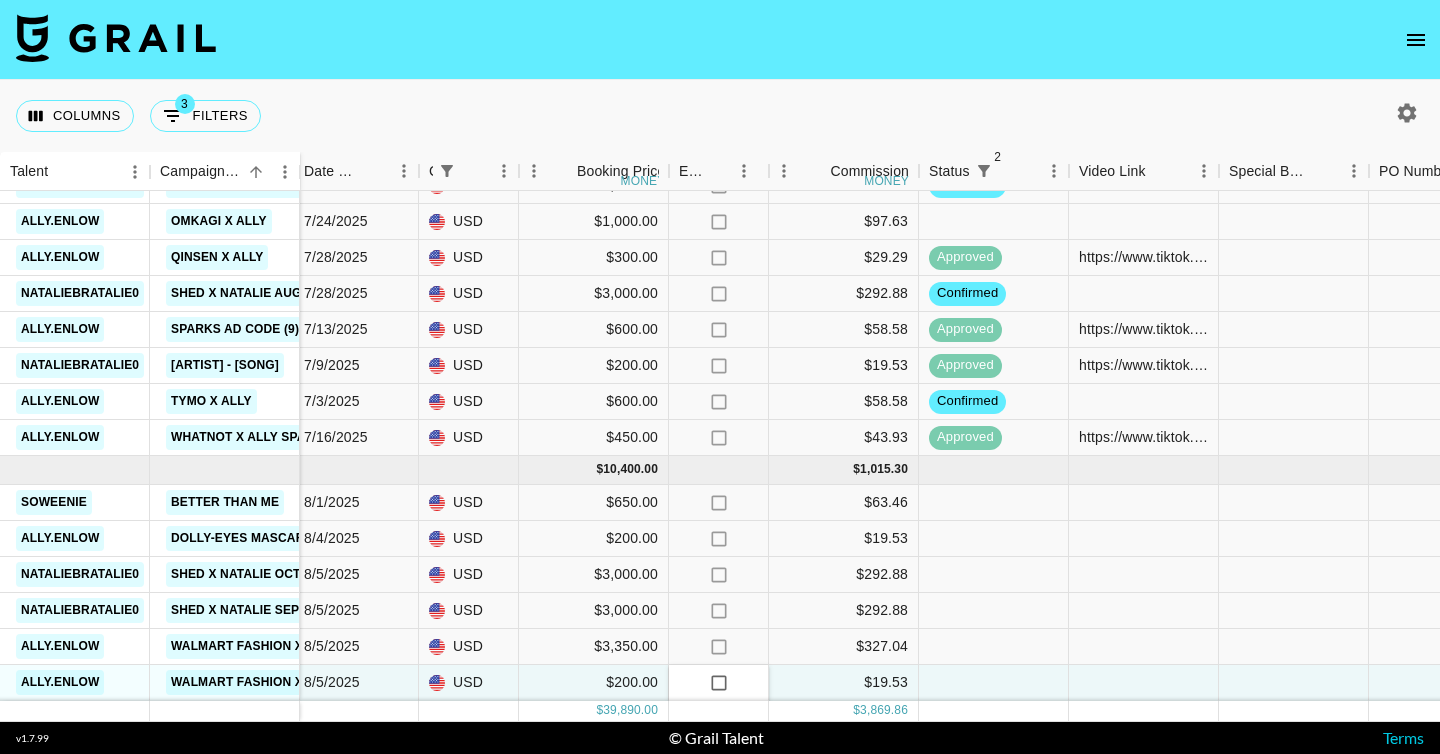 click at bounding box center [719, 683] 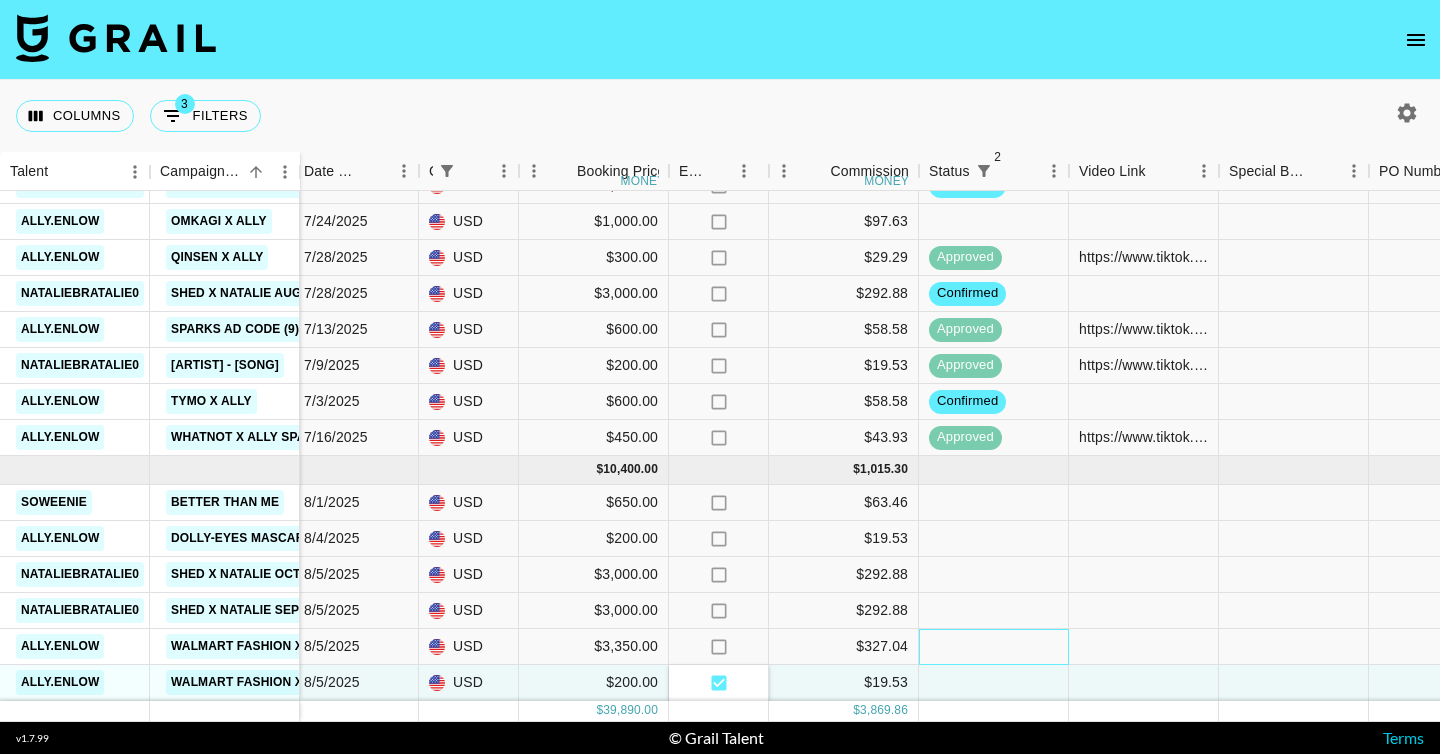 click at bounding box center [994, 647] 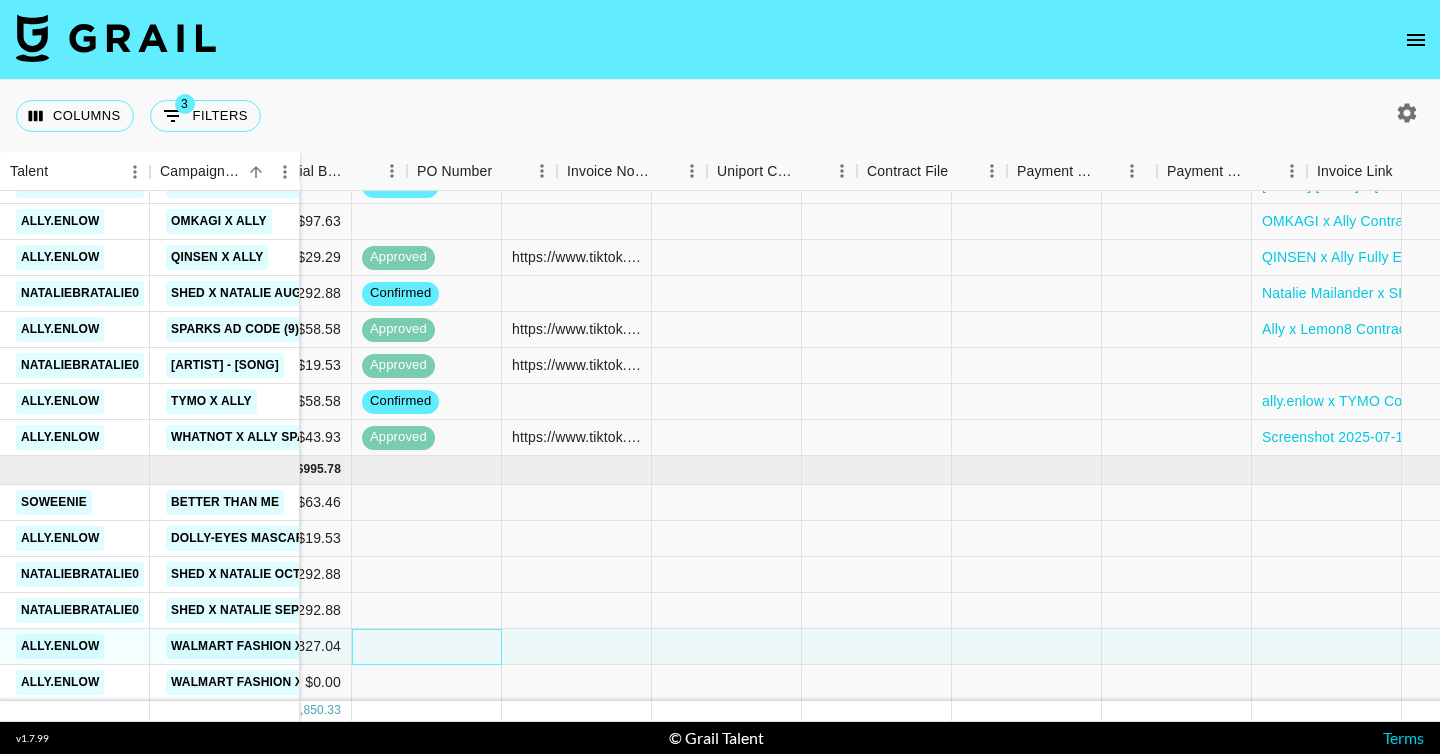 scroll, scrollTop: 1096, scrollLeft: 2045, axis: both 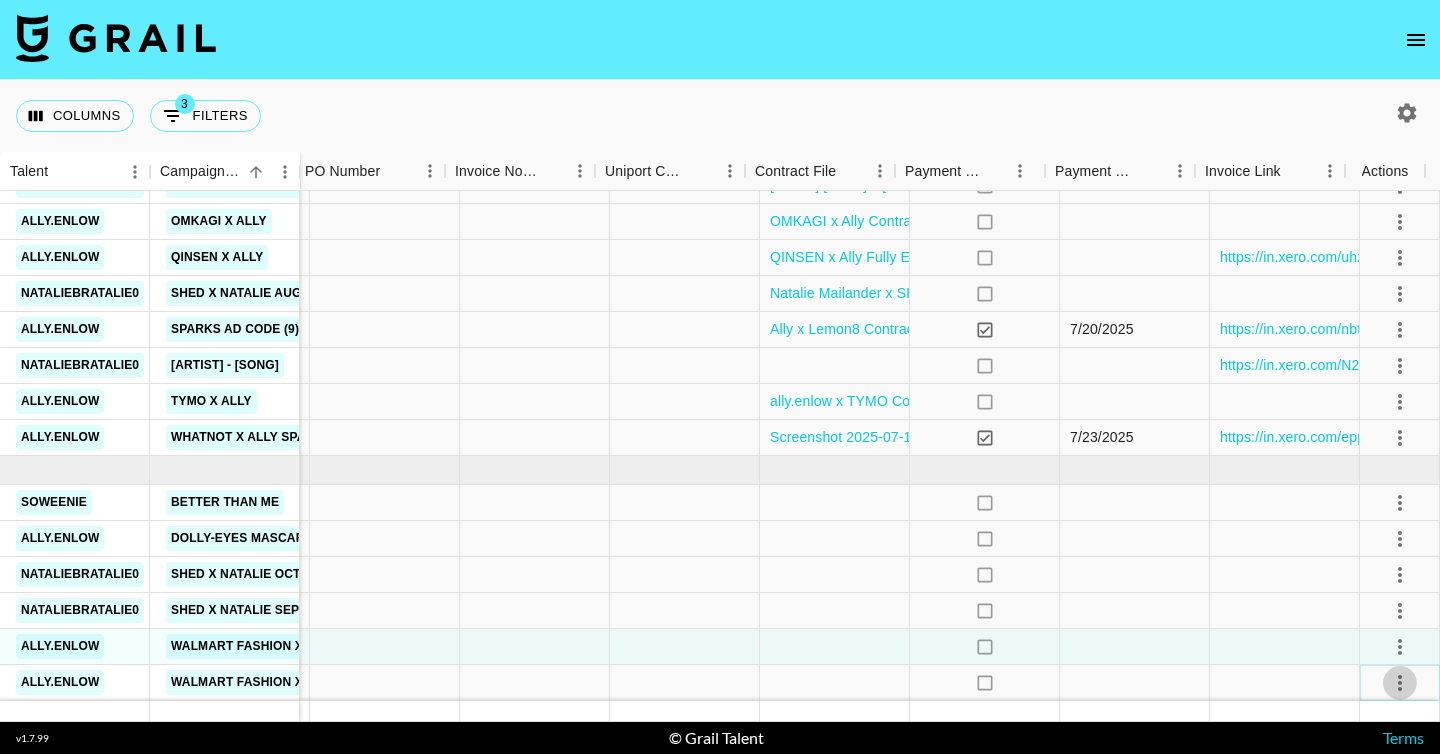 click 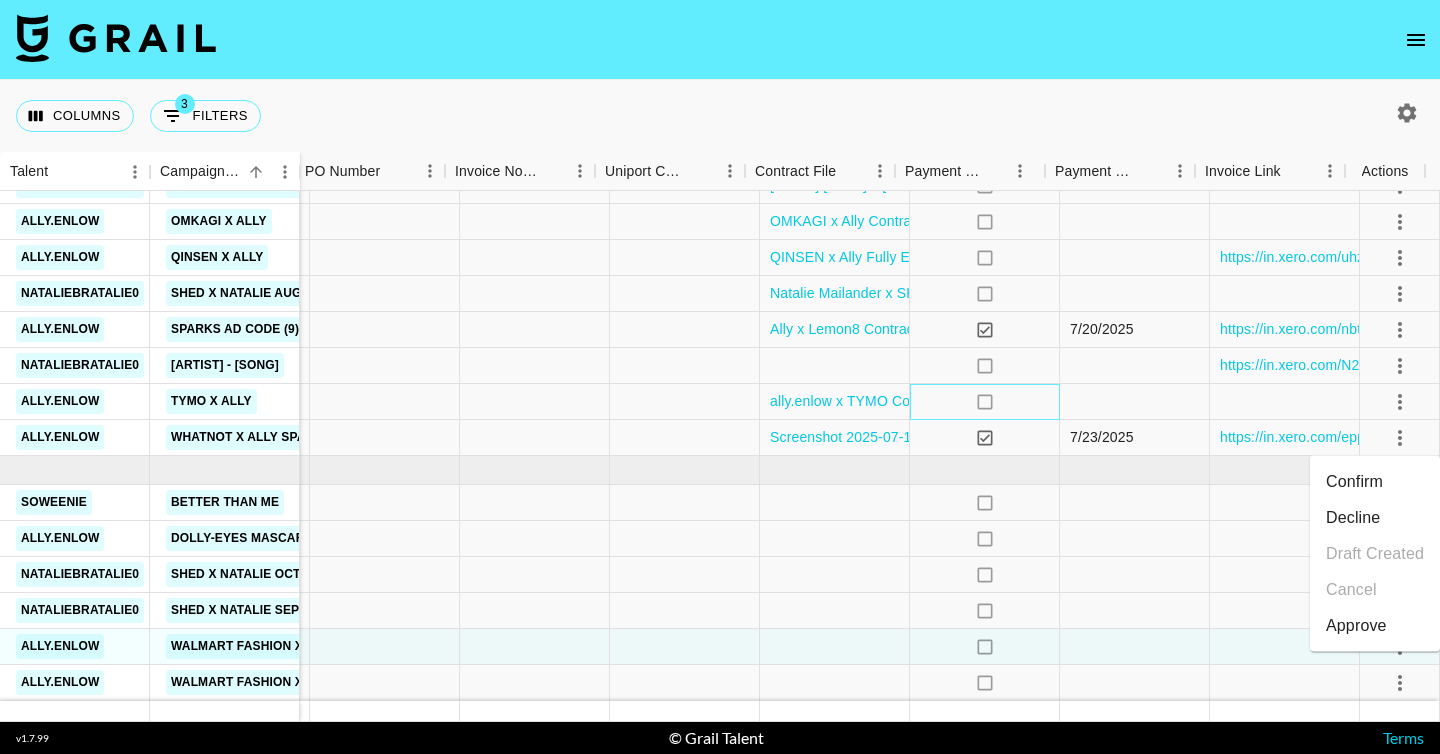 click on "no" 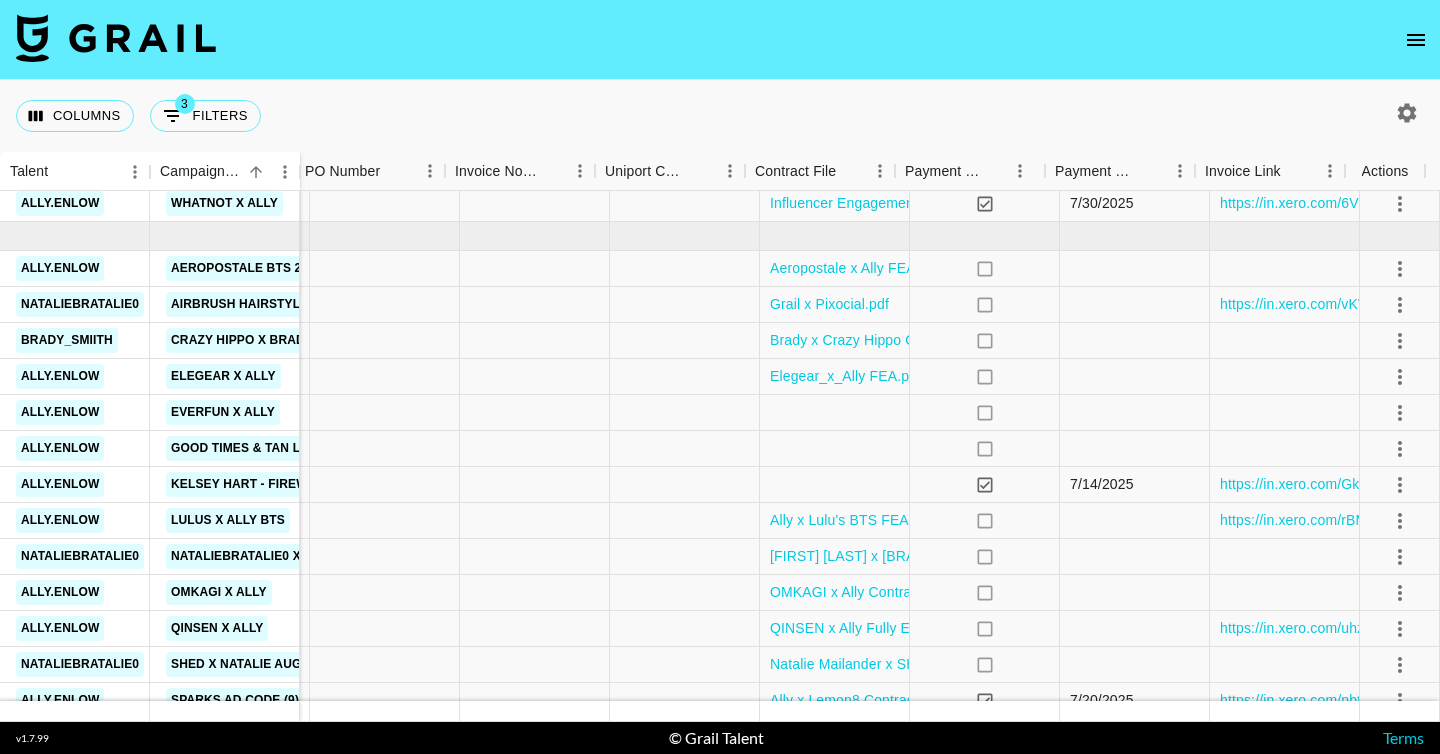scroll, scrollTop: 701, scrollLeft: 2045, axis: both 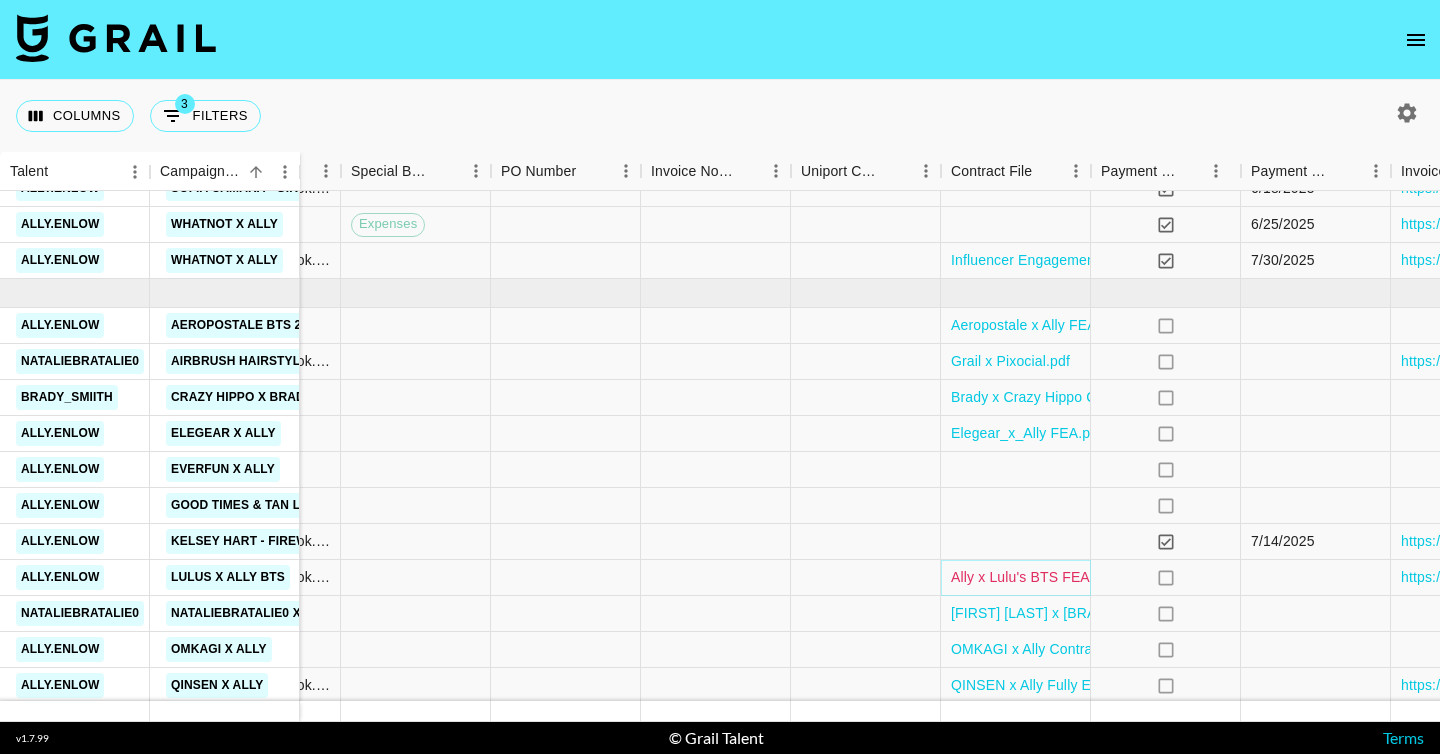 click on "Ally x Lulu's BTS FEA.pdf" at bounding box center [1032, 577] 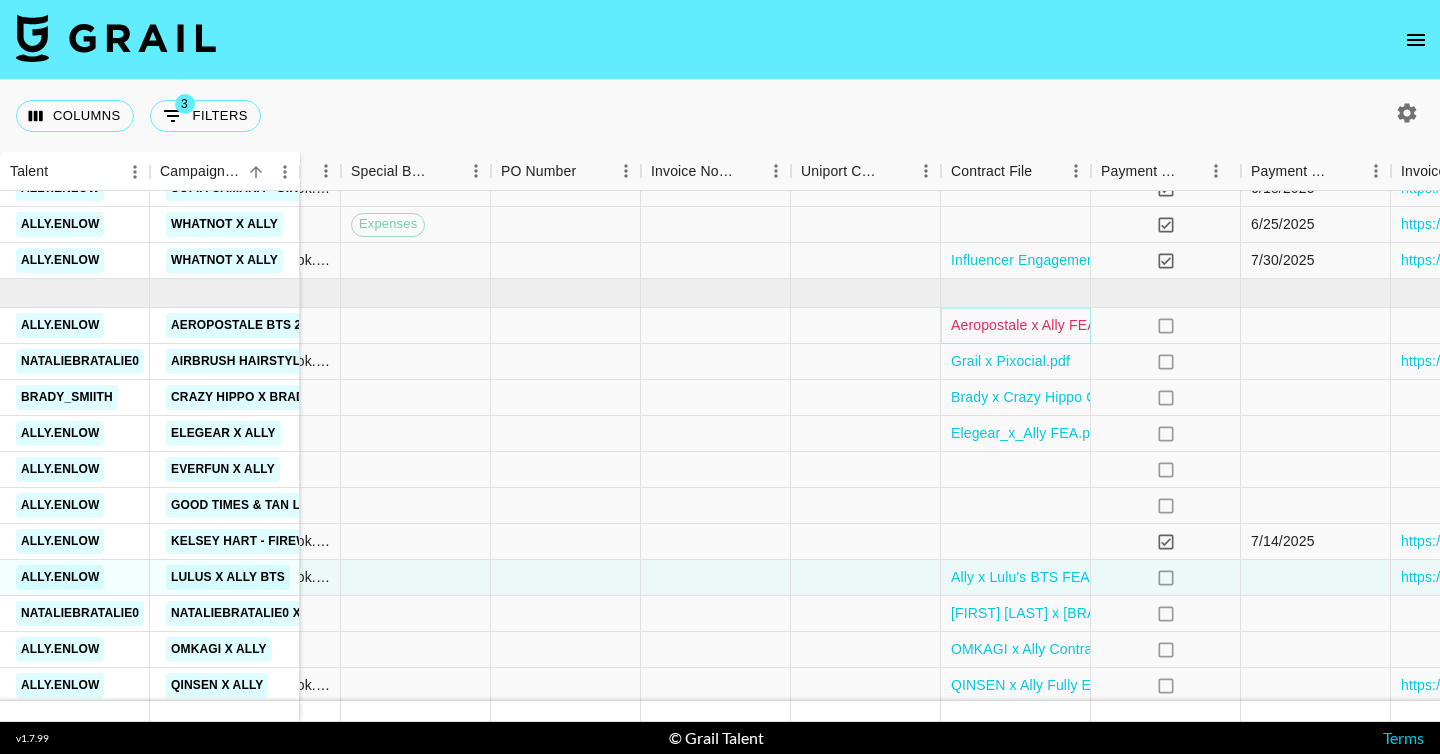 click on "Aeropostale x Ally FEA.pdf" at bounding box center [1036, 325] 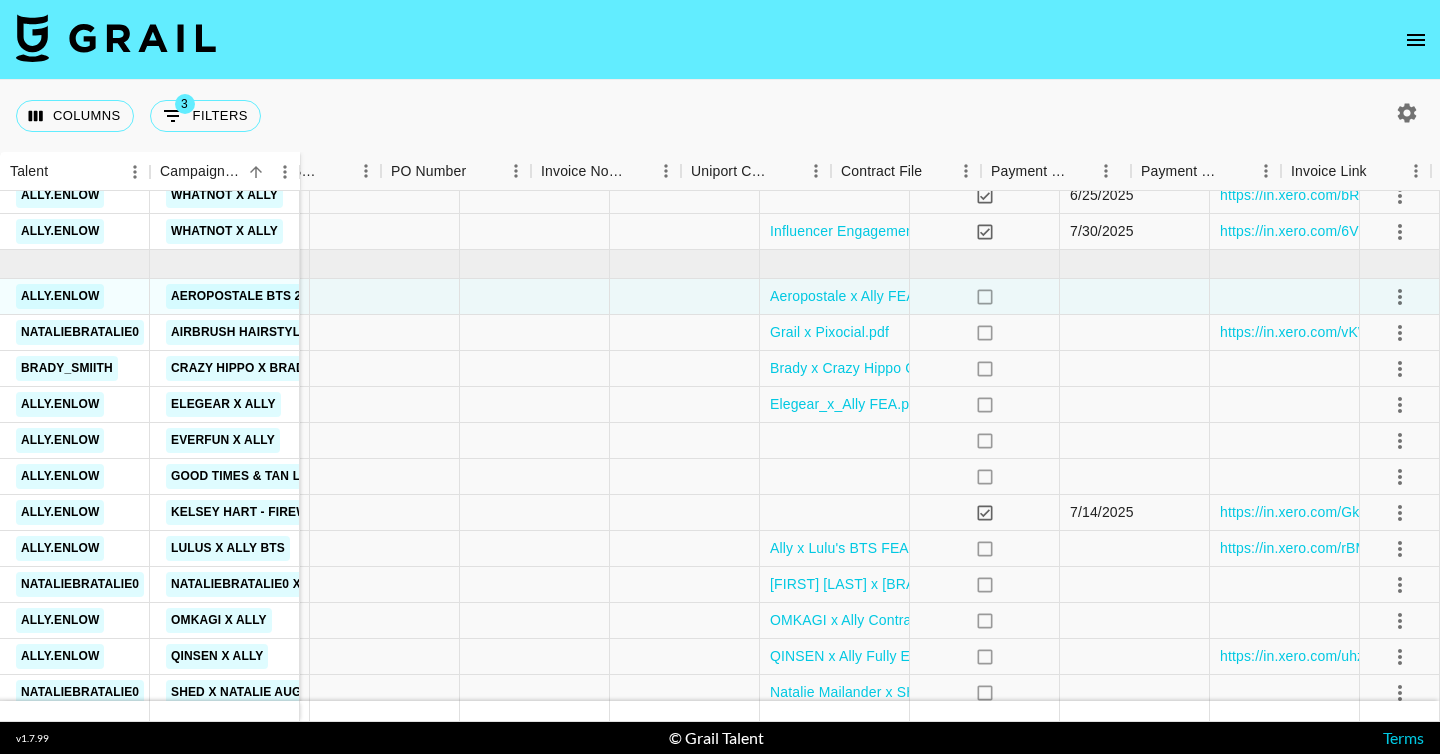 scroll, scrollTop: 683, scrollLeft: 2045, axis: both 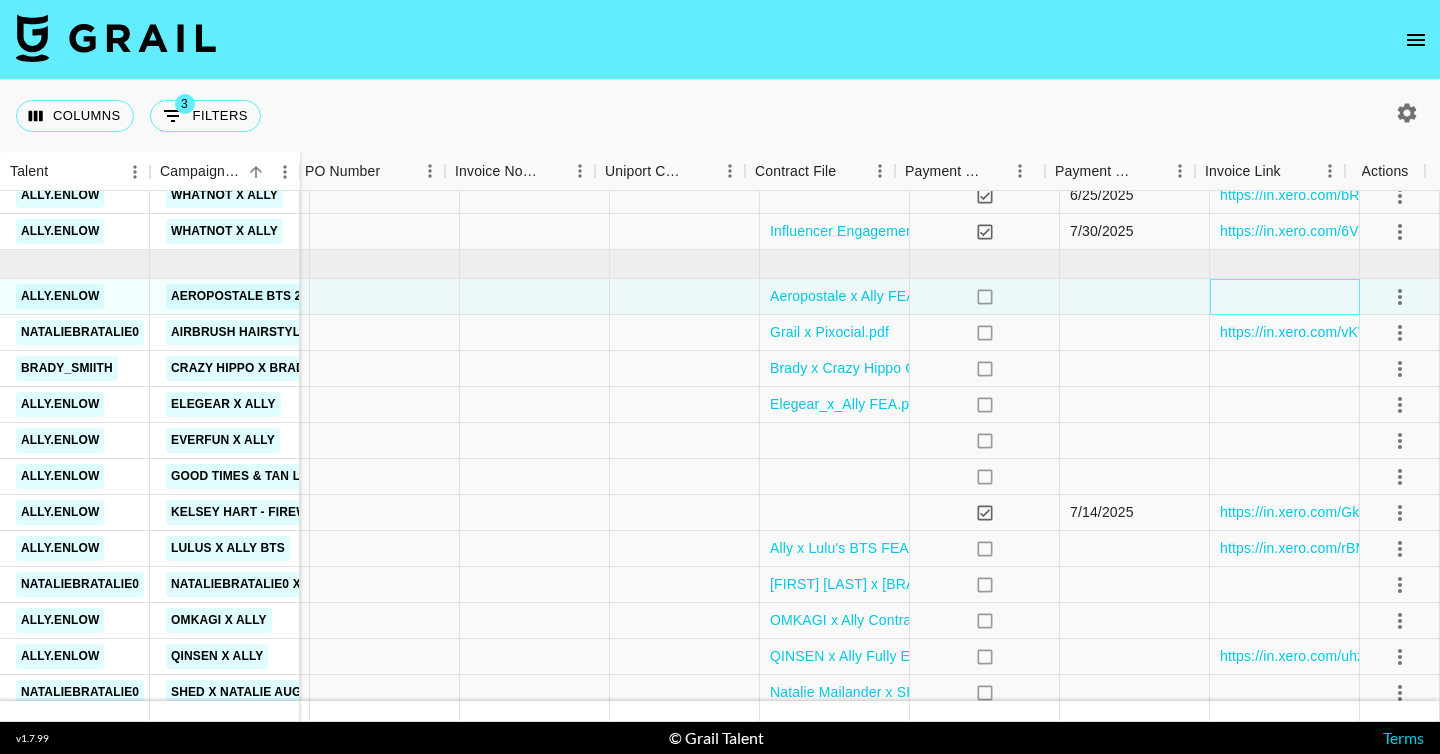 click at bounding box center [1285, 297] 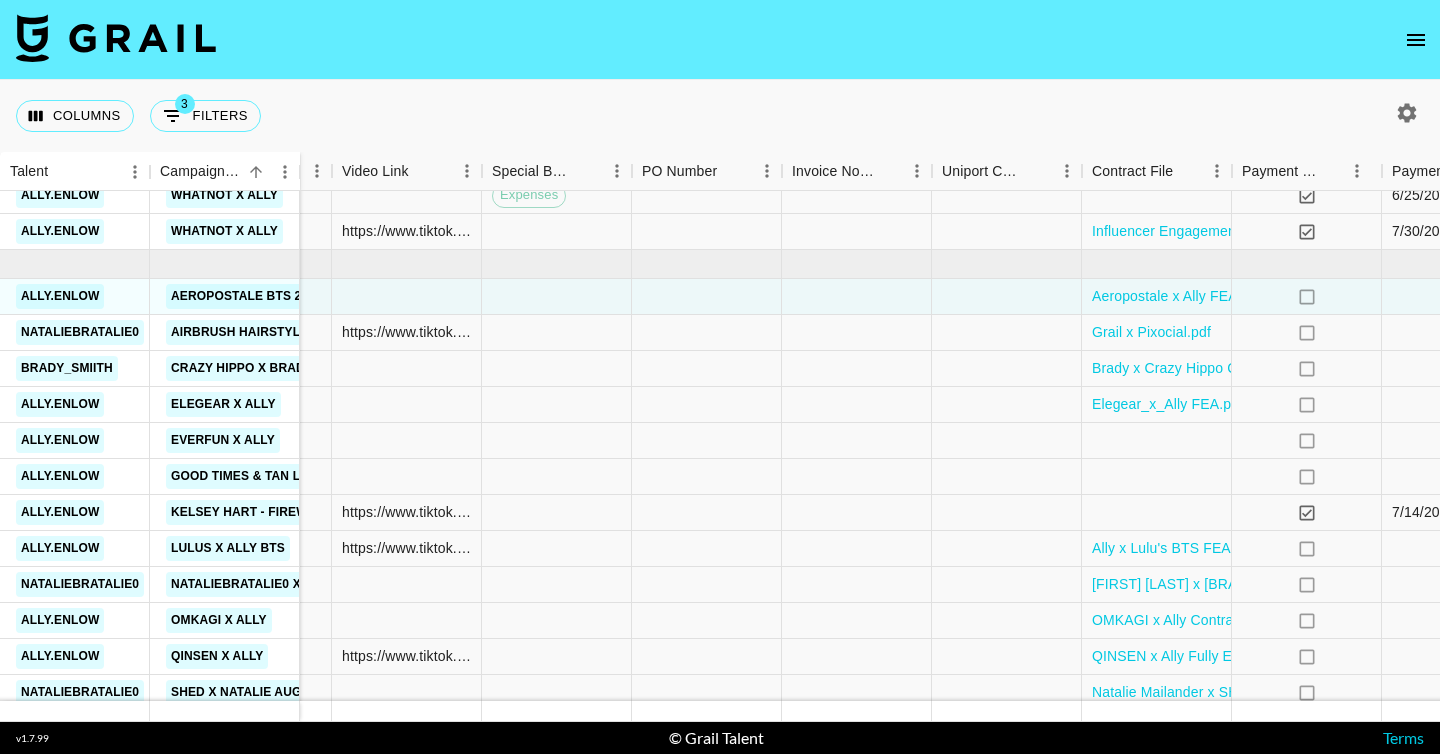 scroll, scrollTop: 683, scrollLeft: 1644, axis: both 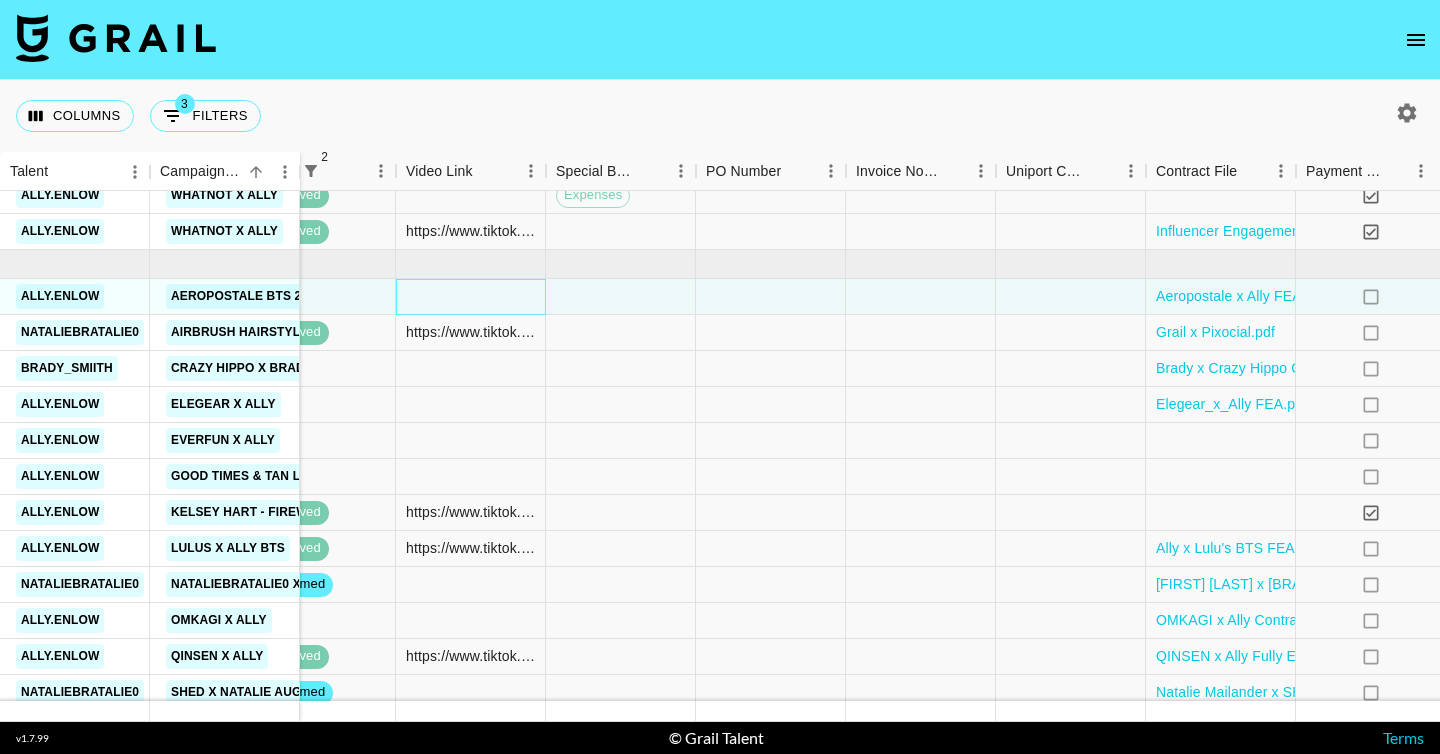 click at bounding box center [471, 297] 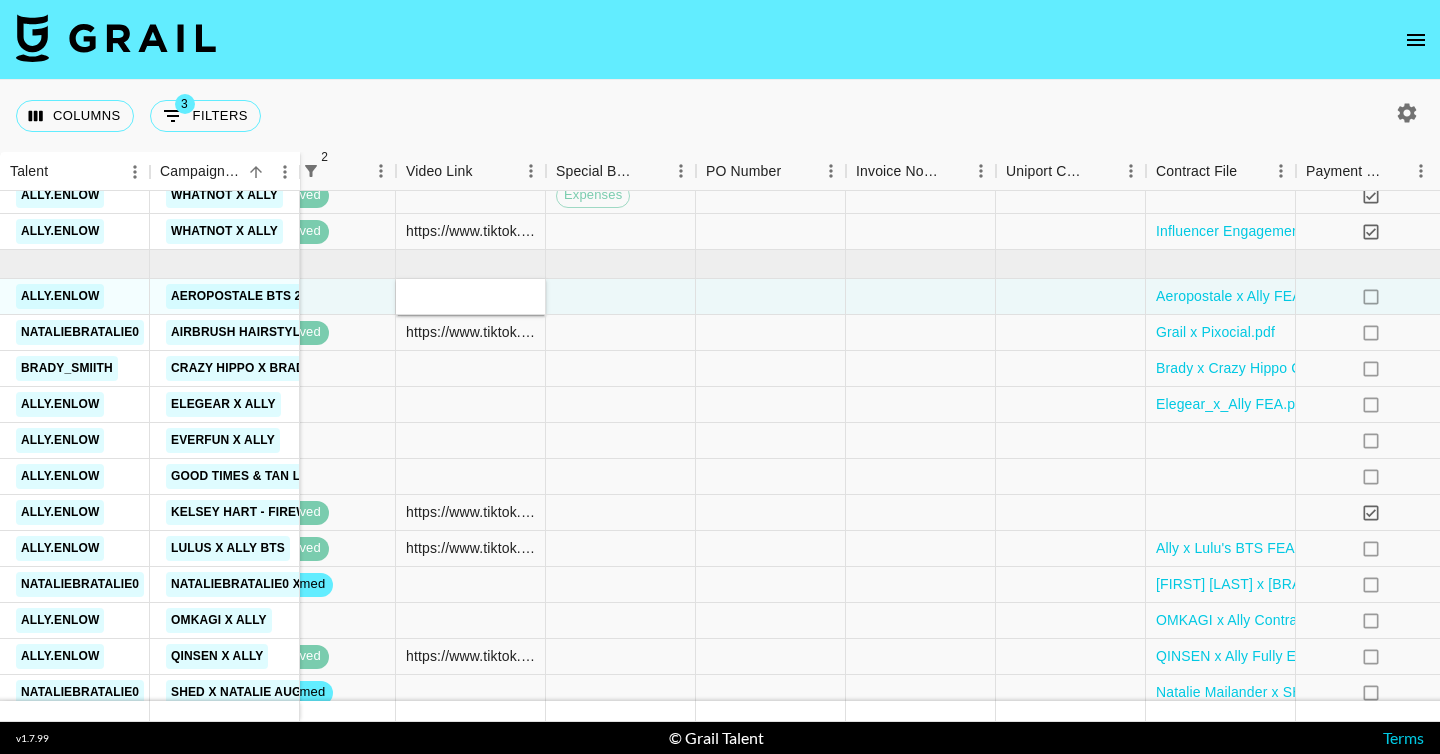 type on "https://www.tiktok.com/@ally.enlow/video/7535161613624691981?is_from_webapp=1&sender_device=pc&web_id=7481071048704935454" 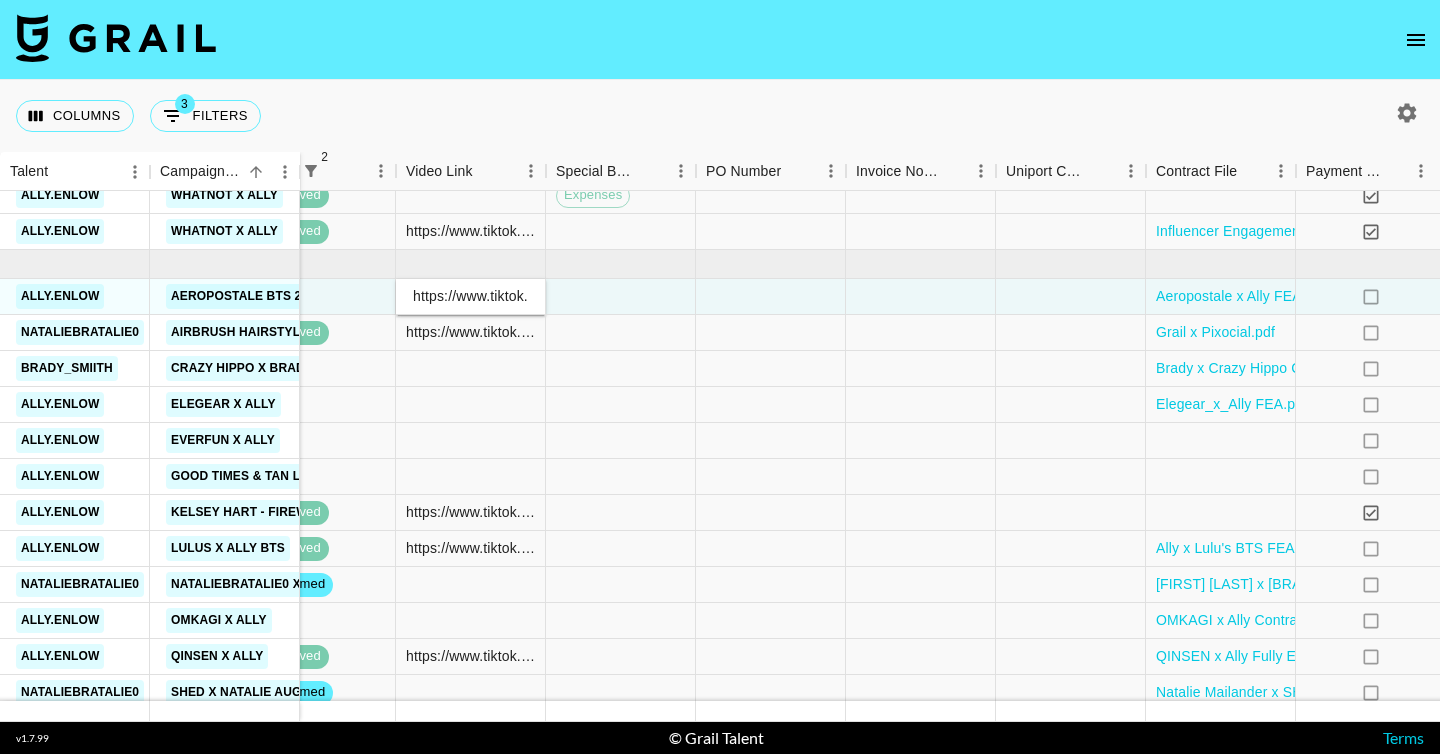 scroll, scrollTop: 0, scrollLeft: 769, axis: horizontal 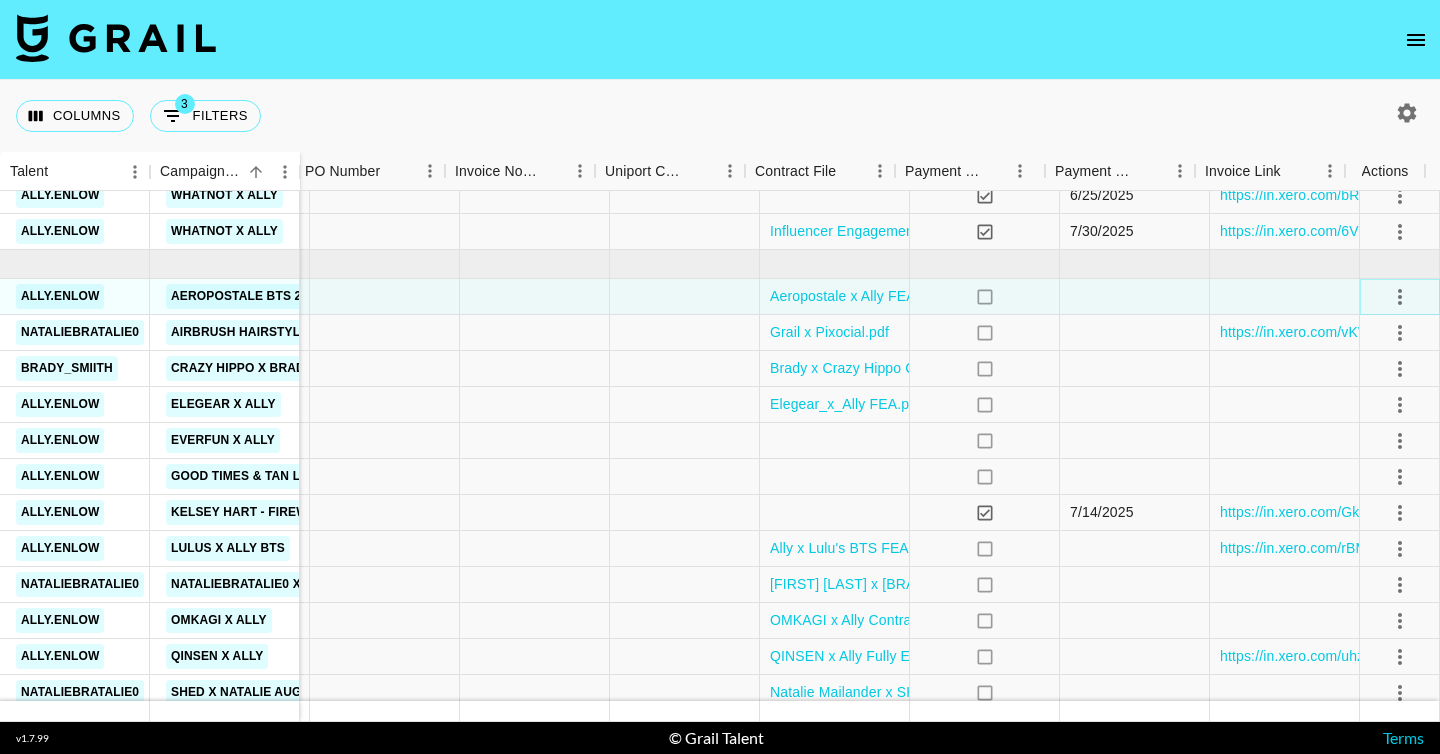 click 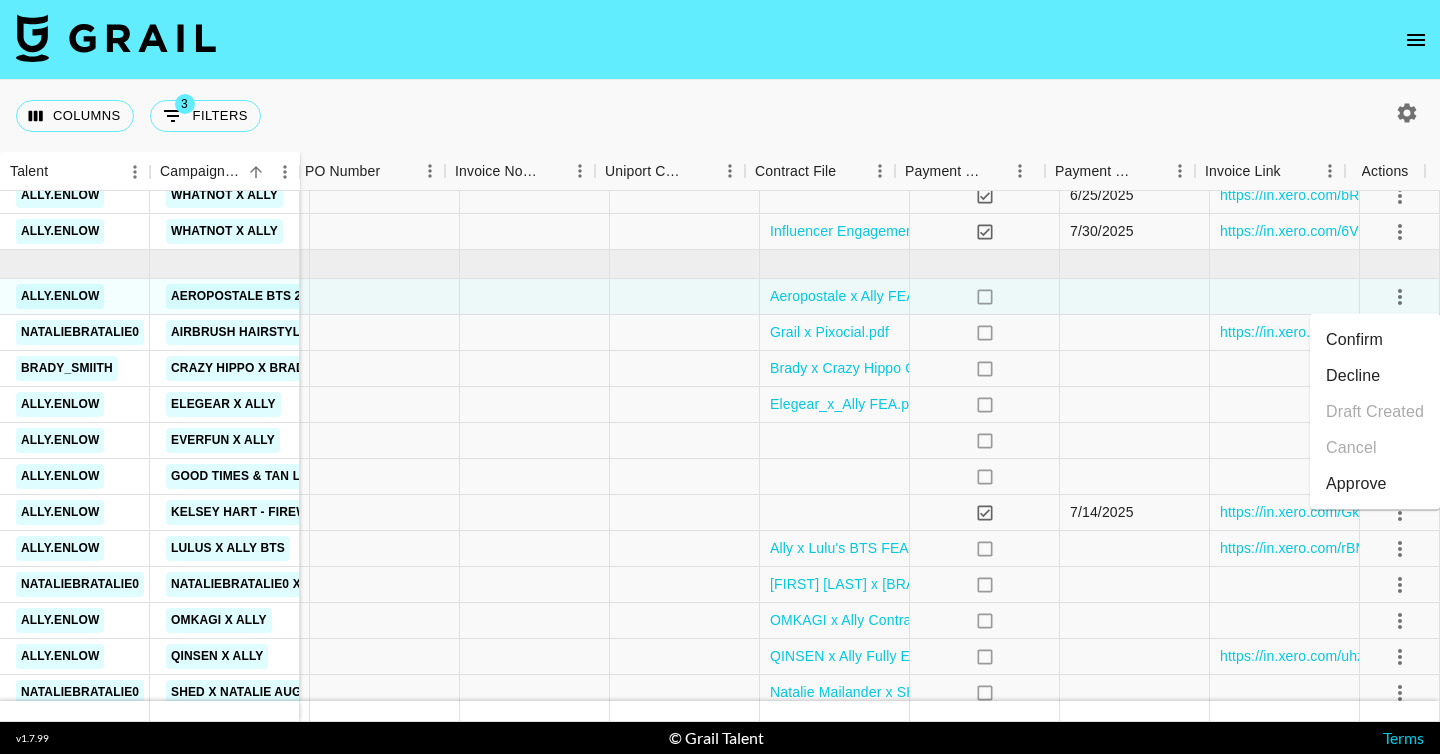 click on "Confirm" at bounding box center [1375, 340] 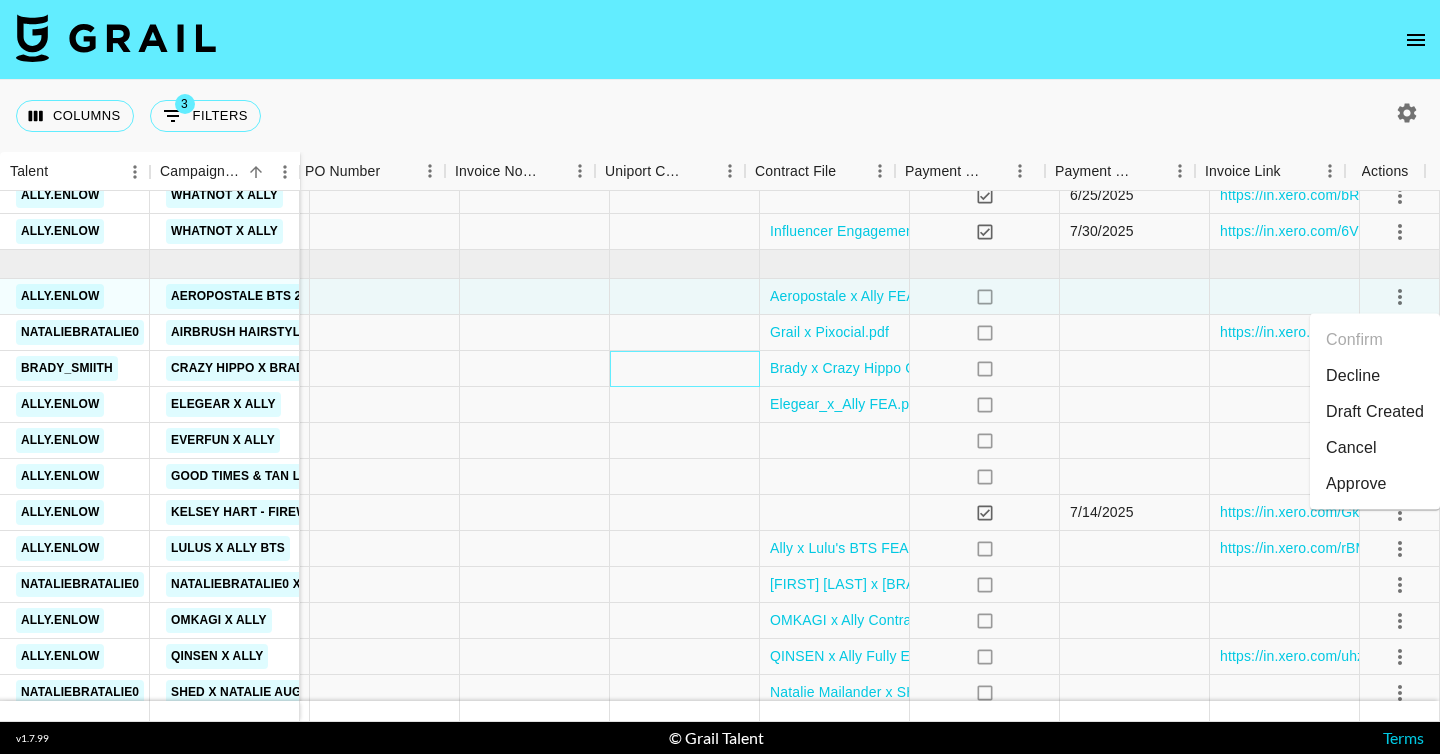 click at bounding box center (685, 369) 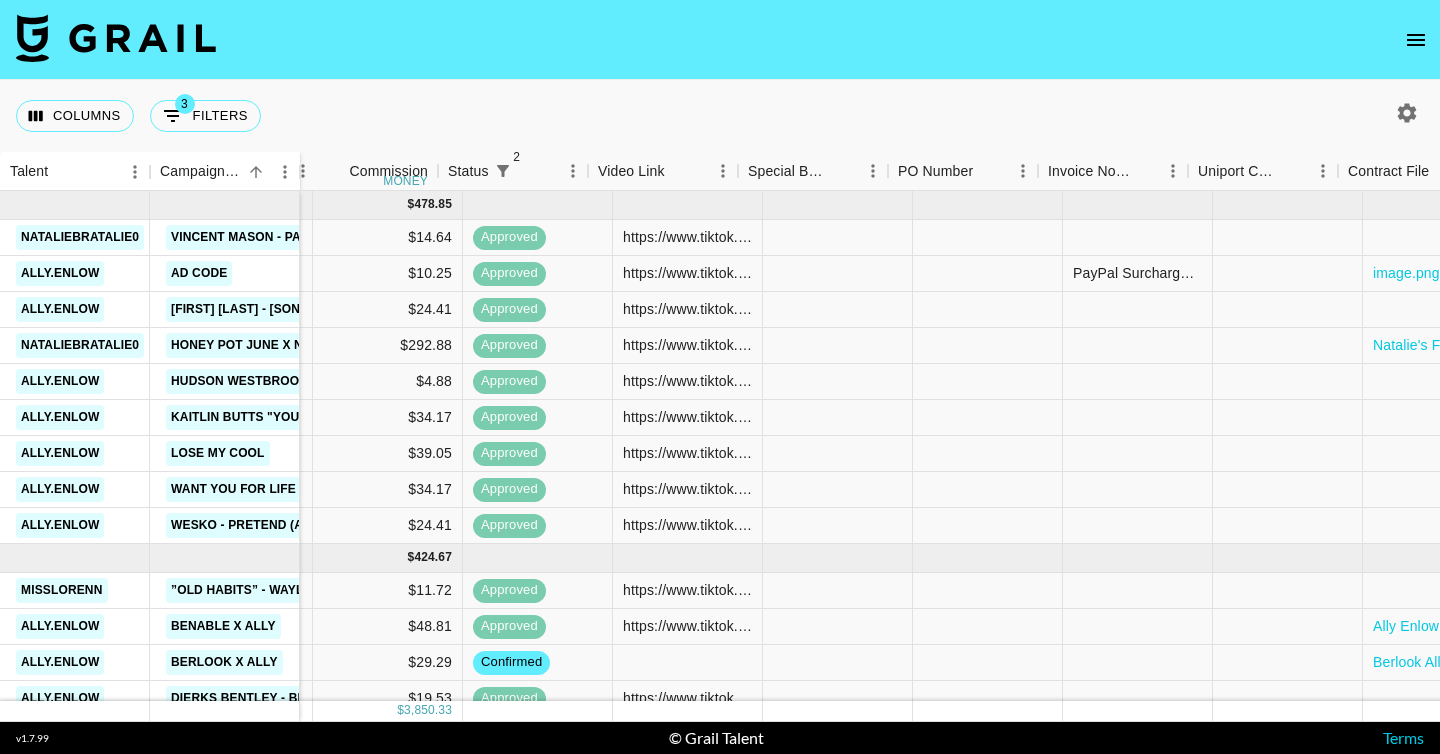 scroll, scrollTop: 0, scrollLeft: 2045, axis: horizontal 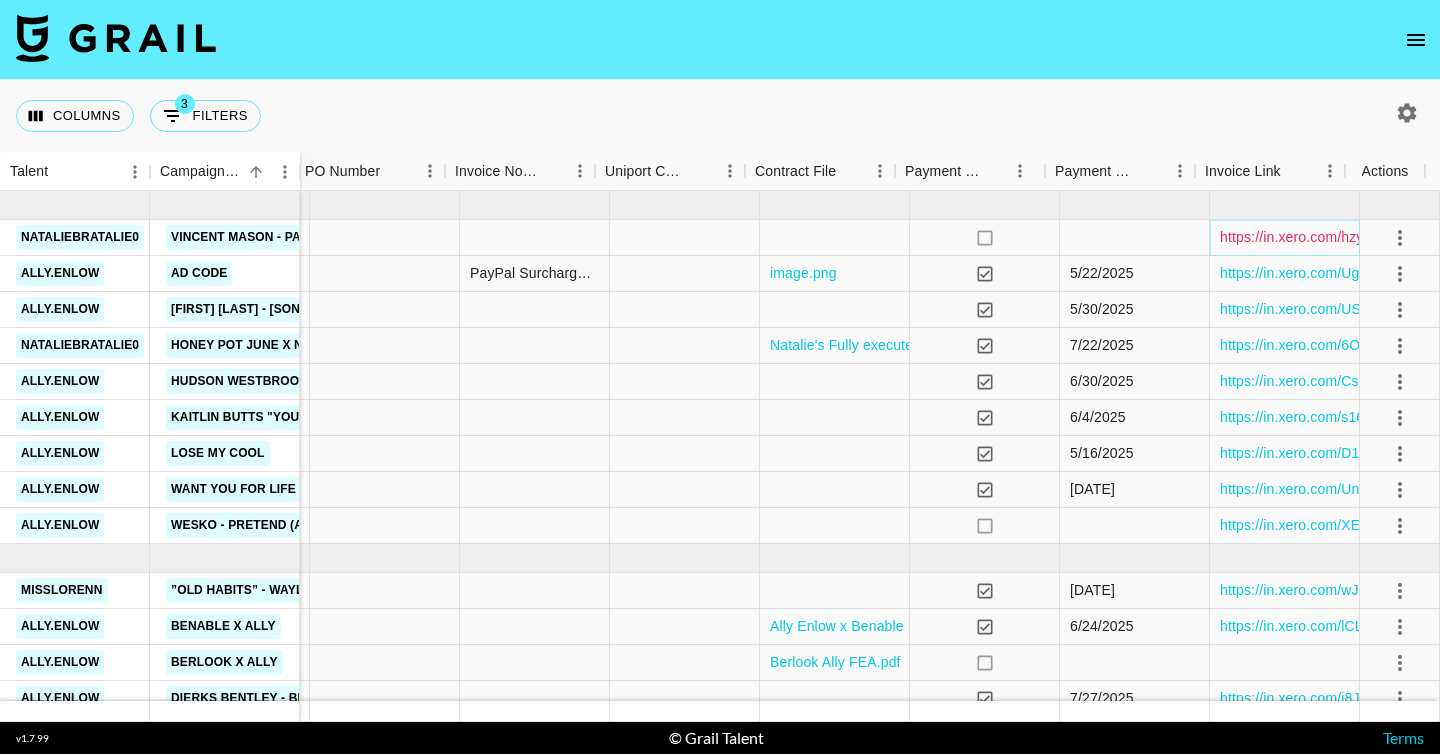 click on "https://in.xero.com/hzy8j98Da6nAFyqI36bO3ZvVvDxTCebHkJSaxJwS" at bounding box center [1443, 237] 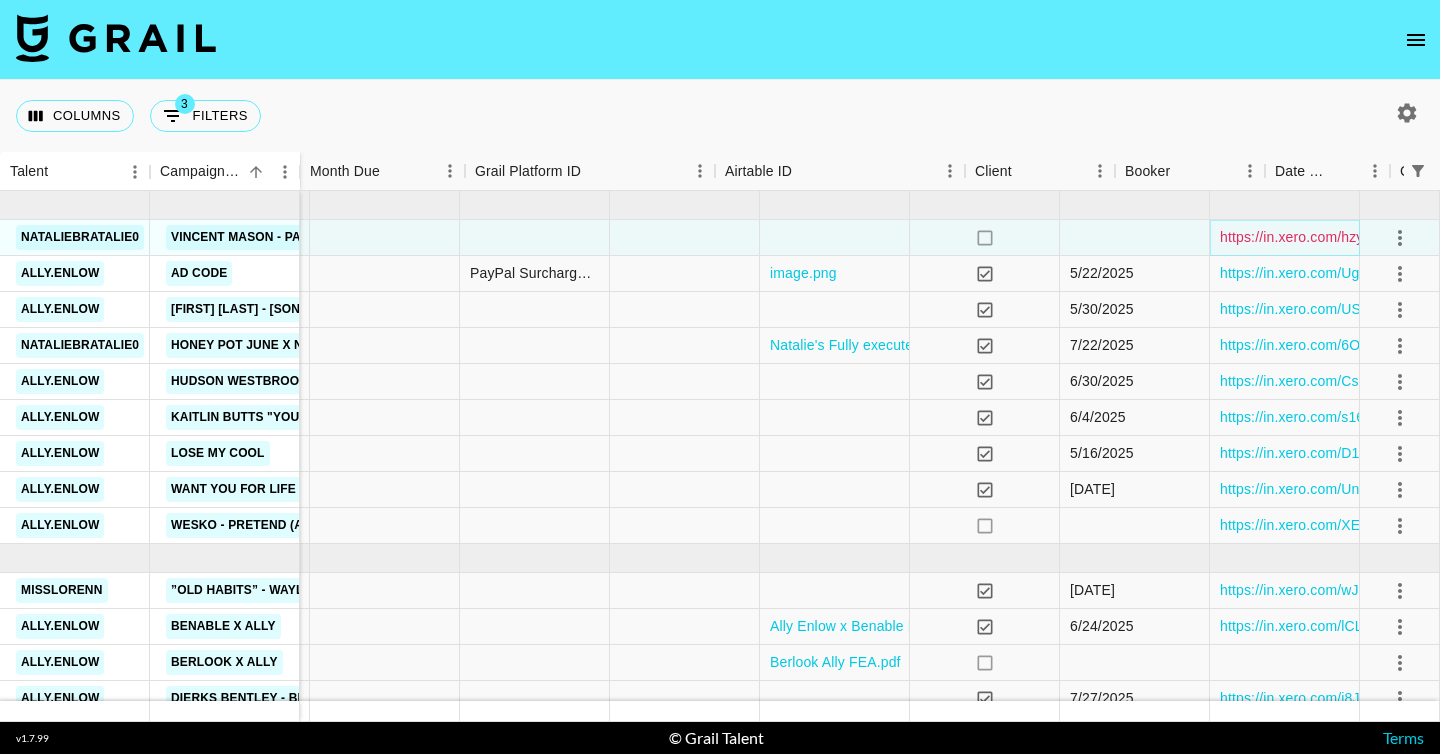 scroll, scrollTop: 0, scrollLeft: 0, axis: both 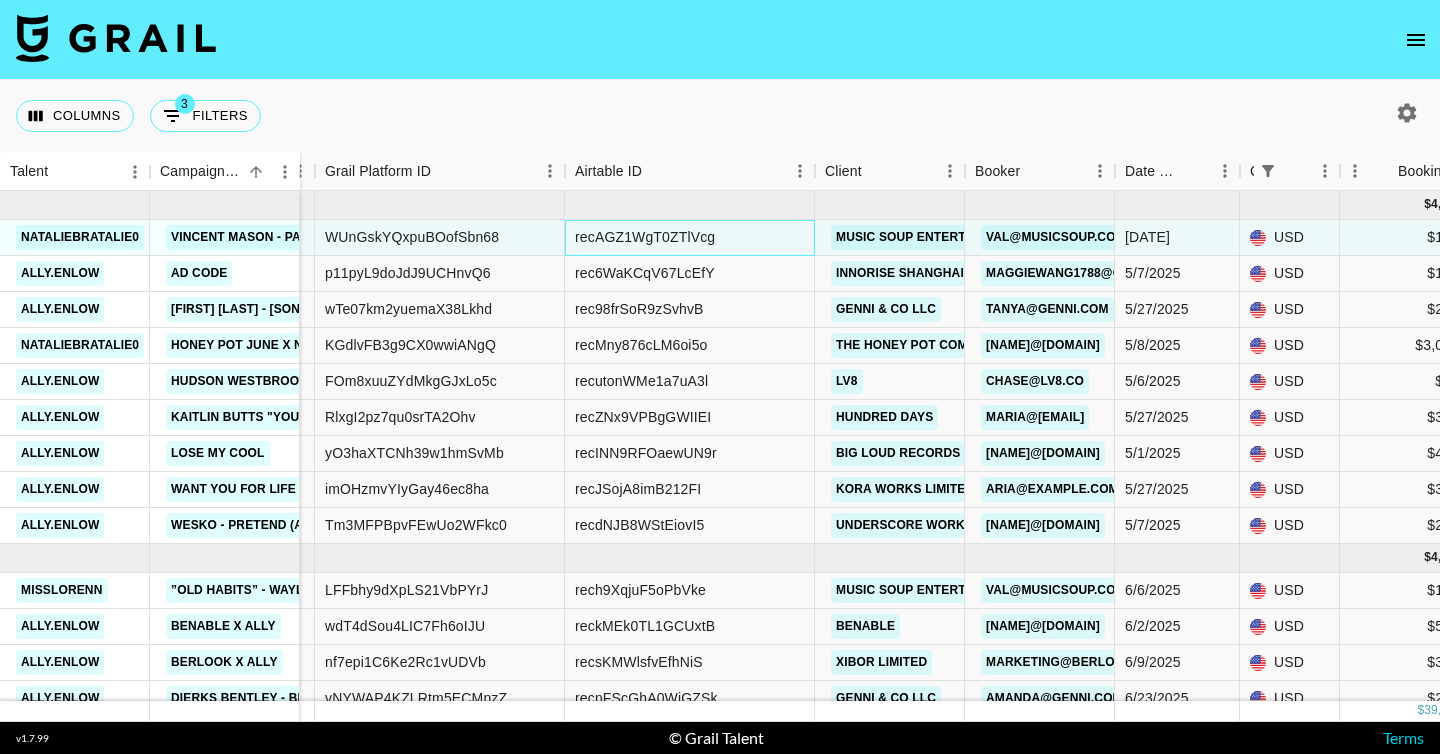click on "recAGZ1WgT0ZTlVcg" at bounding box center [645, 237] 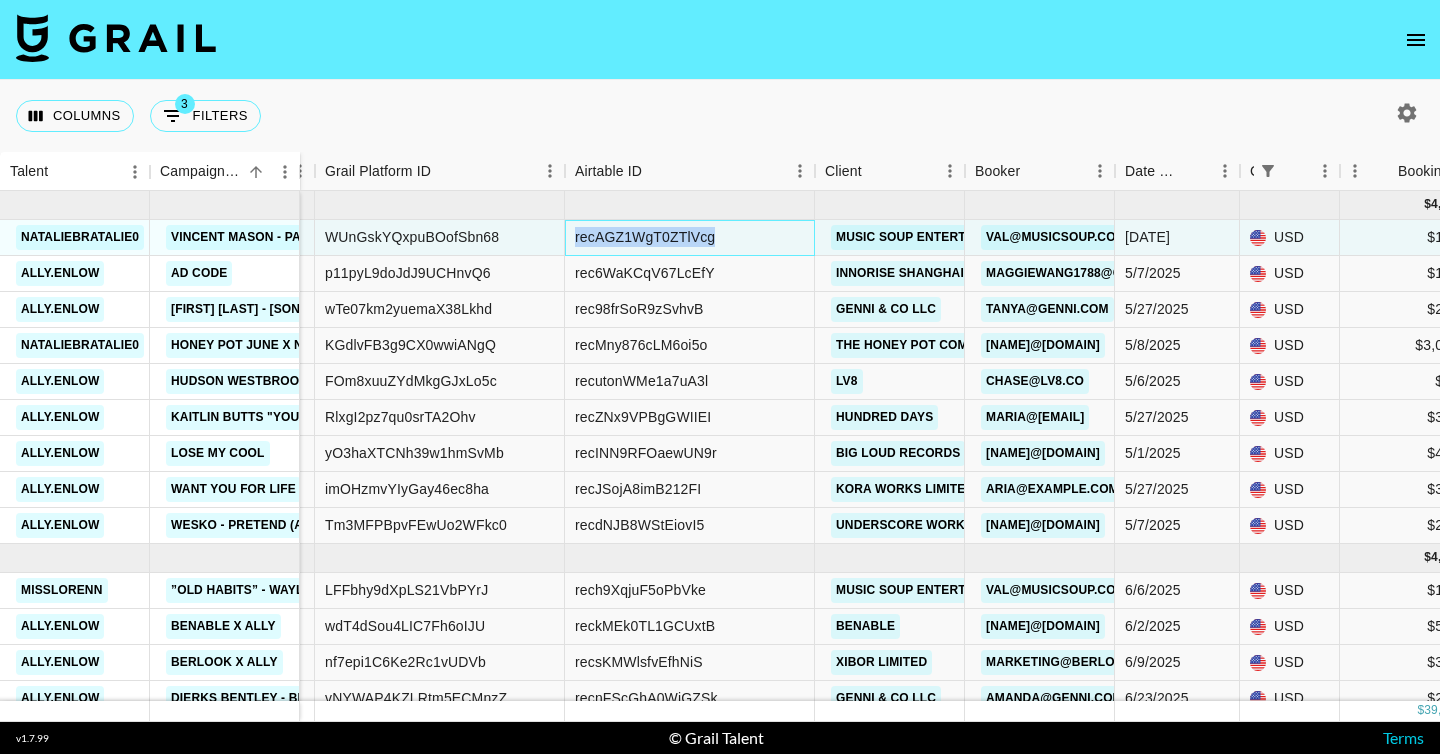 click on "recAGZ1WgT0ZTlVcg" at bounding box center [645, 237] 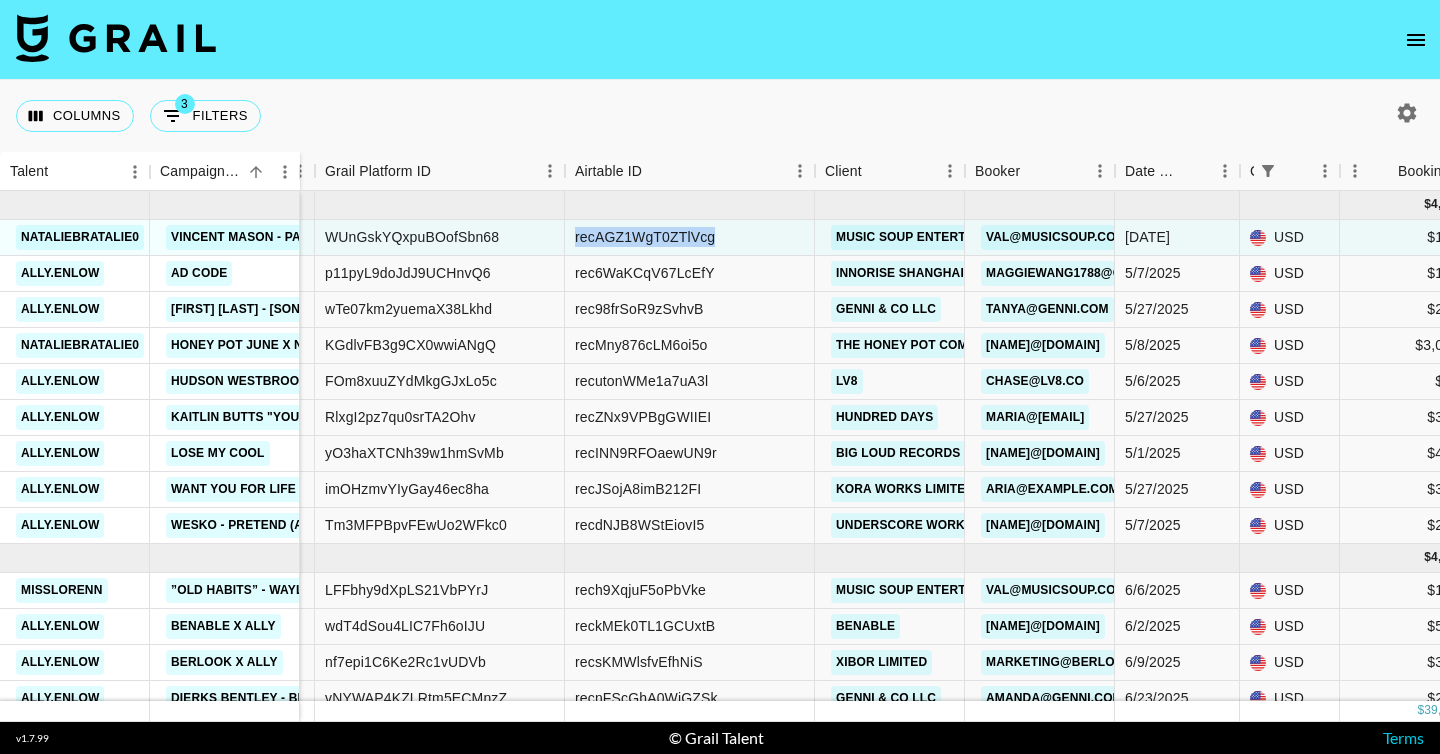 scroll, scrollTop: 67, scrollLeft: 150, axis: both 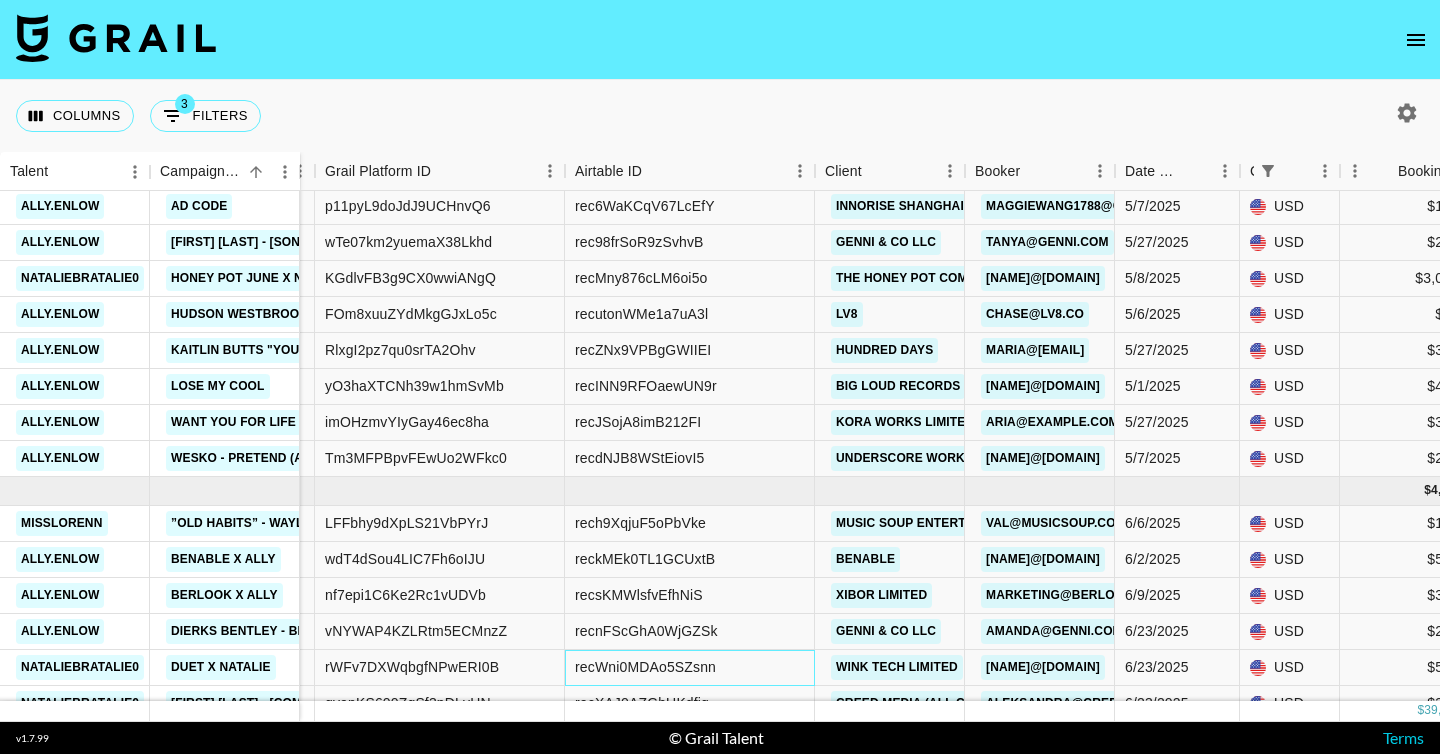 copy on "recAGZ1WgT0ZTlVcg" 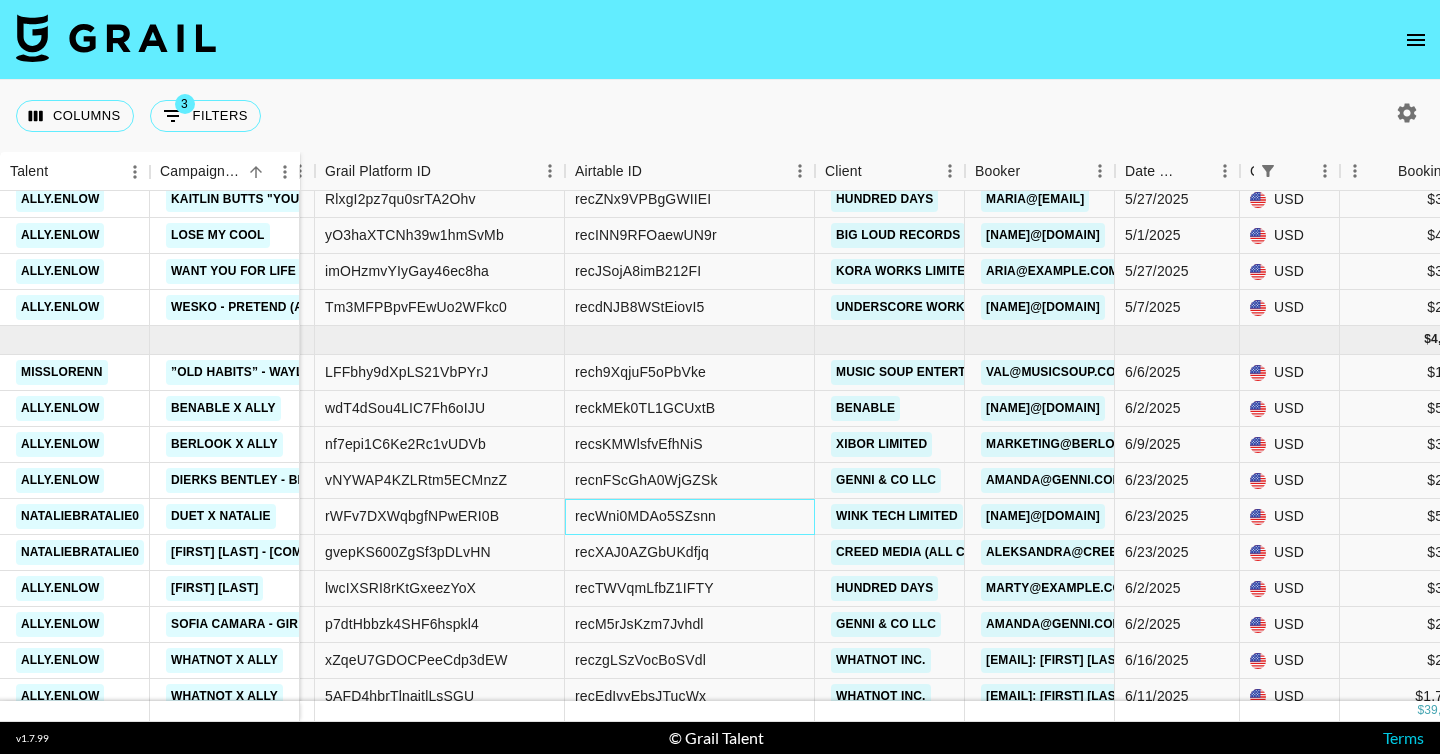 scroll, scrollTop: 0, scrollLeft: 150, axis: horizontal 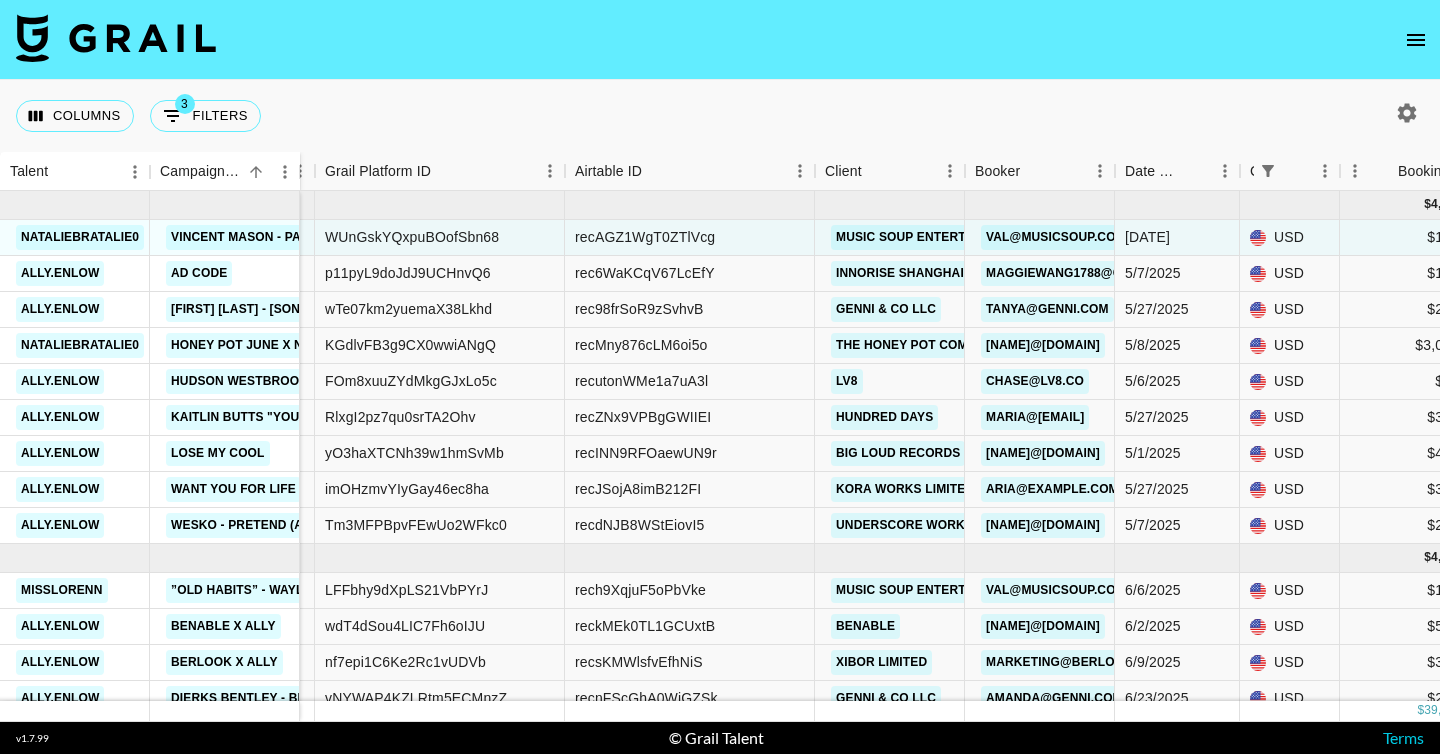 copy on "recAGZ1WgT0ZTlVcg" 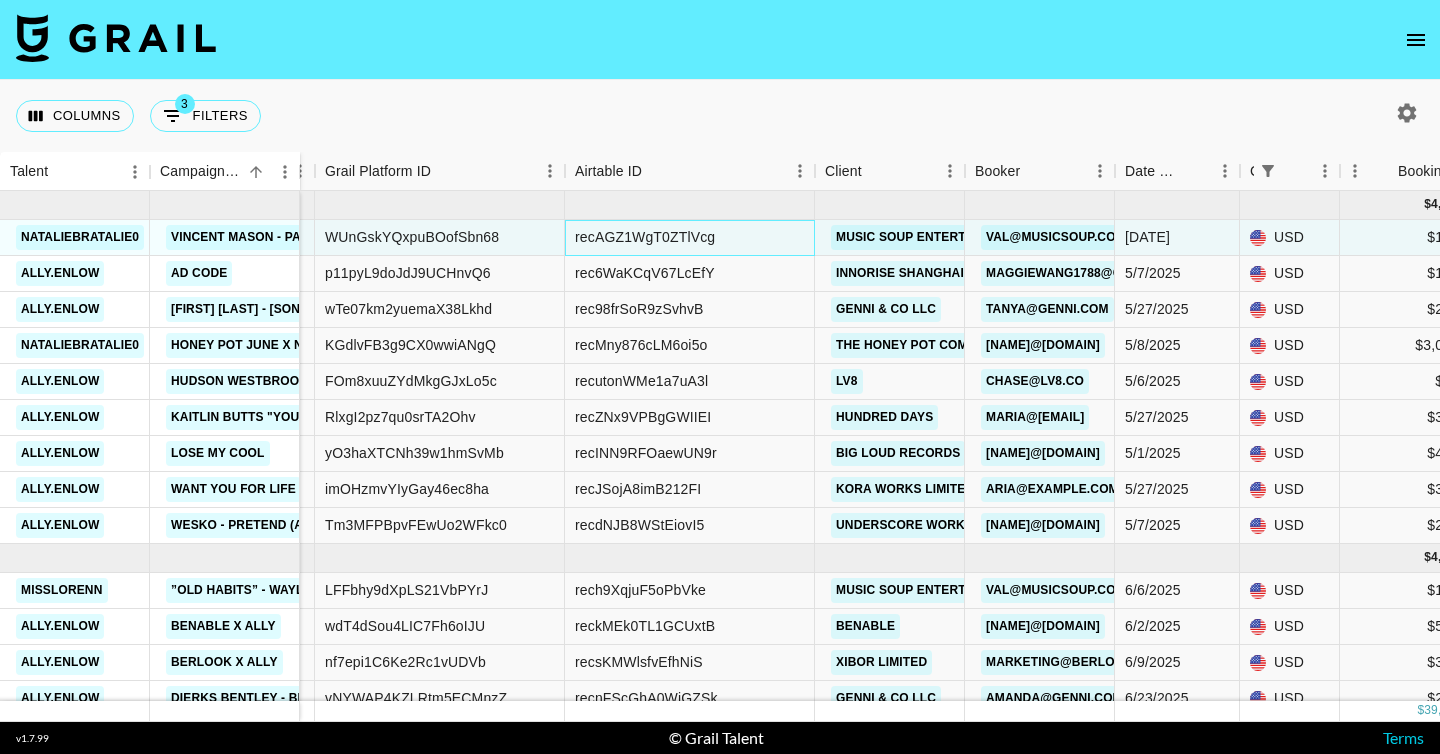 click on "recAGZ1WgT0ZTlVcg" at bounding box center (690, 238) 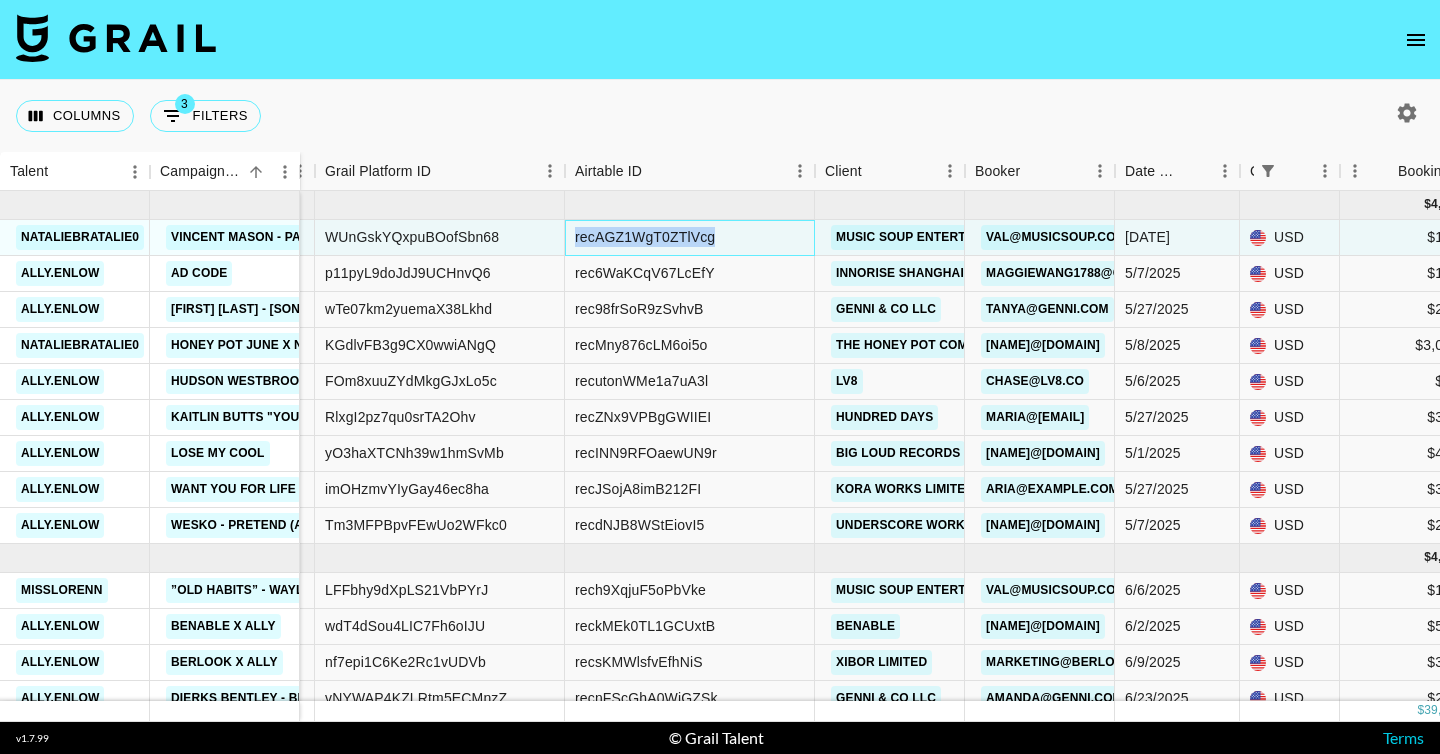 click on "recAGZ1WgT0ZTlVcg" at bounding box center (645, 237) 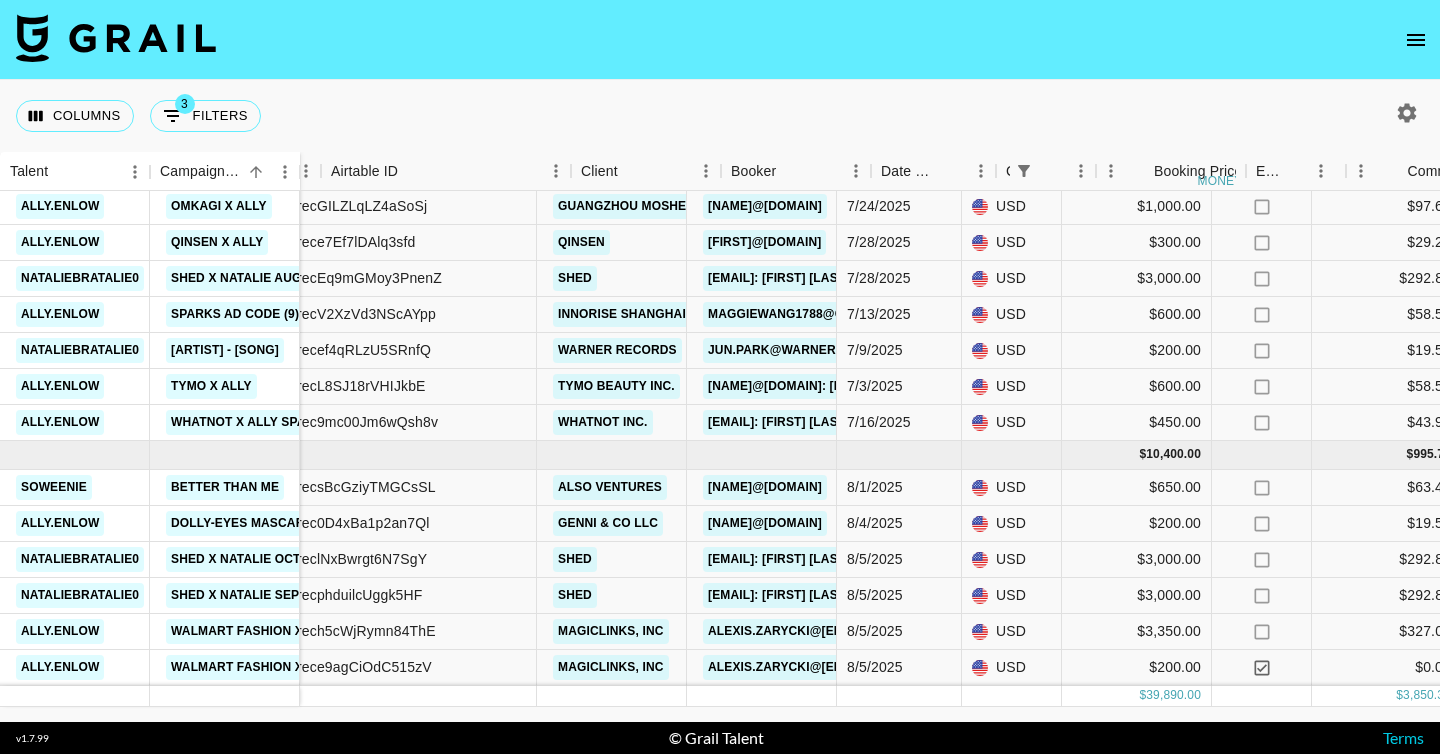 scroll, scrollTop: 1112, scrollLeft: 365, axis: both 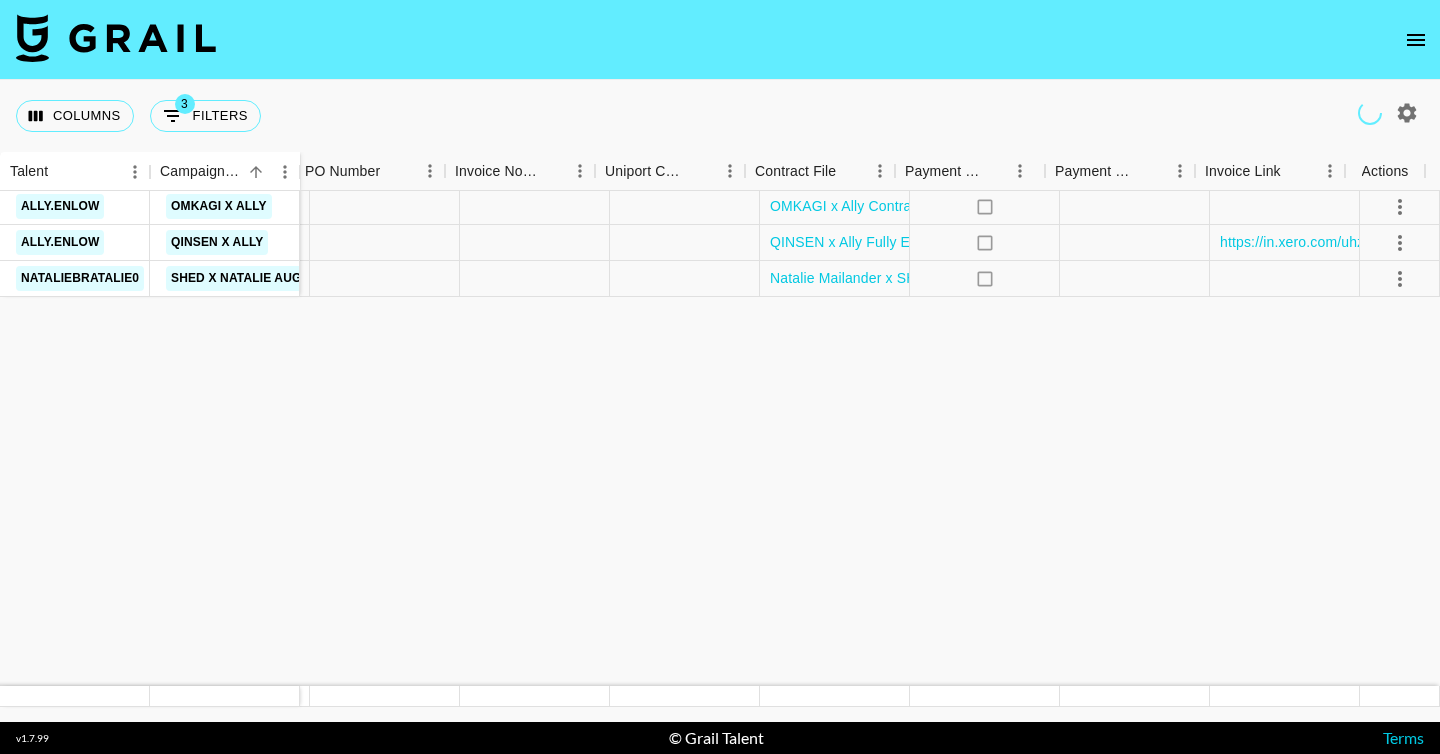 click on "Aeropostale x Ally FEA.pdf" at bounding box center (855, -118) 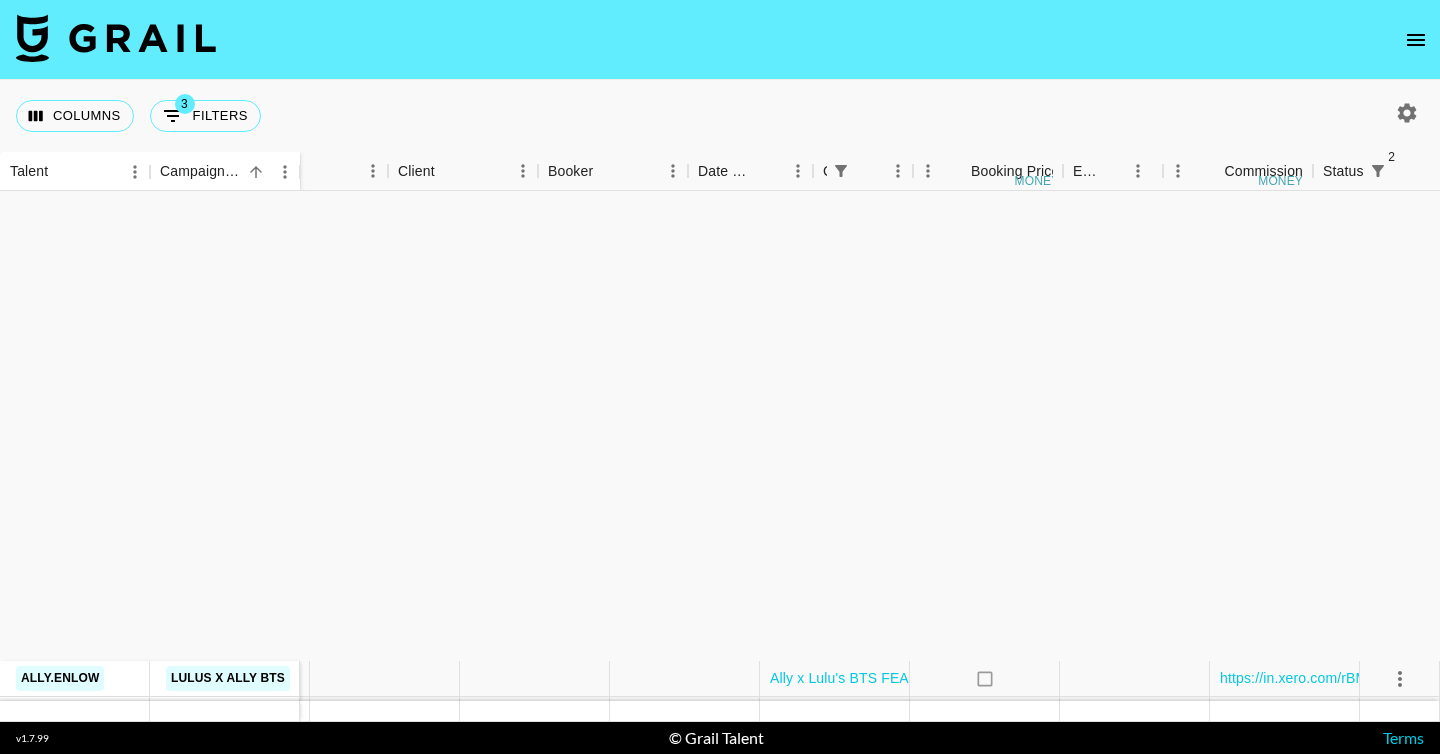 scroll, scrollTop: 1097, scrollLeft: 577, axis: both 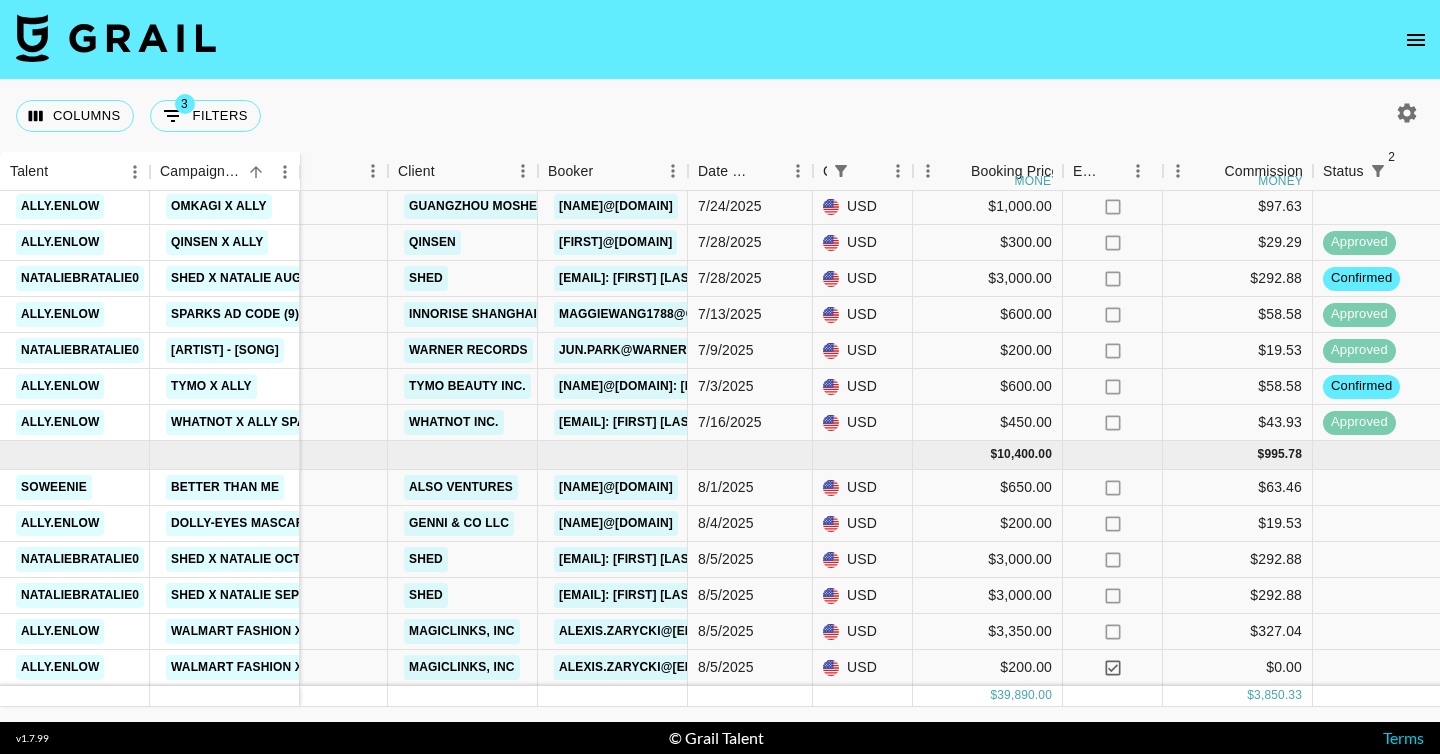 click 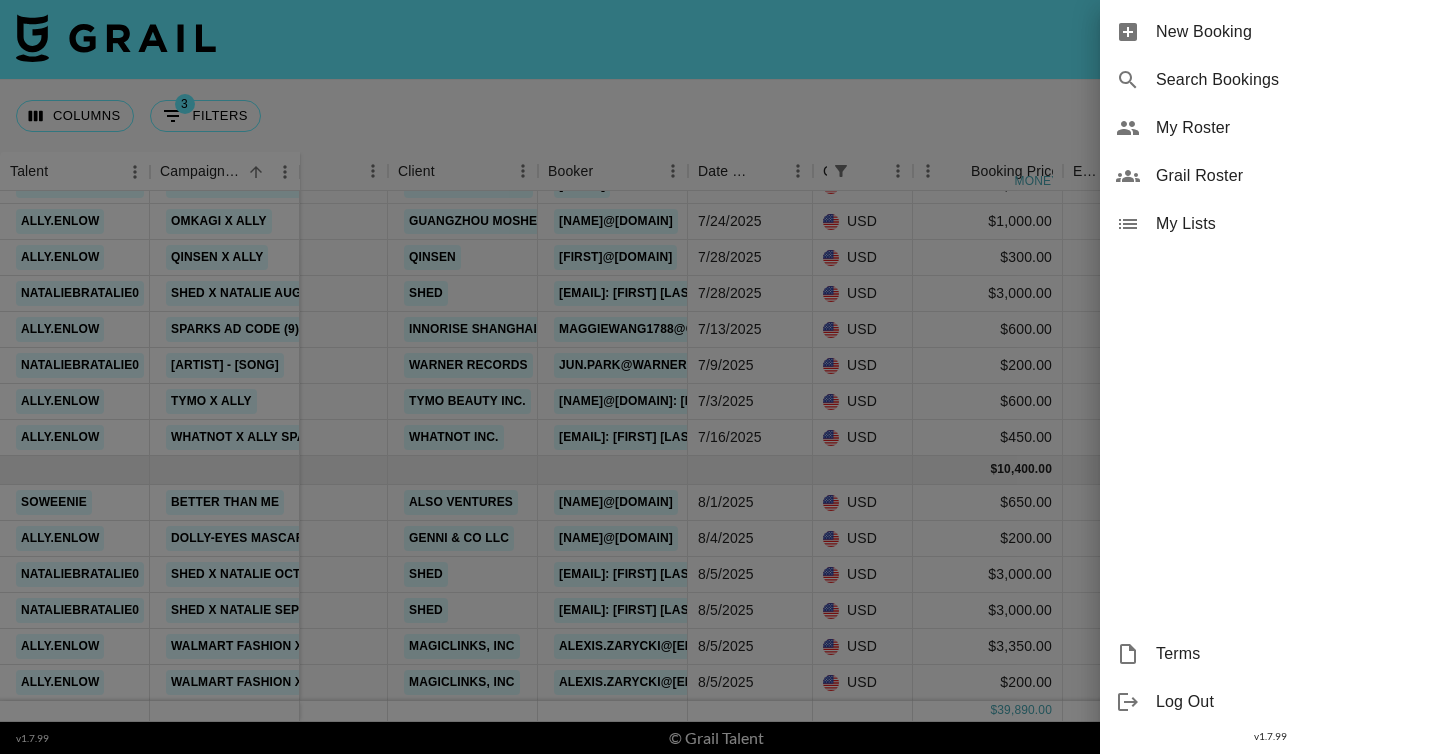 click at bounding box center (720, 377) 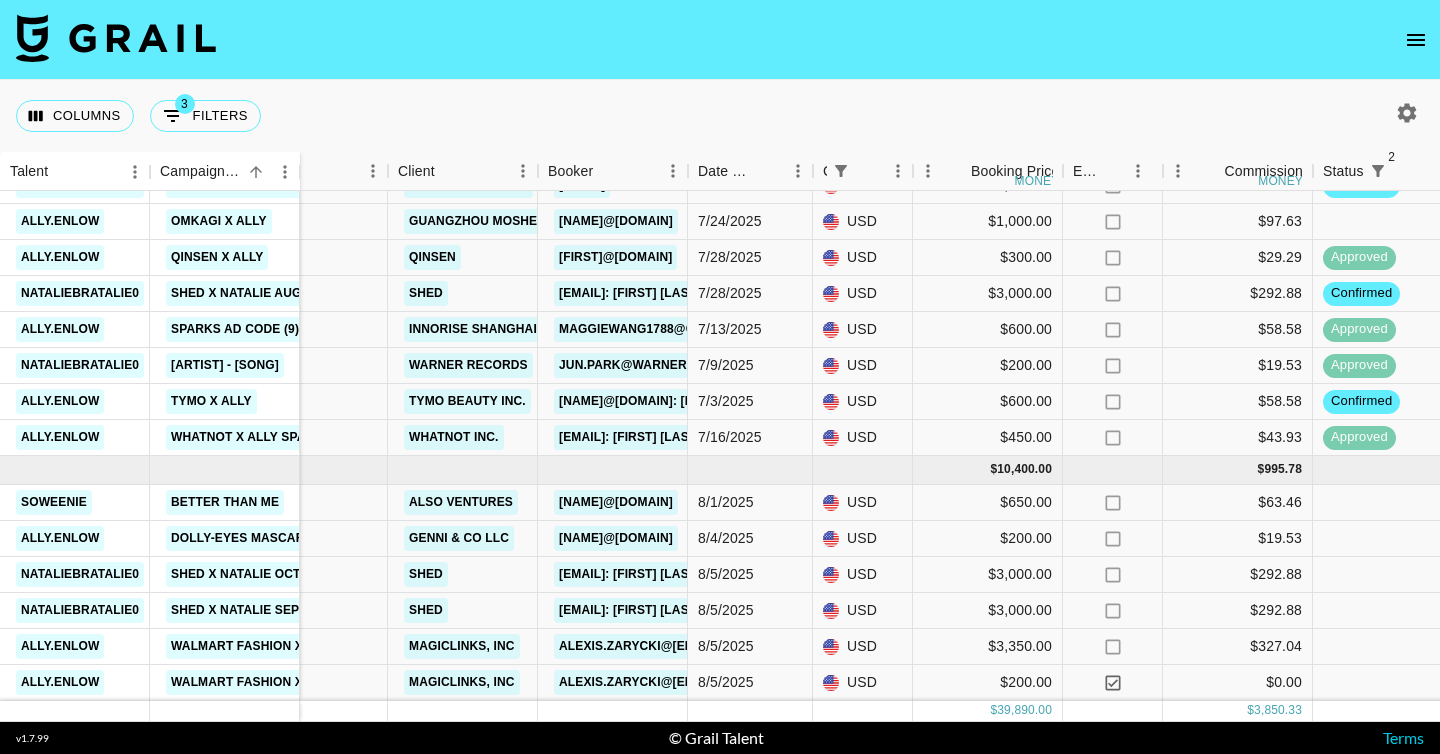 click at bounding box center [1407, 113] 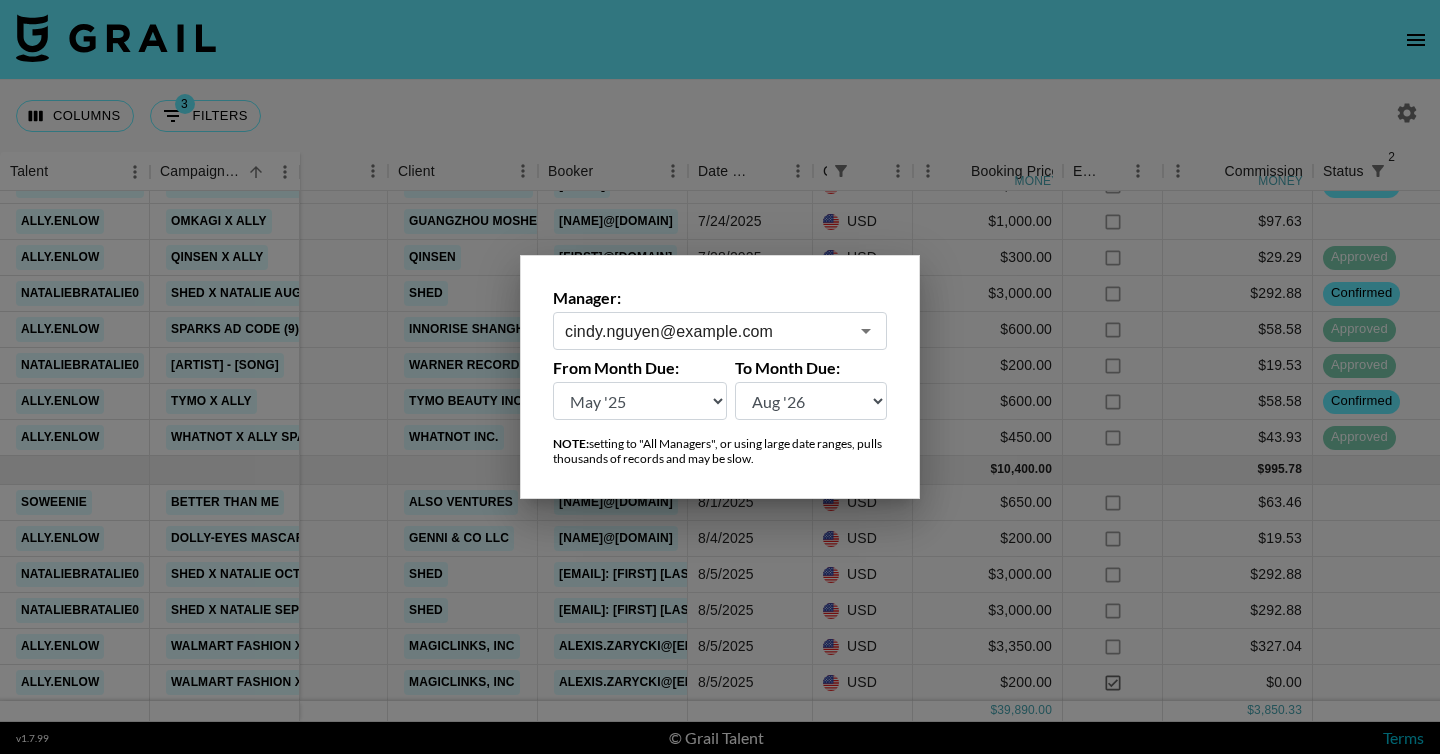 click on "Aug '26 Jul '26 Jun '26 May '26 Apr '26 Mar '26 Feb '26 Jan '26 Dec '25 Nov '25 Oct '25 Sep '25 Aug '25 Jul '25 Jun '25 May '25 Apr '25 Mar '25 Feb '25 Jan '25 Dec '24 Nov '24 Oct '24 Sep '24 Aug '24" at bounding box center (640, 401) 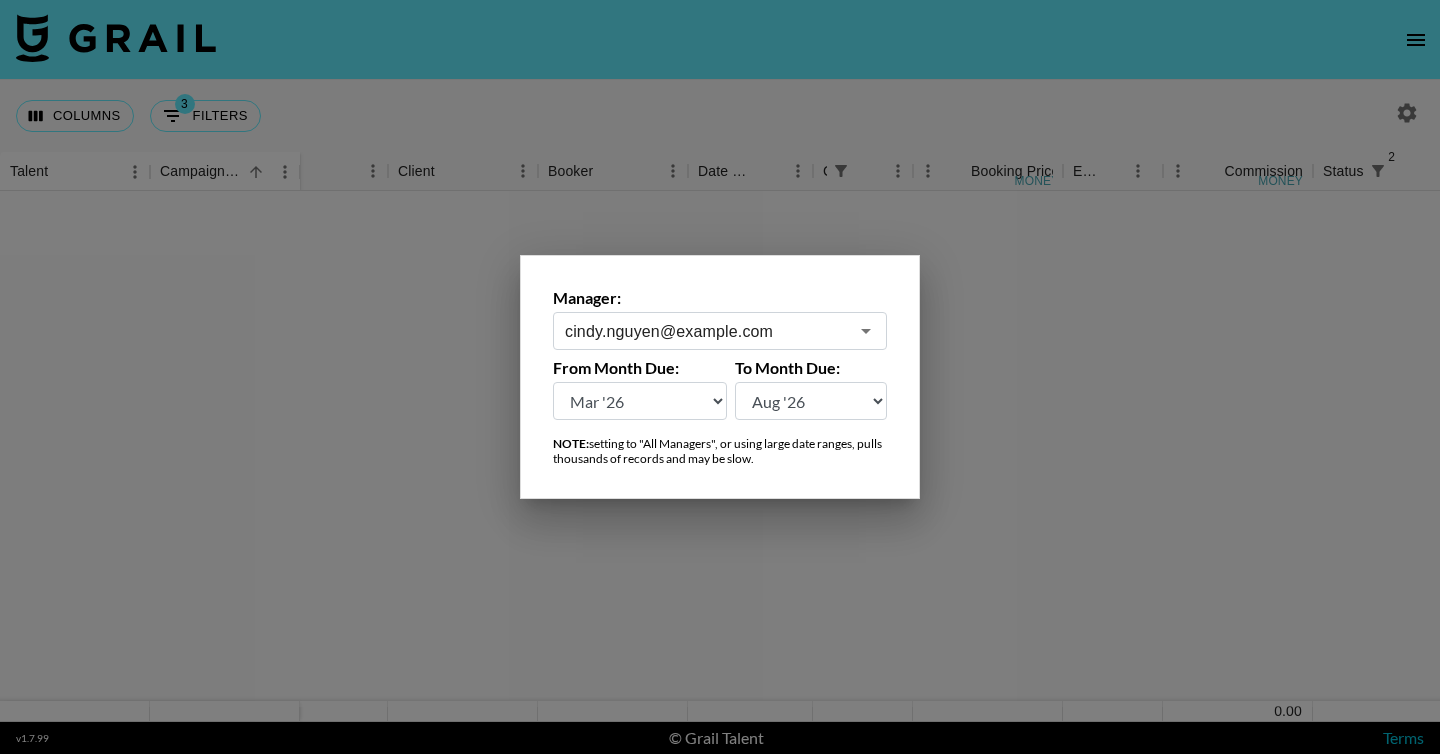scroll, scrollTop: 0, scrollLeft: 577, axis: horizontal 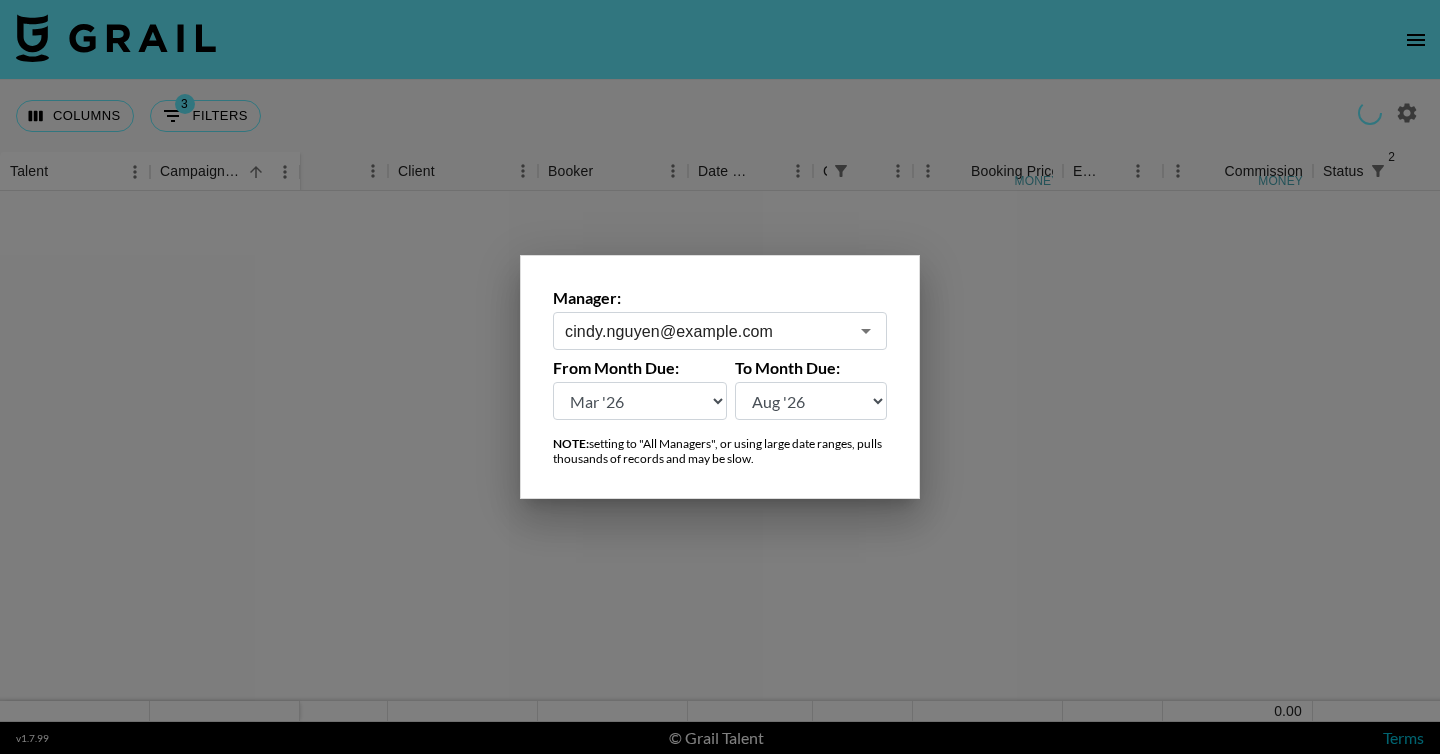 click on "Aug '26 Jul '26 Jun '26 May '26 Apr '26 Mar '26 Feb '26 Jan '26 Dec '25 Nov '25 Oct '25 Sep '25 Aug '25 Jul '25 Jun '25 May '25 Apr '25 Mar '25 Feb '25 Jan '25 Dec '24 Nov '24 Oct '24 Sep '24 Aug '24" at bounding box center [640, 401] 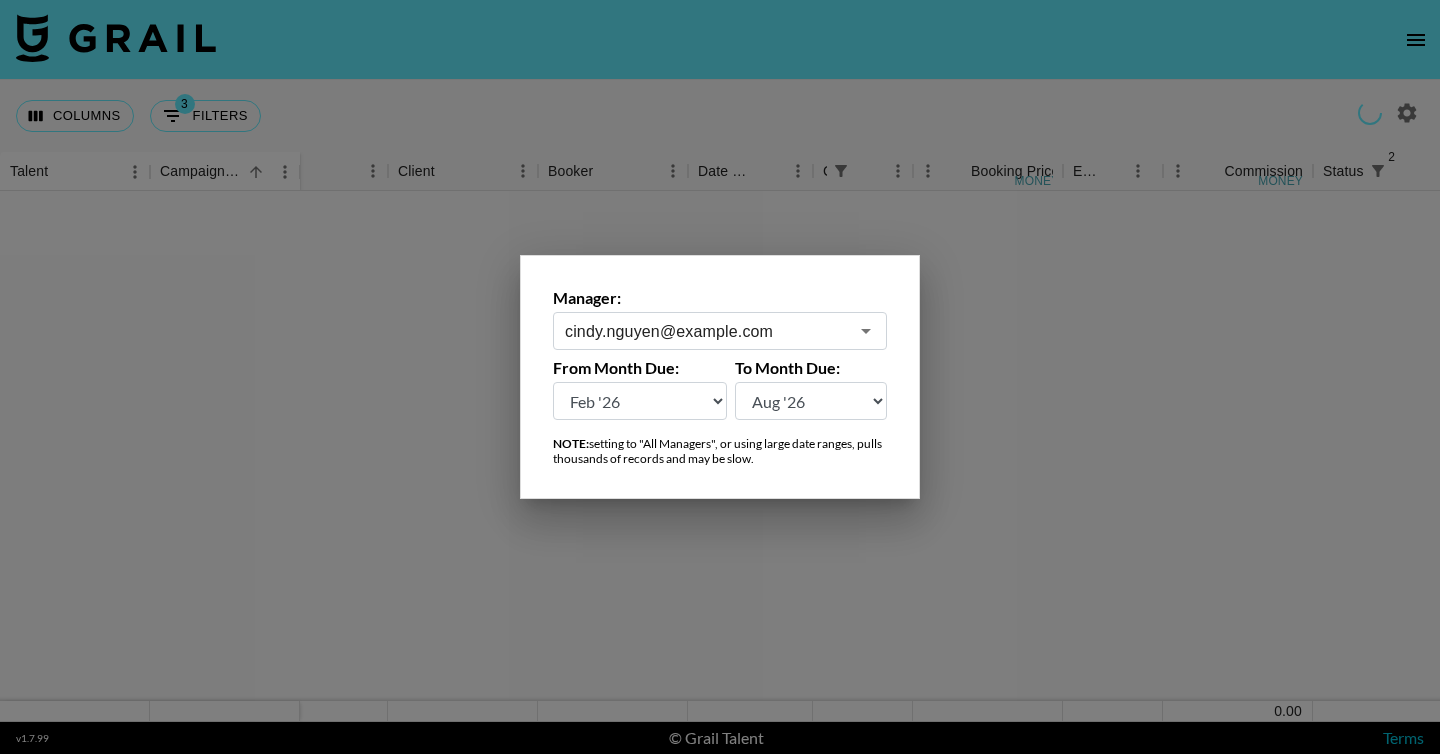 click on "Aug '26 Jul '26 Jun '26 May '26 Apr '26 Mar '26 Feb '26 Jan '26 Dec '25 Nov '25 Oct '25 Sep '25 Aug '25 Jul '25 Jun '25 May '25 Apr '25 Mar '25 Feb '25 Jan '25 Dec '24 Nov '24 Oct '24 Sep '24 Aug '24" at bounding box center (640, 401) 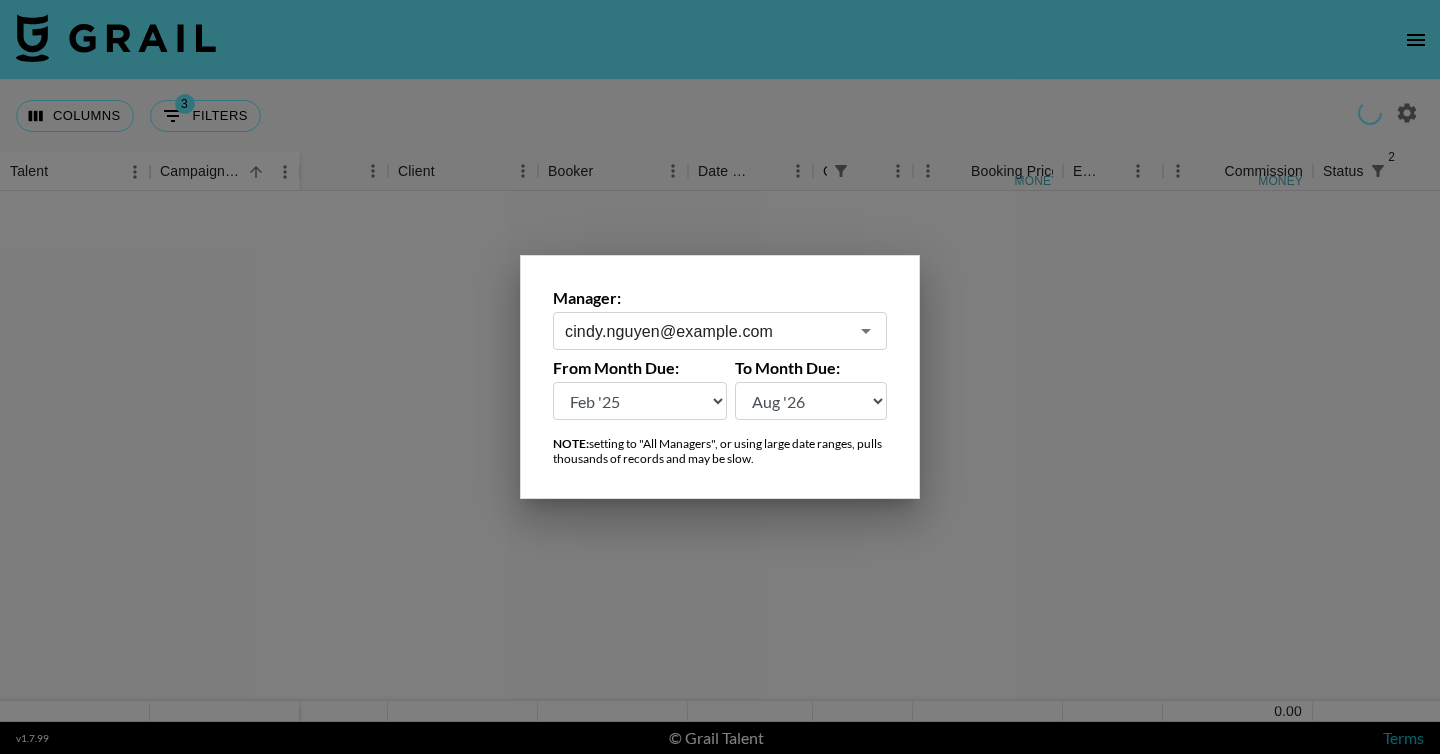 click on "Aug '26 Jul '26 Jun '26 May '26 Apr '26 Mar '26 Feb '26 Jan '26 Dec '25 Nov '25 Oct '25 Sep '25 Aug '25 Jul '25 Jun '25 May '25 Apr '25 Mar '25 Feb '25 Jan '25 Dec '24 Nov '24 Oct '24 Sep '24 Aug '24" at bounding box center (640, 401) 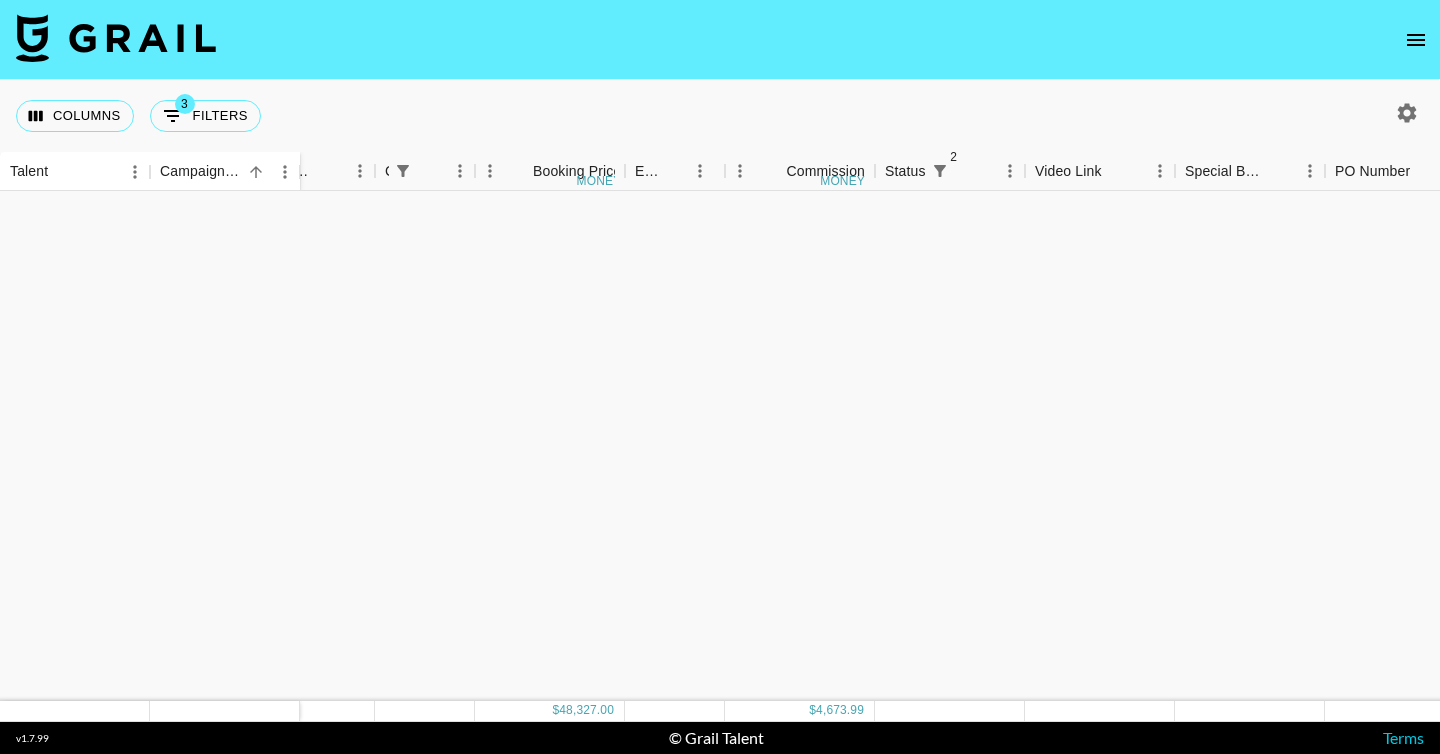 scroll, scrollTop: 0, scrollLeft: 1015, axis: horizontal 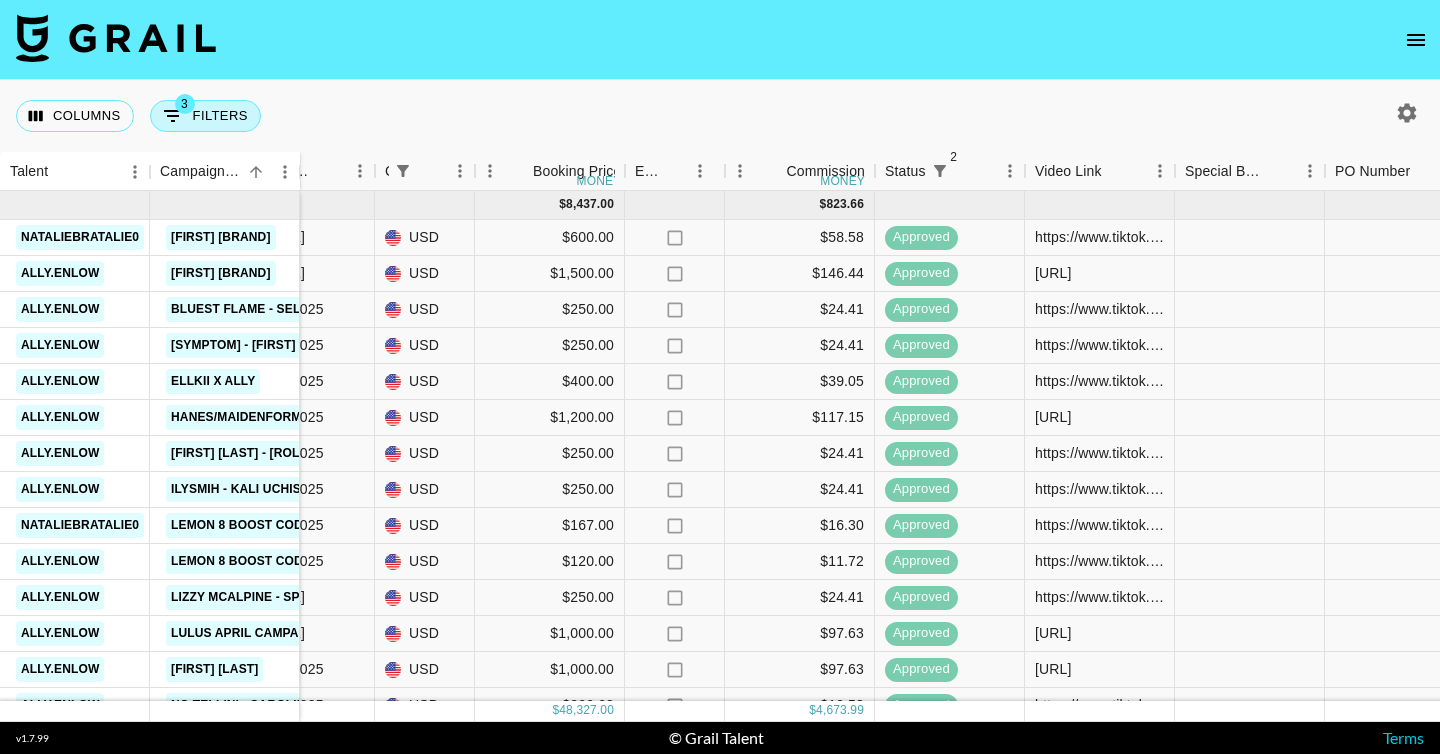 click on "3 Filters" at bounding box center (205, 116) 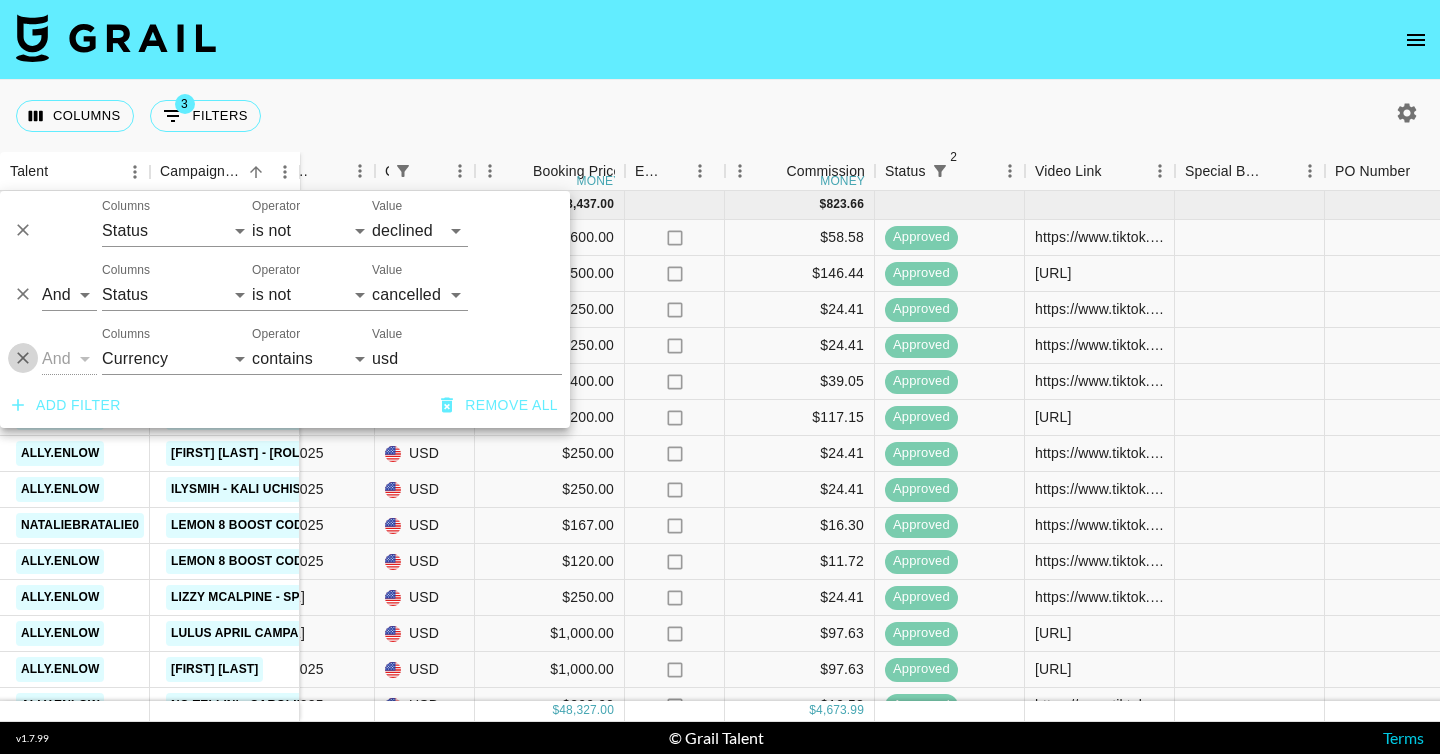 click 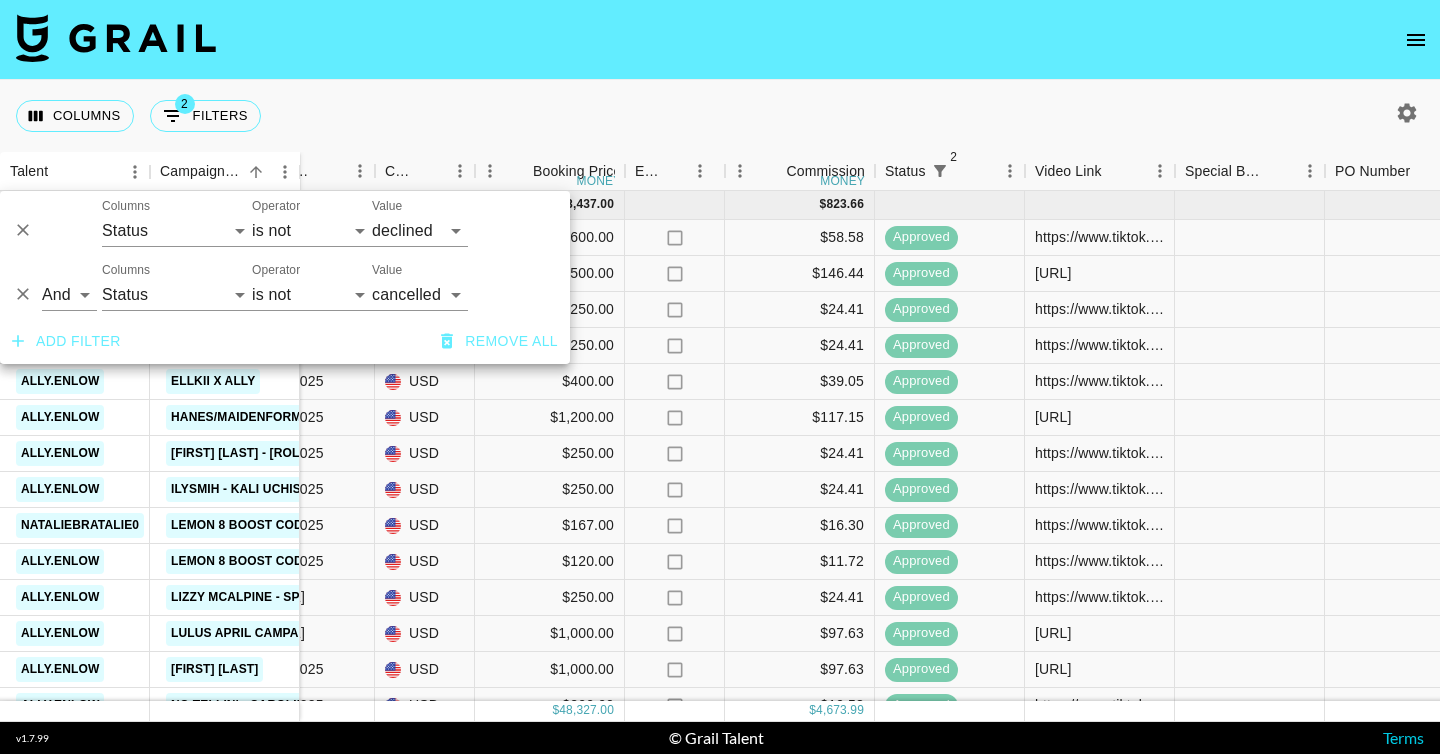 click at bounding box center (720, 40) 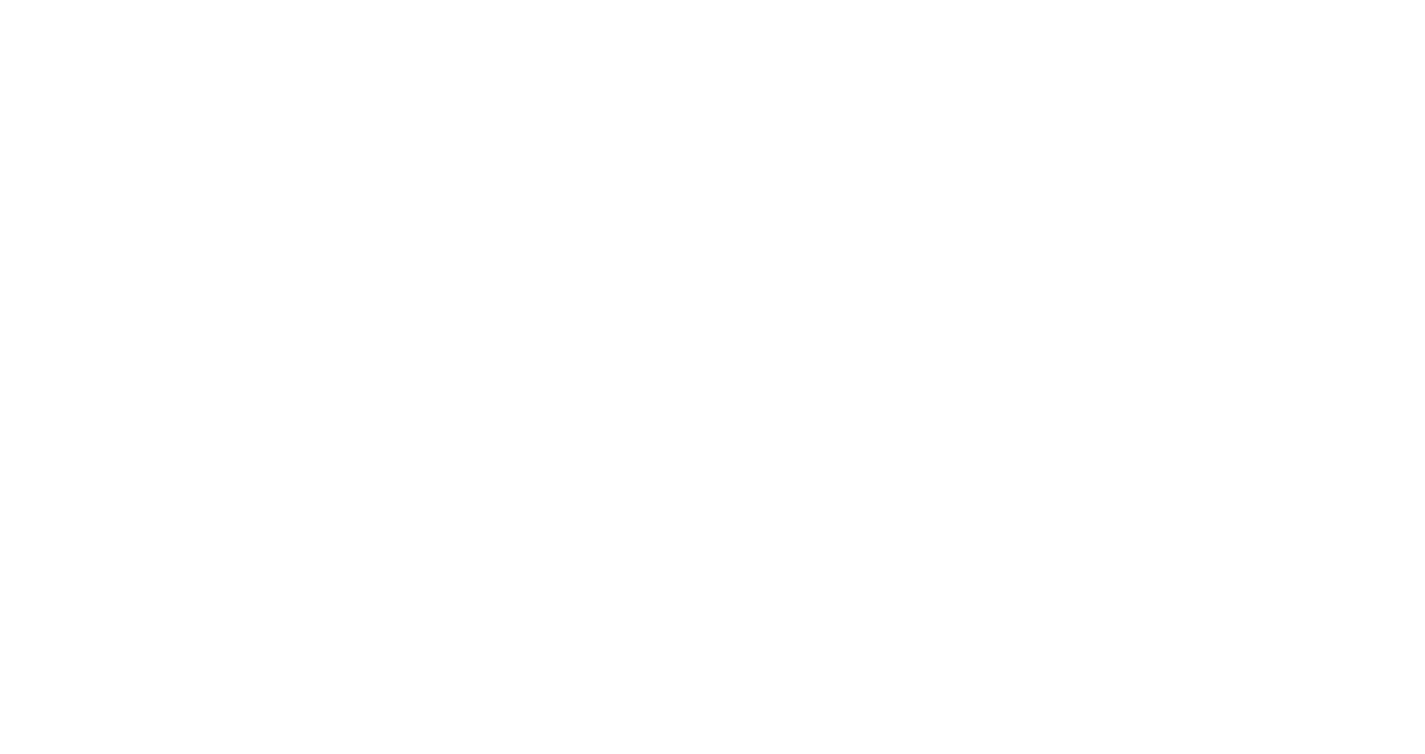 scroll, scrollTop: 0, scrollLeft: 0, axis: both 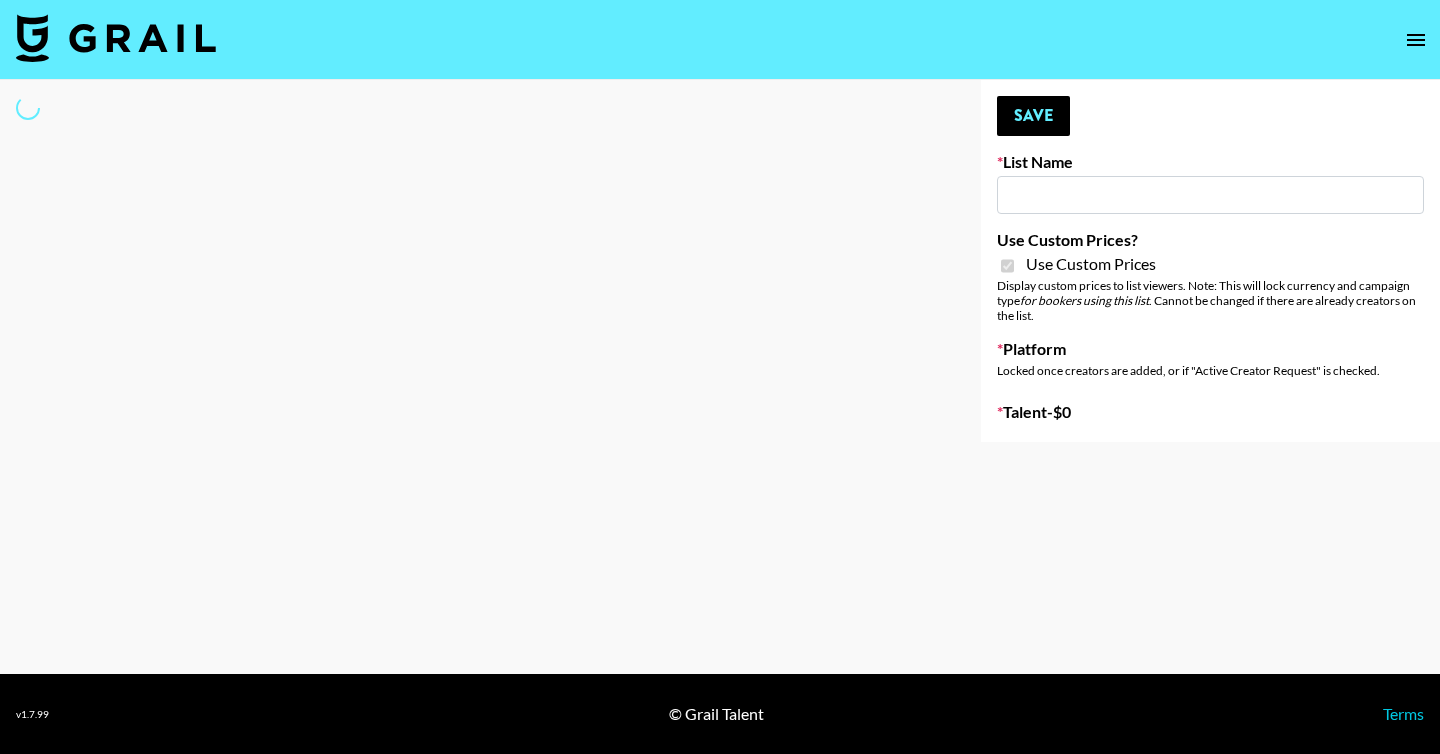 type on "Instacart (5th Aug)" 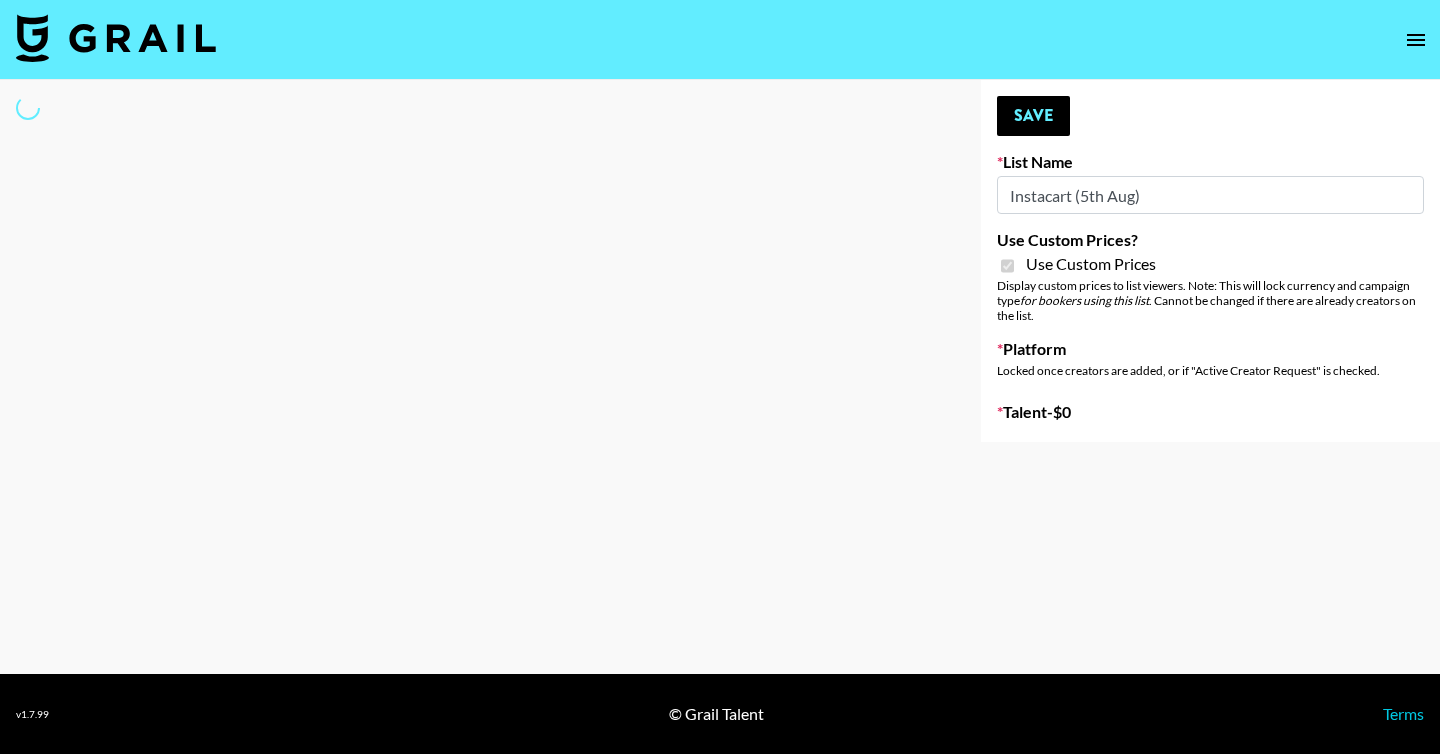 select on "Brand" 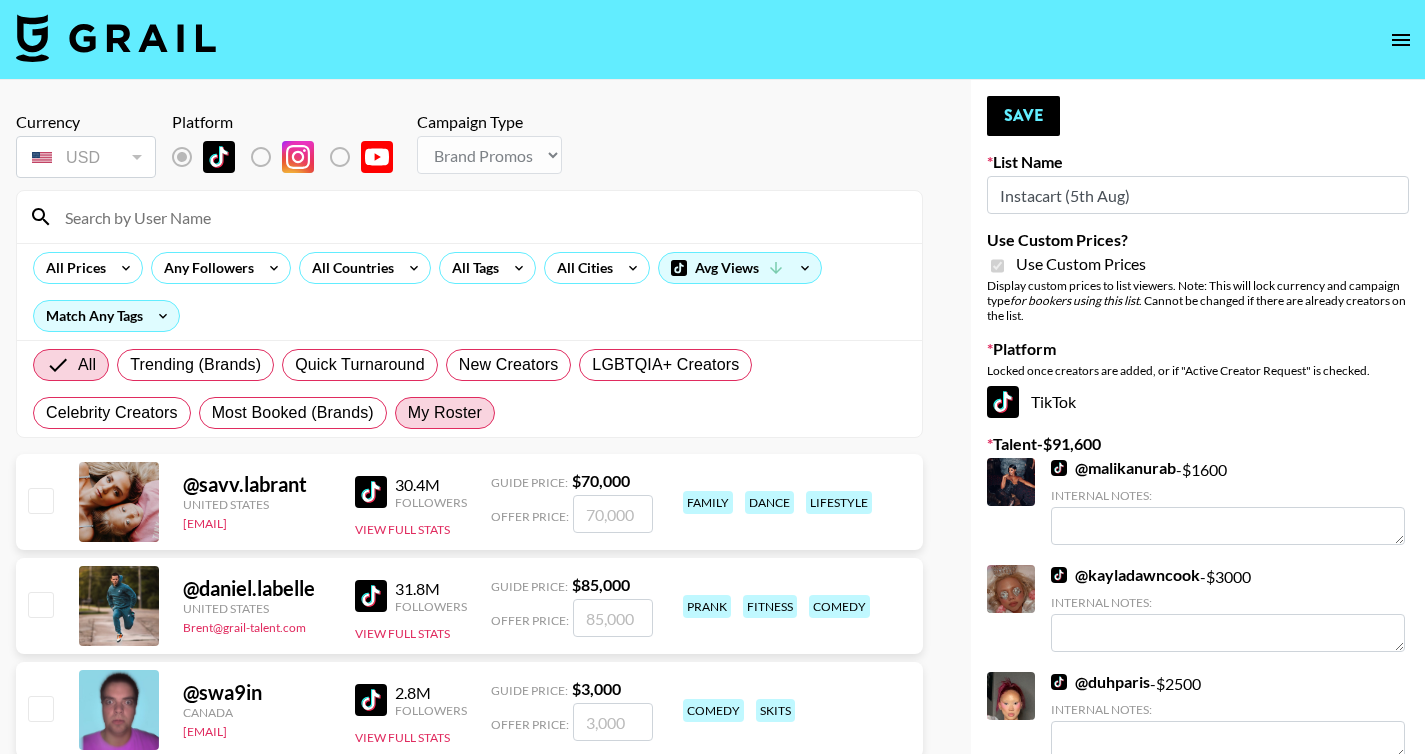 click on "My Roster" at bounding box center [445, 413] 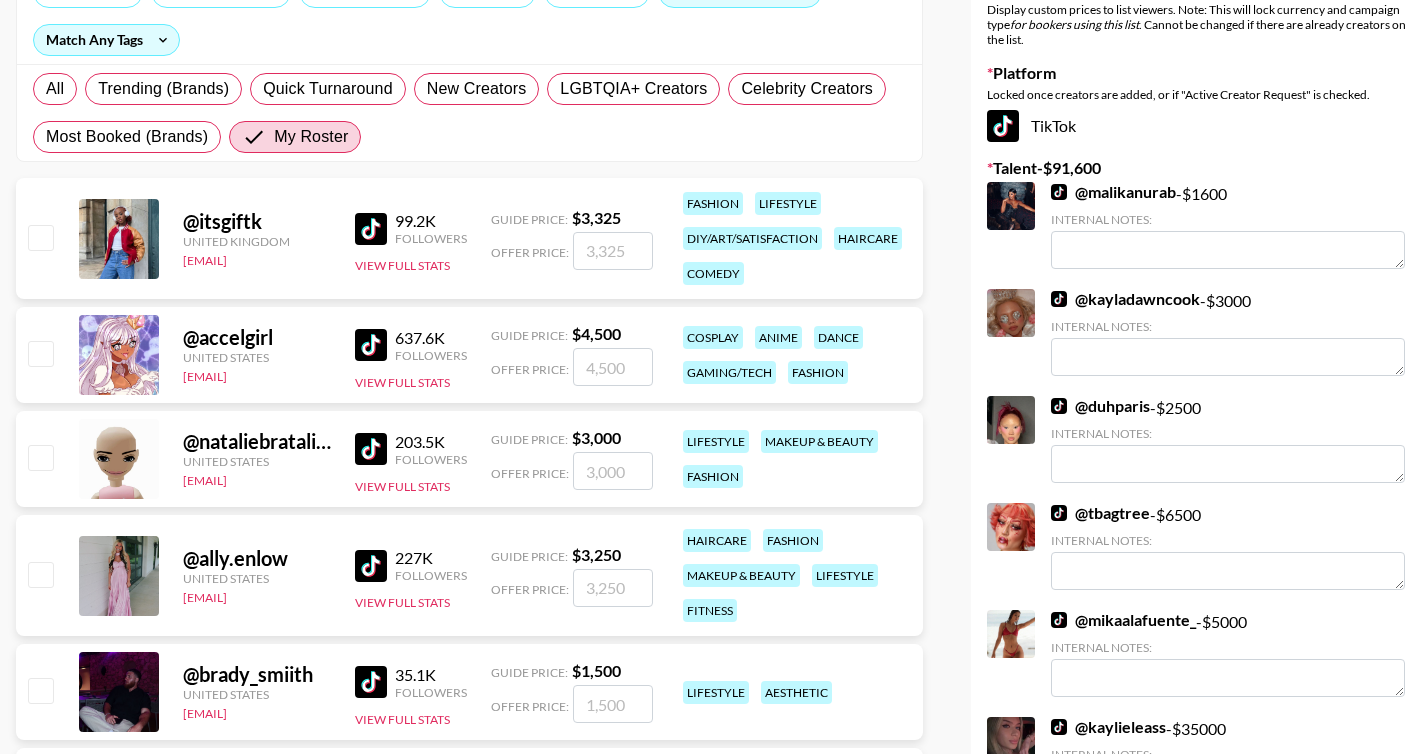scroll, scrollTop: 277, scrollLeft: 0, axis: vertical 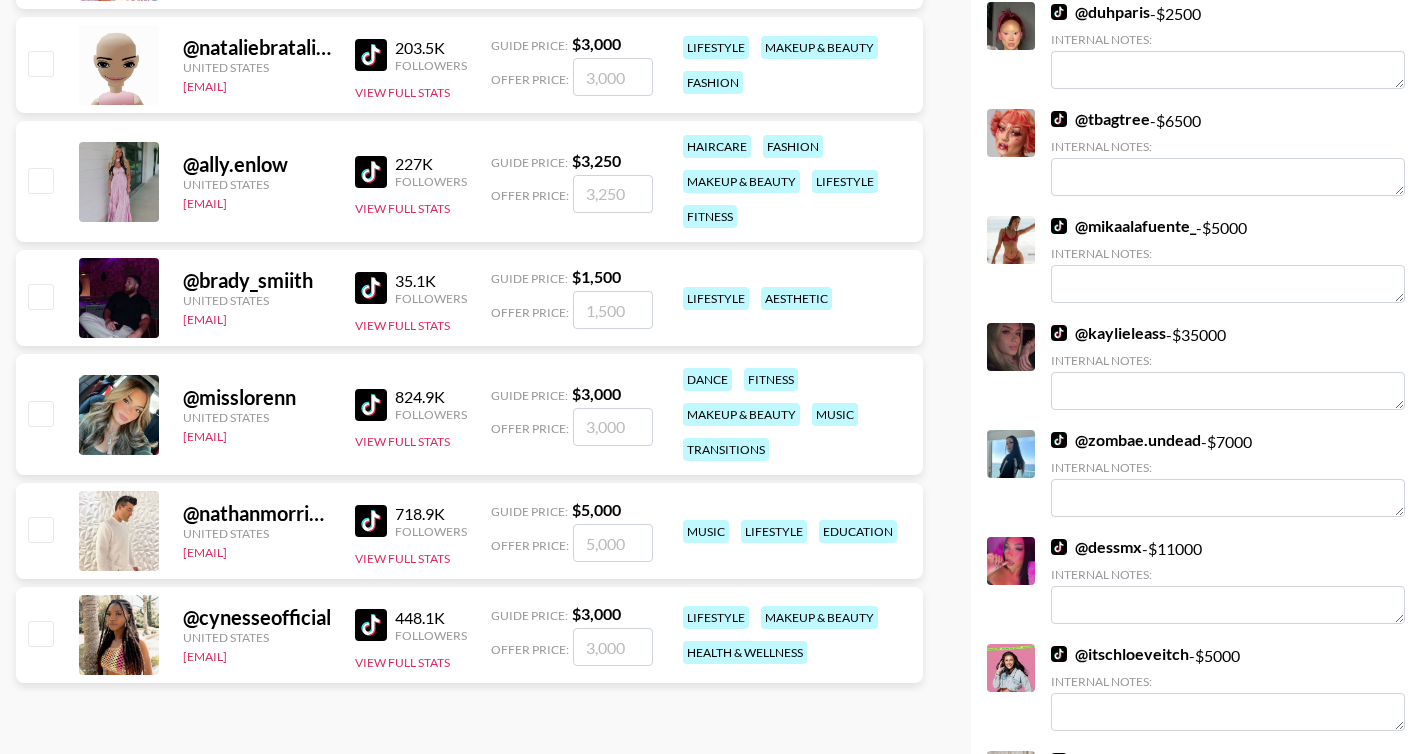 click at bounding box center [40, 633] 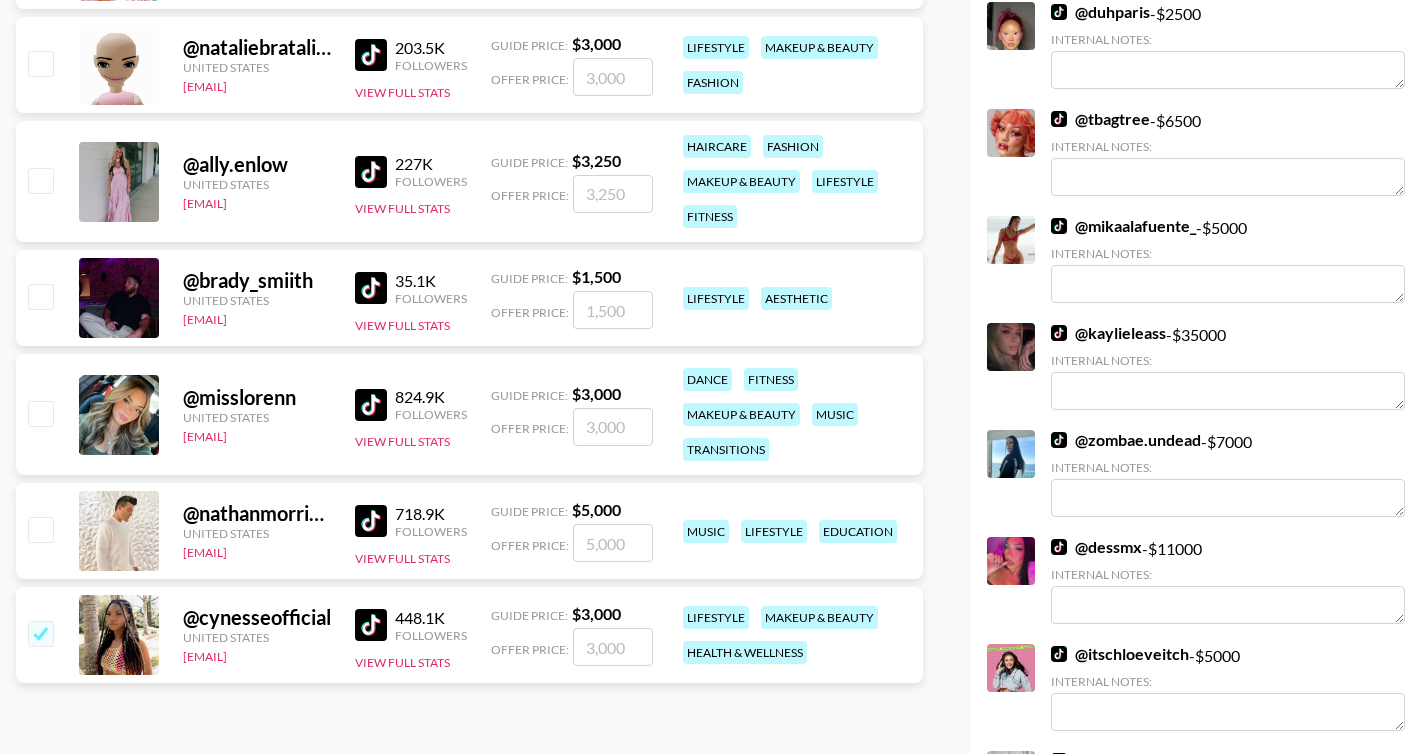checkbox on "true" 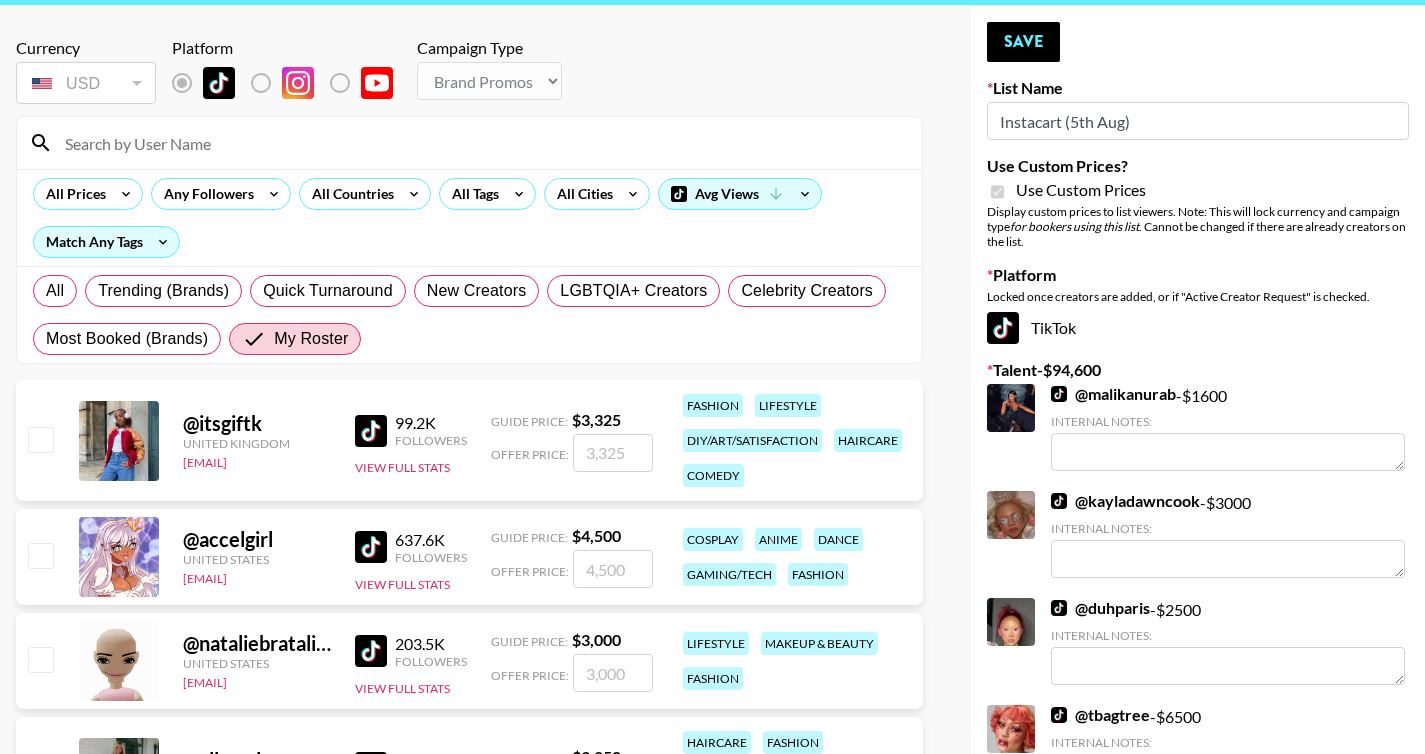 scroll, scrollTop: 0, scrollLeft: 0, axis: both 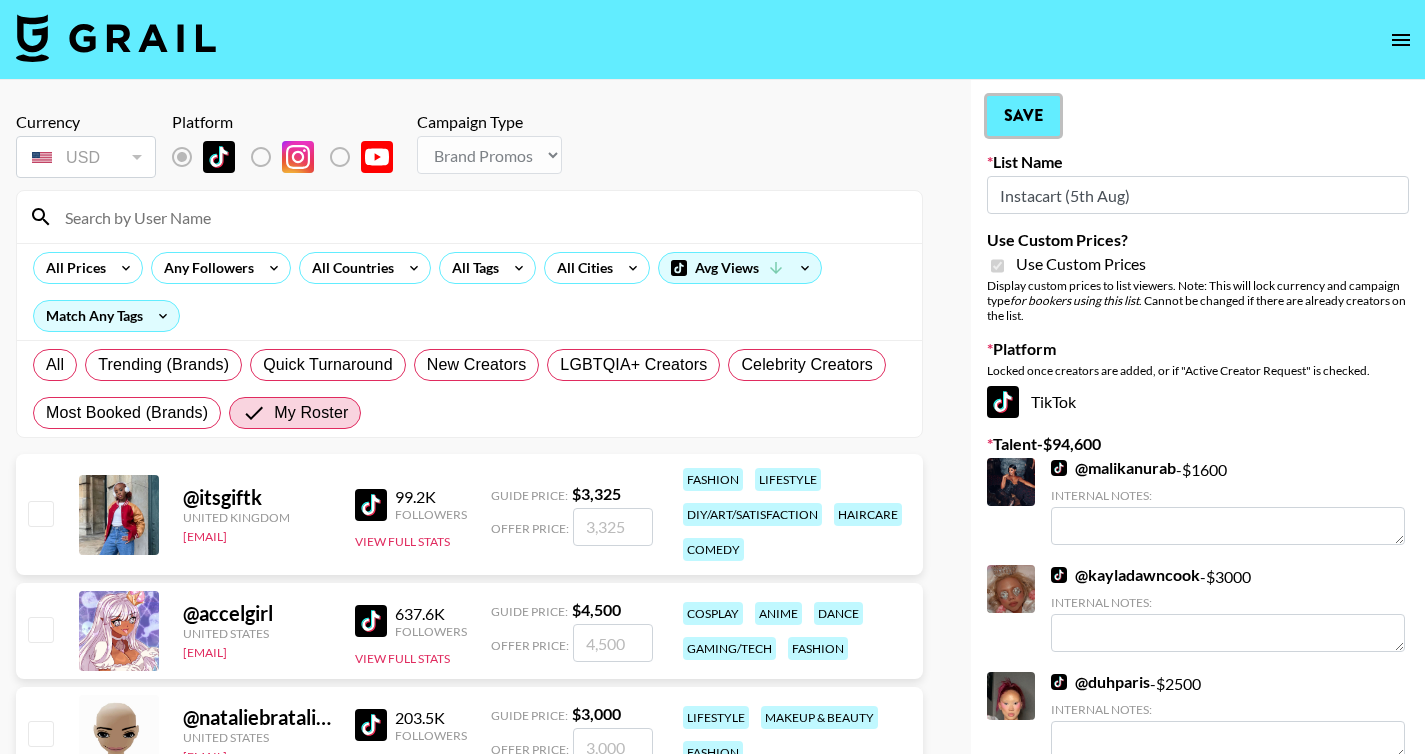 click on "Save" at bounding box center [1023, 116] 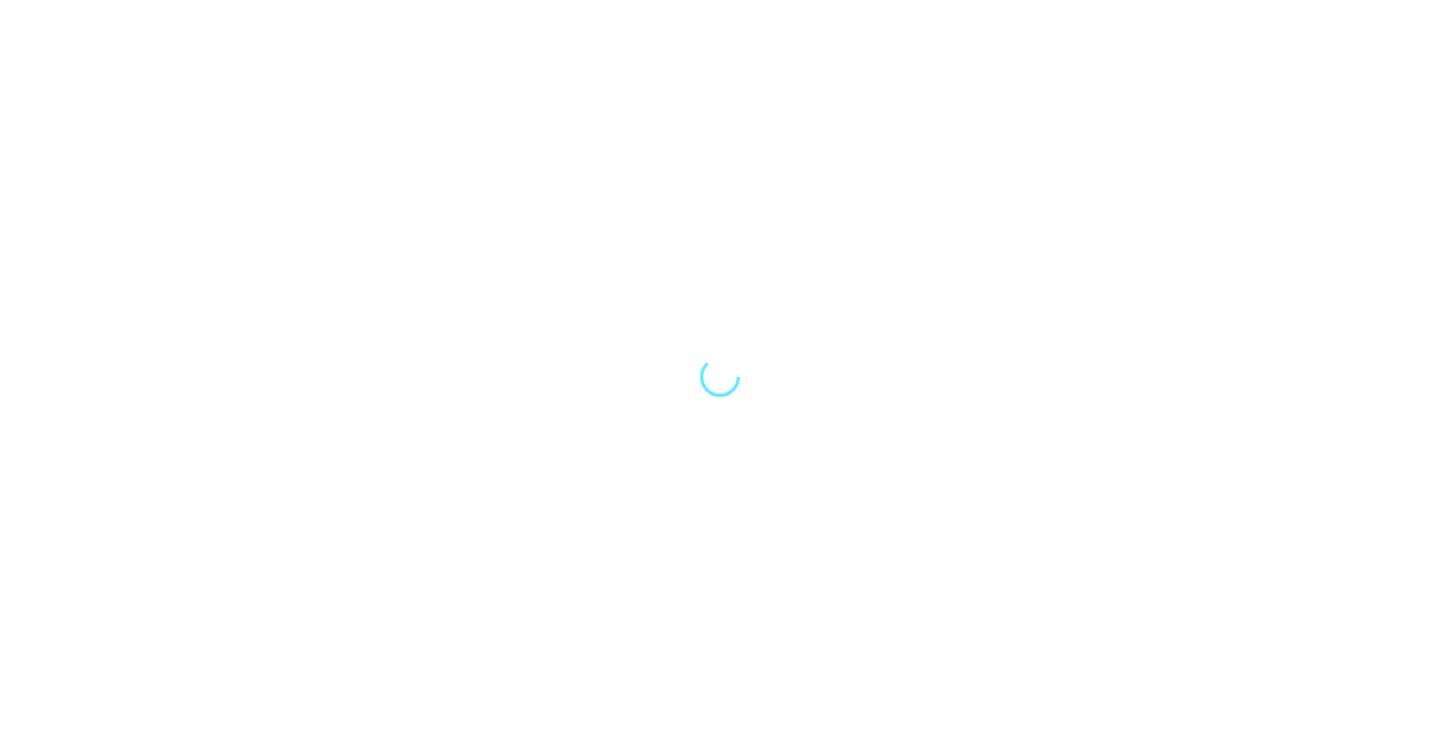 scroll, scrollTop: 0, scrollLeft: 0, axis: both 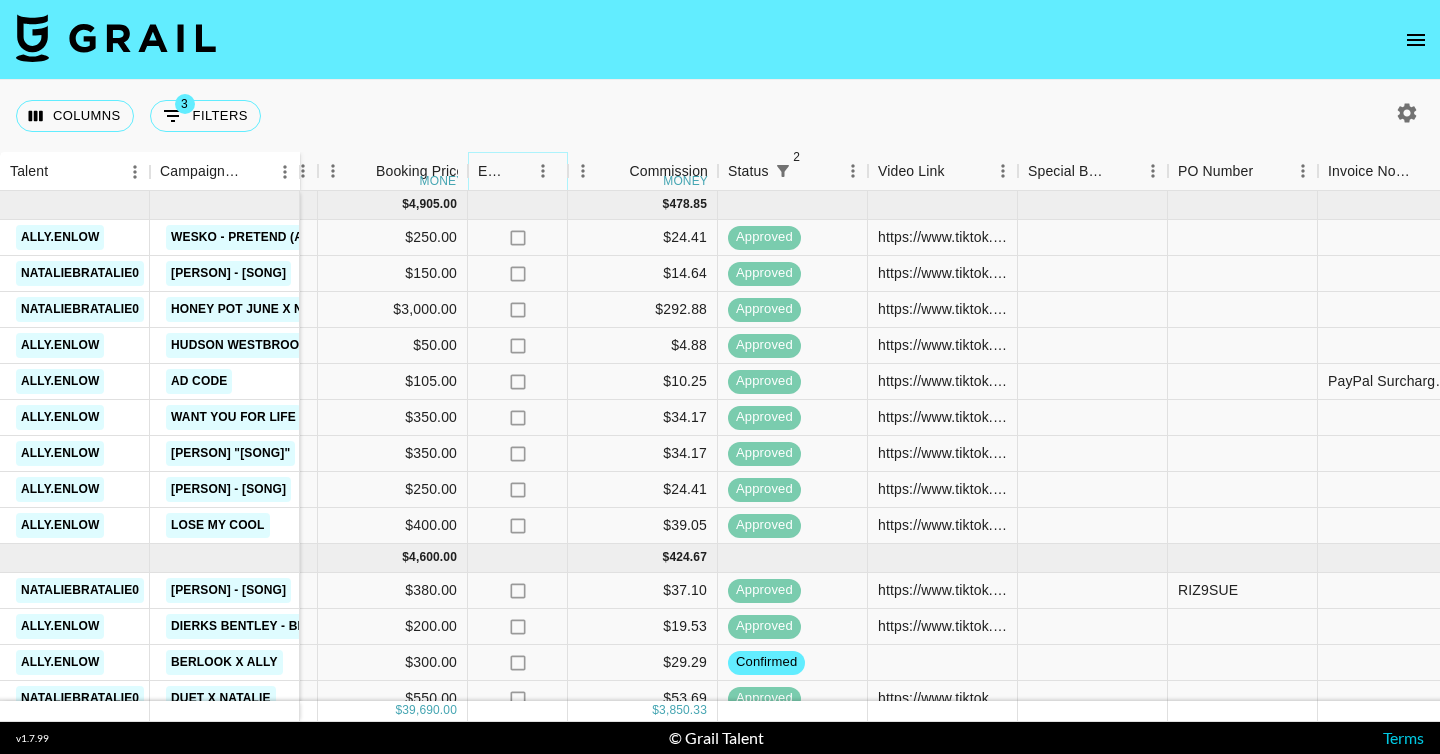 click 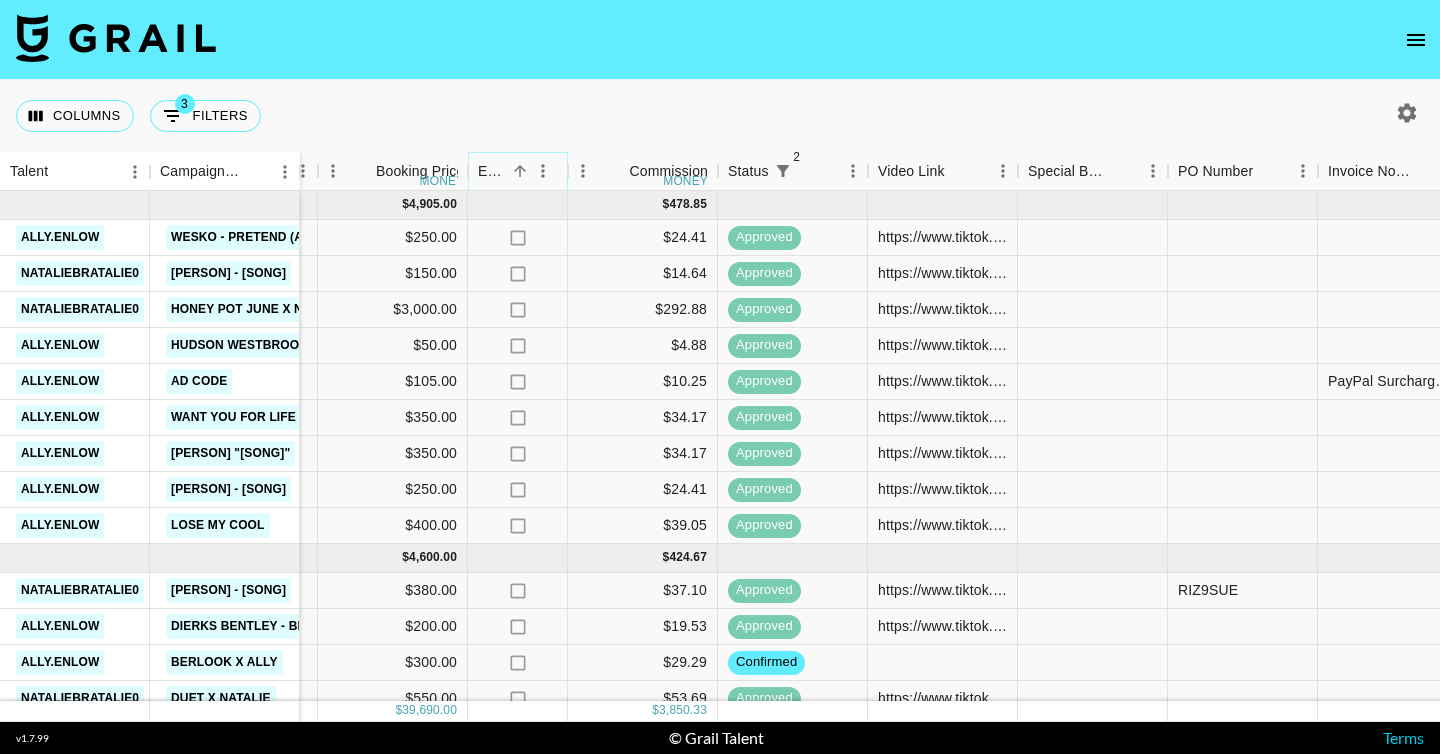 click 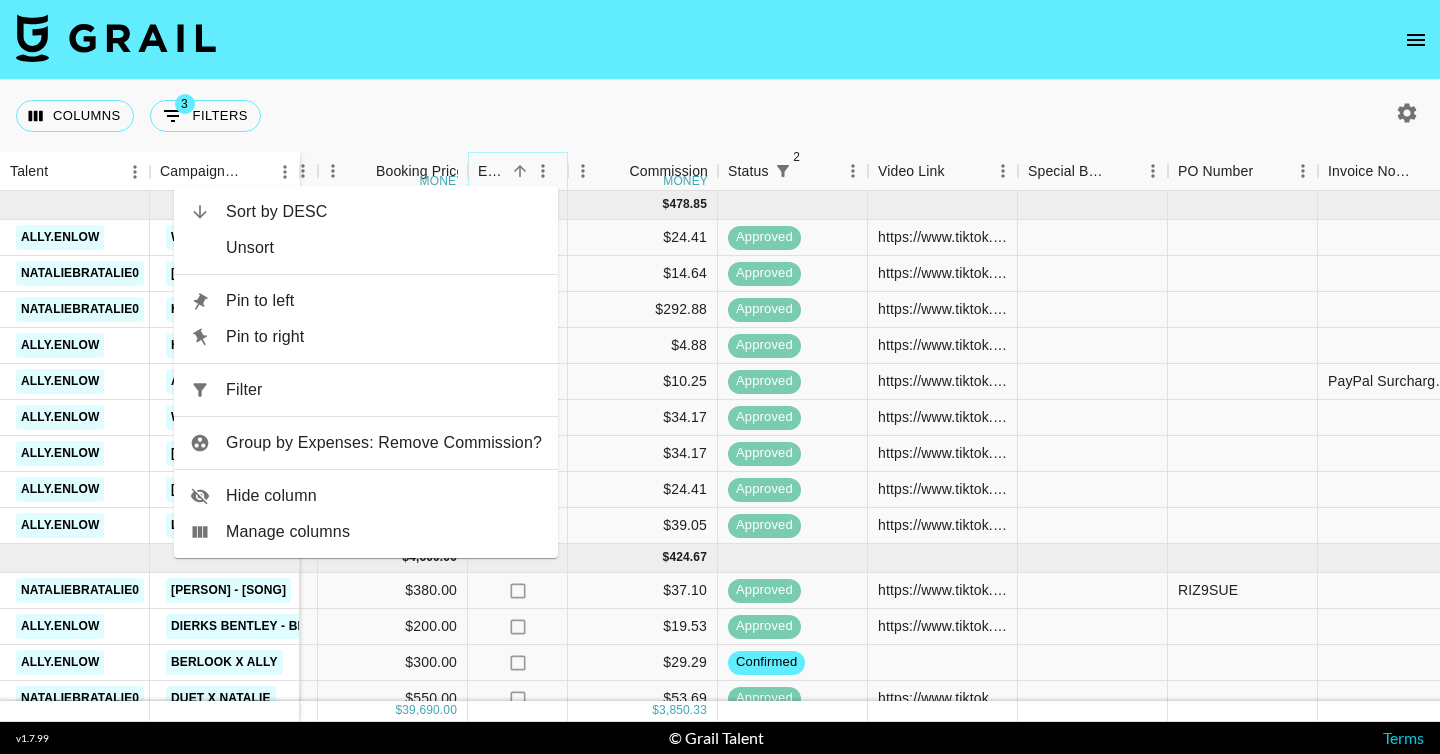 click 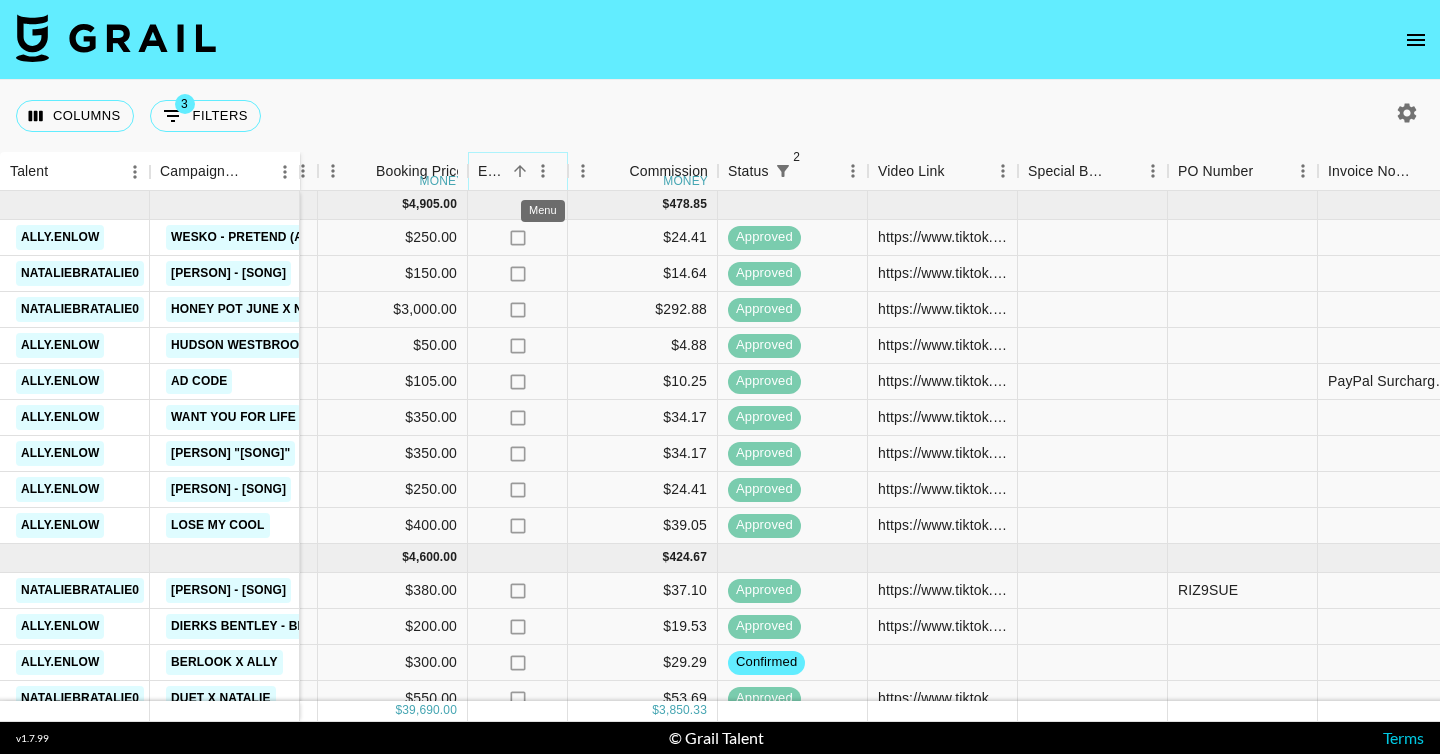 click 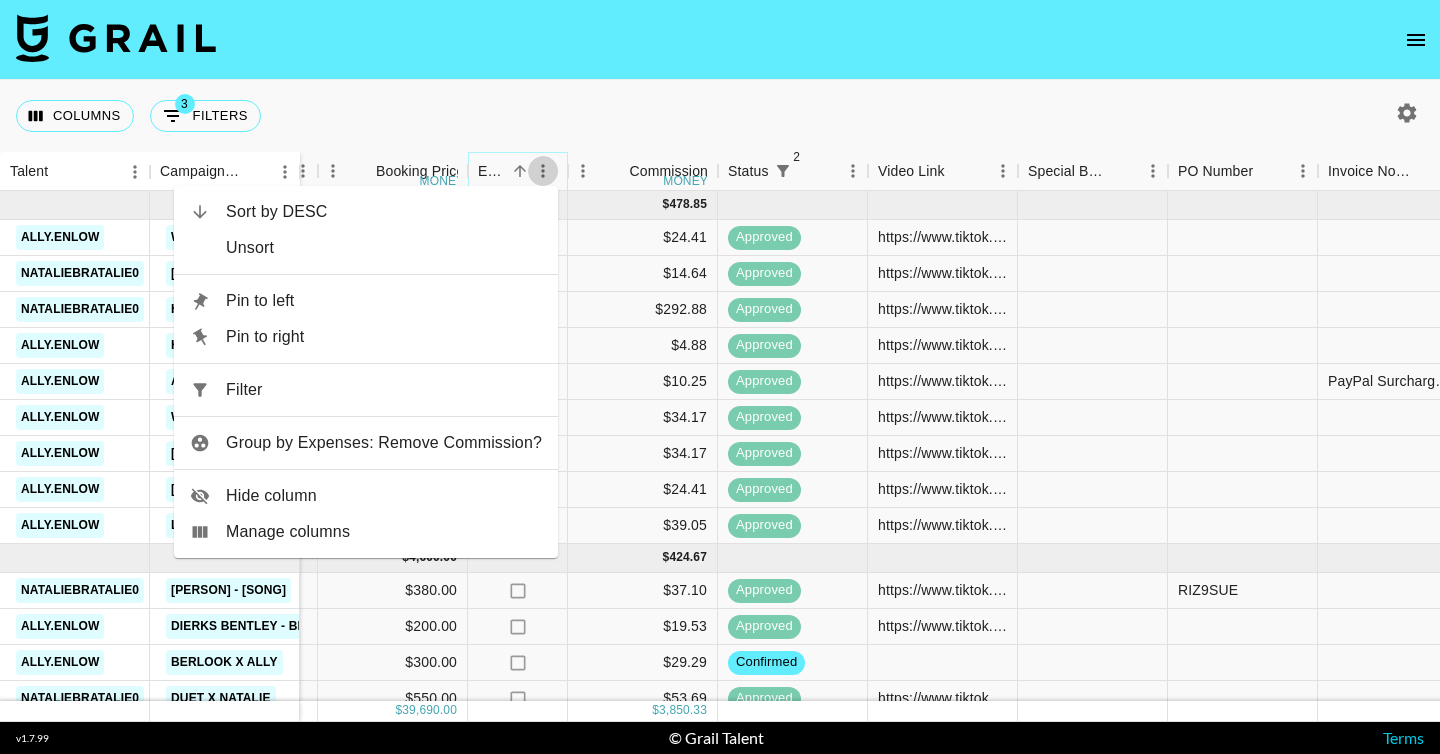 click 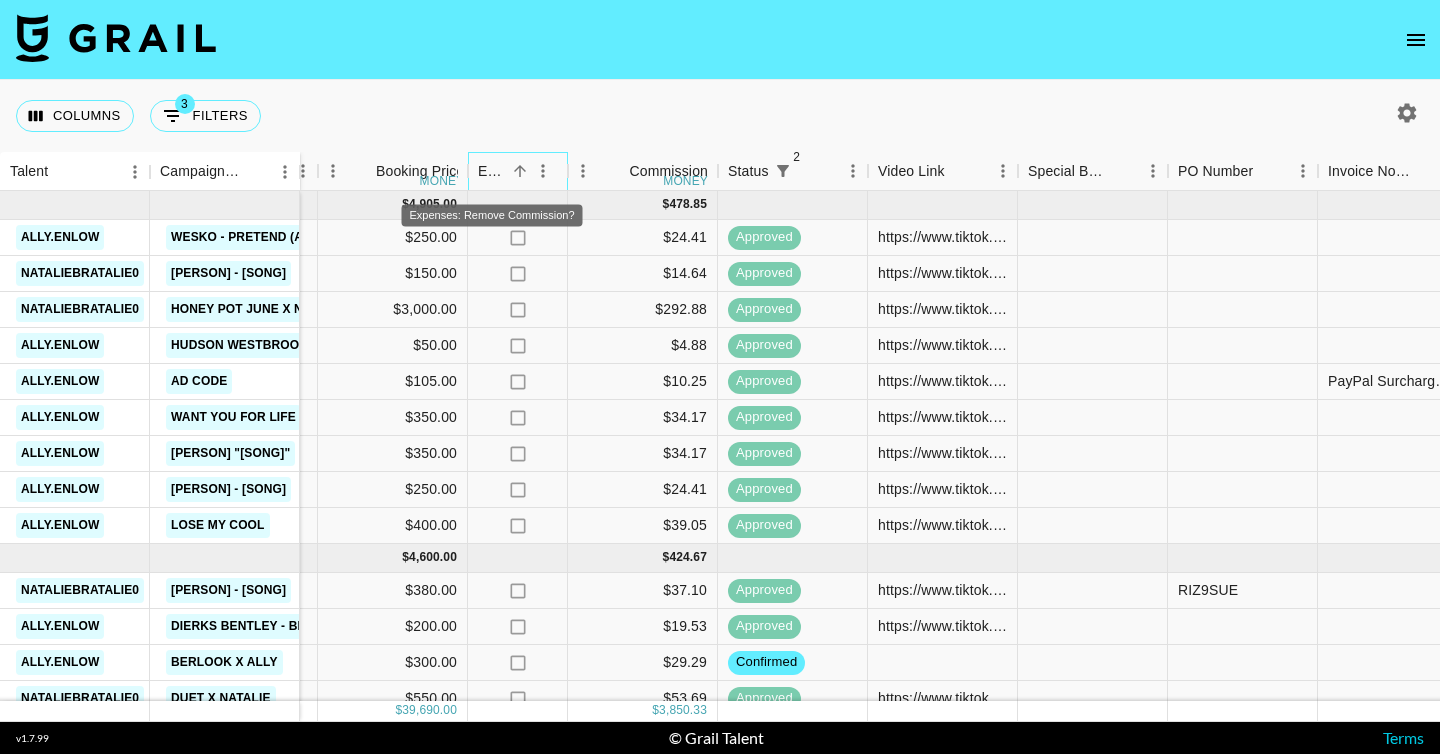 click on "Expenses: Remove Commission?" at bounding box center (492, 171) 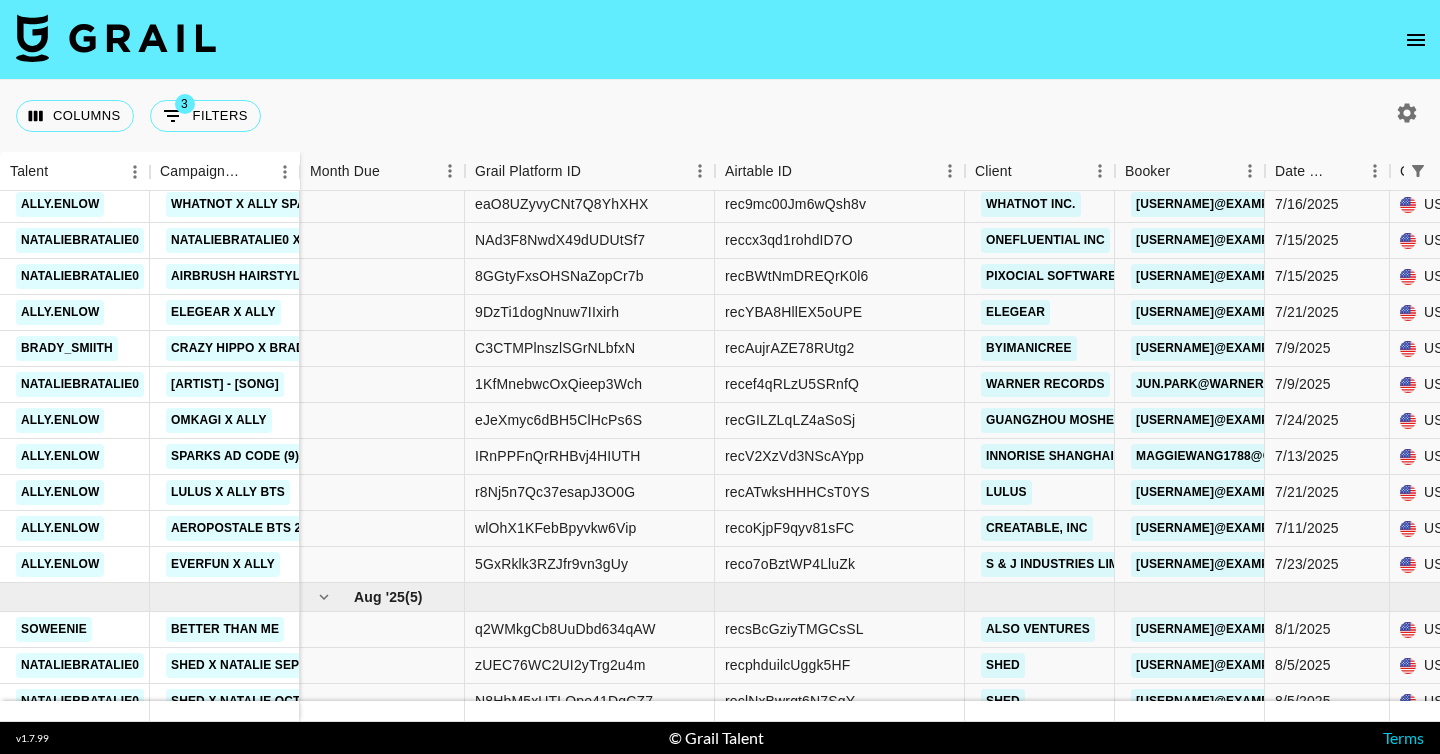 scroll, scrollTop: 1061, scrollLeft: 0, axis: vertical 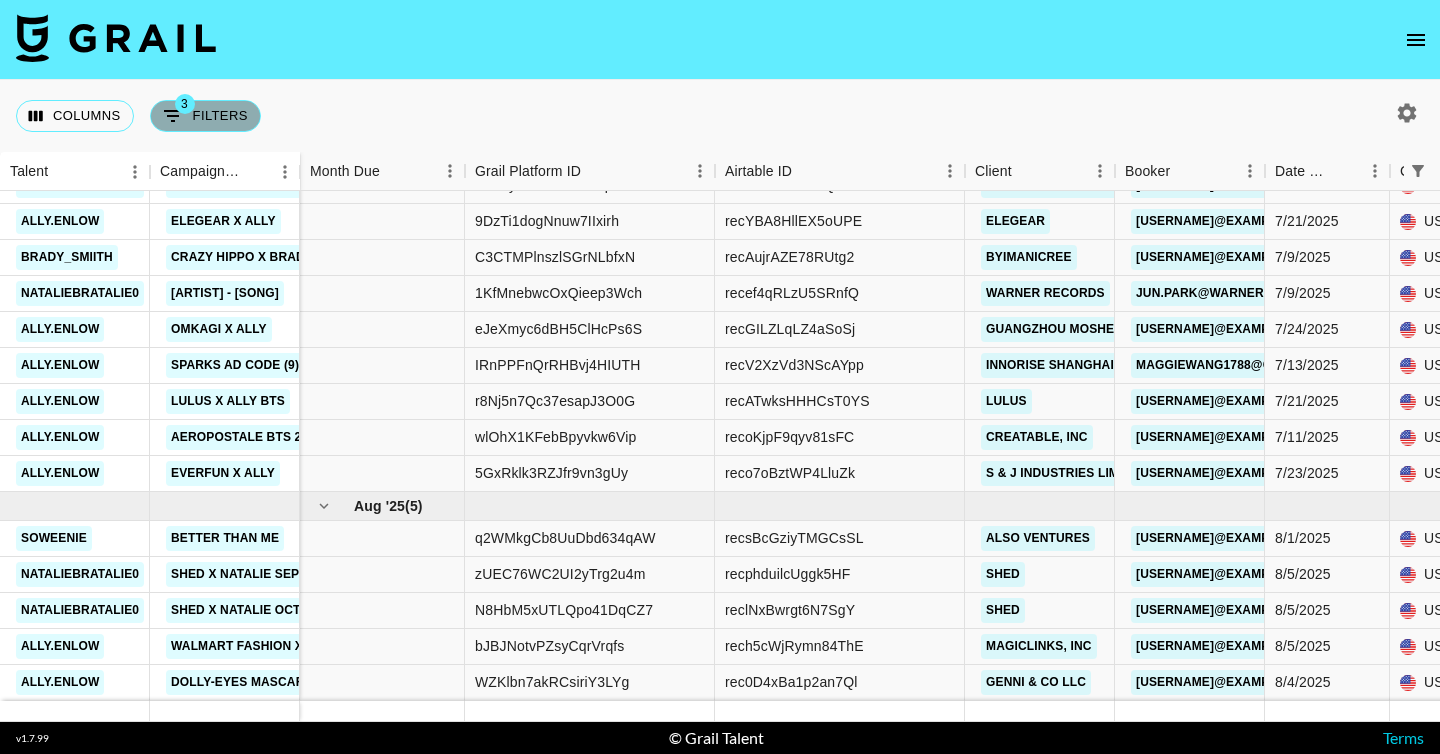 click on "3 Filters" at bounding box center (205, 116) 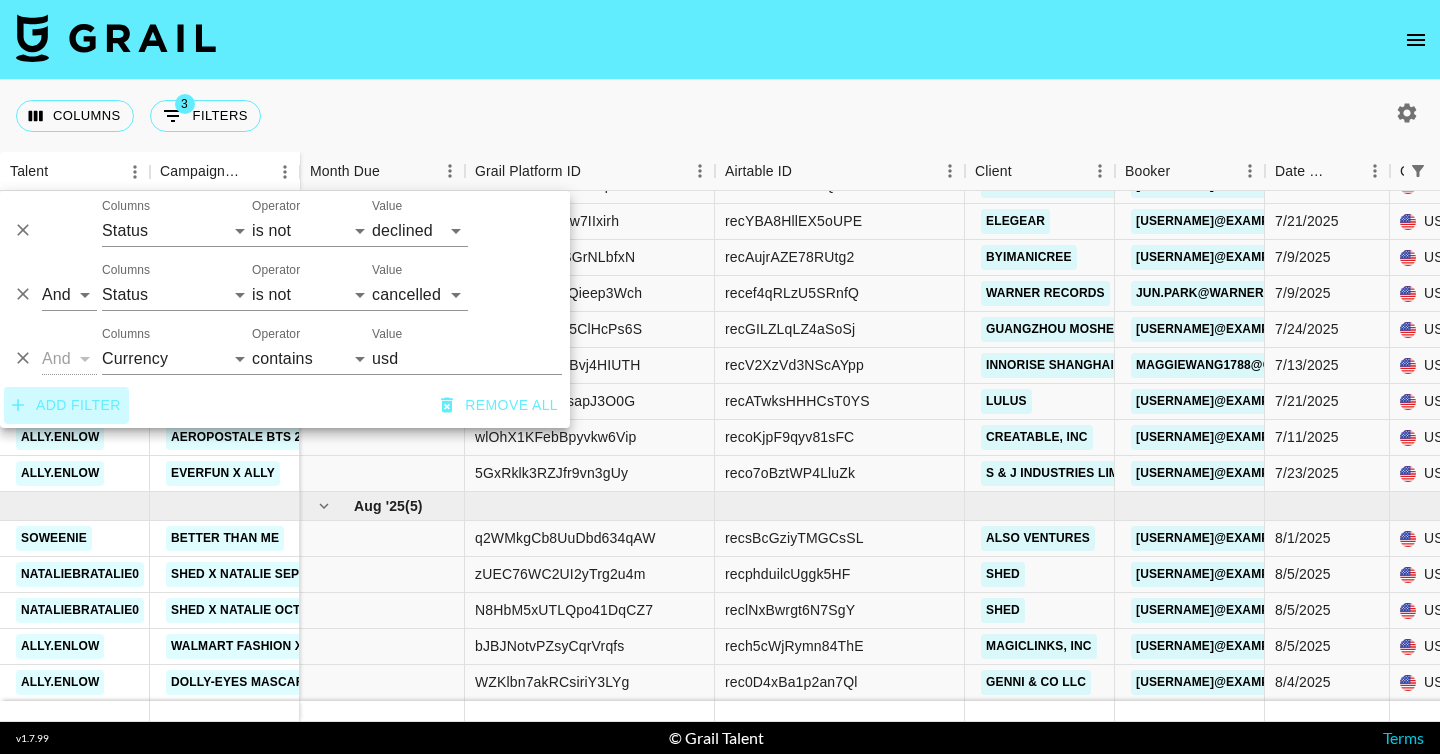 click on "Add filter" at bounding box center [66, 405] 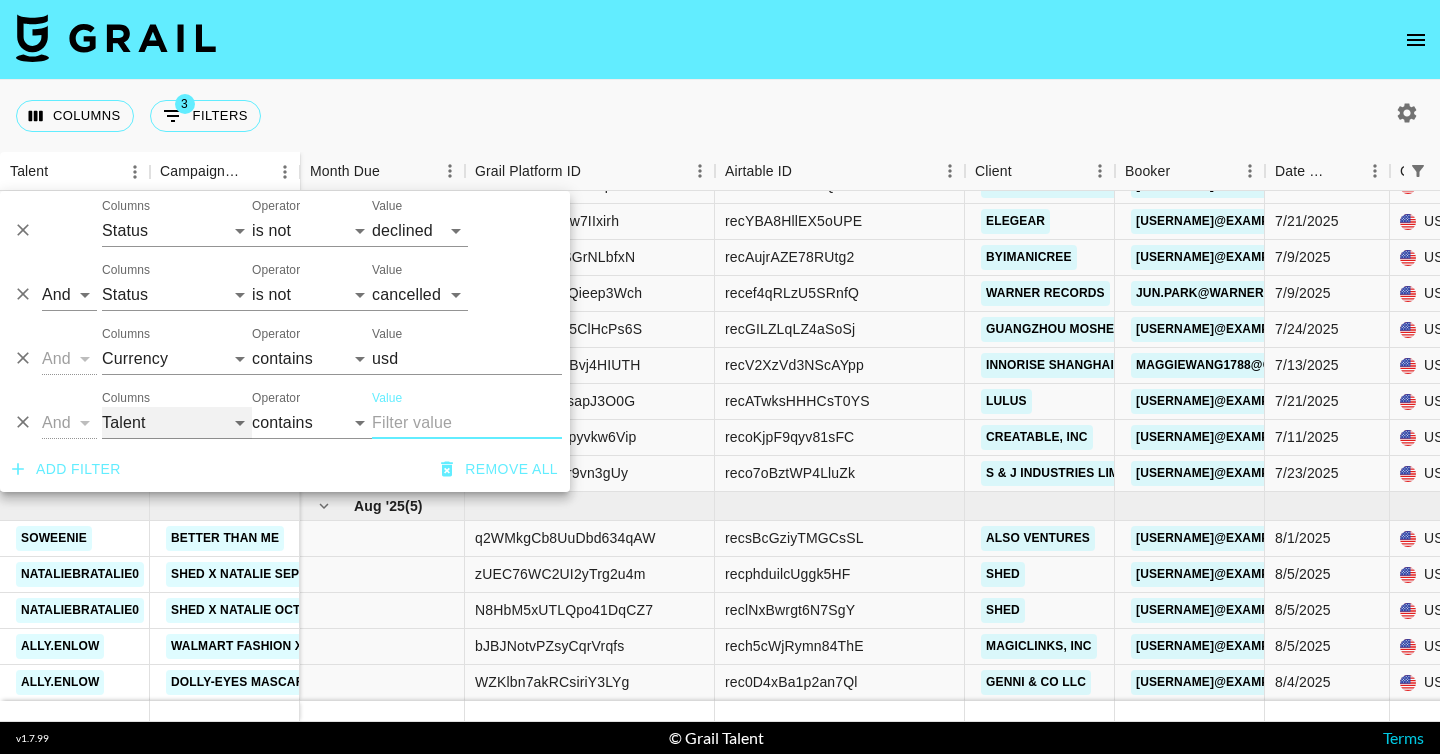 click on "Talent Campaign (Type) Grail Platform ID Airtable ID Manager Client Booker Date Created Created by Grail Team Month Due Currency Booking Price Creator Commmission Override External Commission Expenses: Remove Commission? Commission Status Video Link Boost Code Special Booking Type PO Number Invoice Notes Uniport Contact Email Contract File Payment Sent Payment Sent Date Invoice Link" at bounding box center (177, 423) 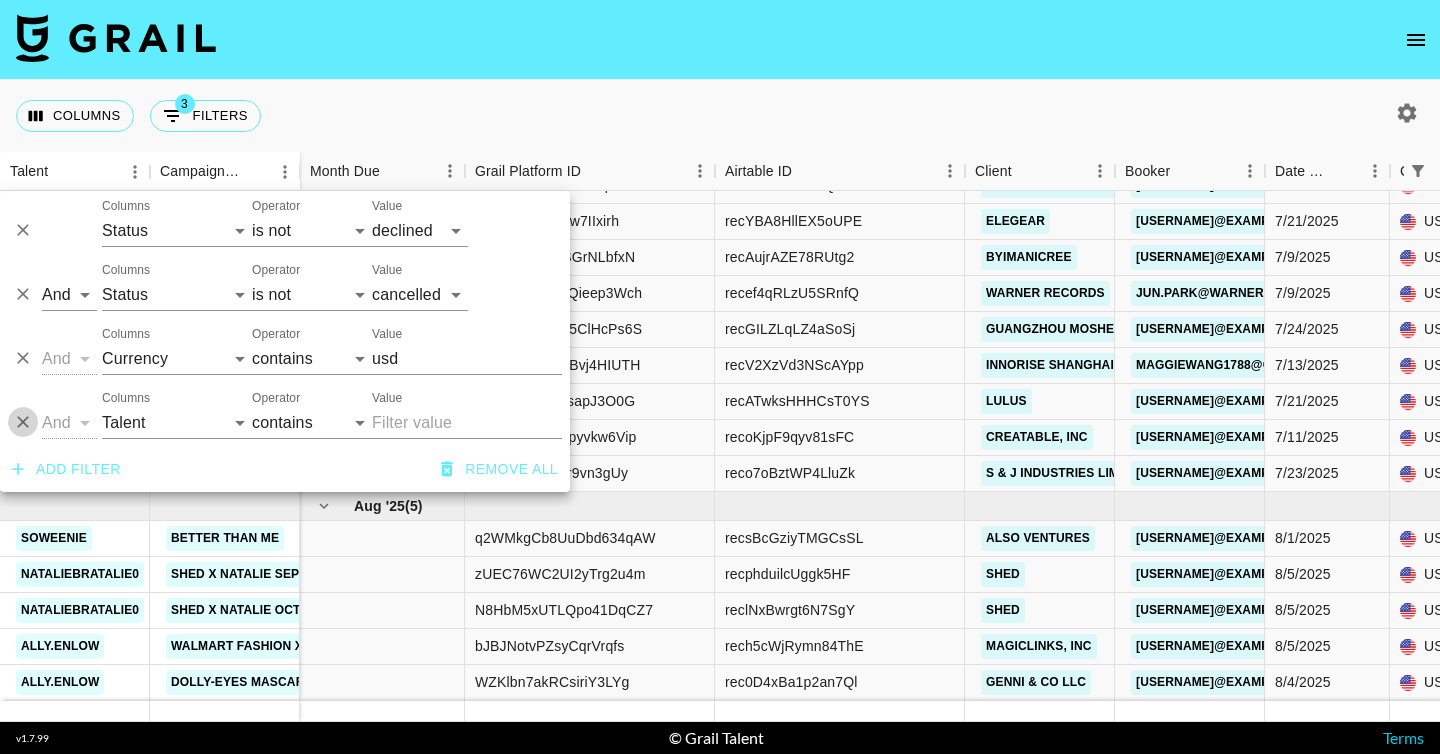 click 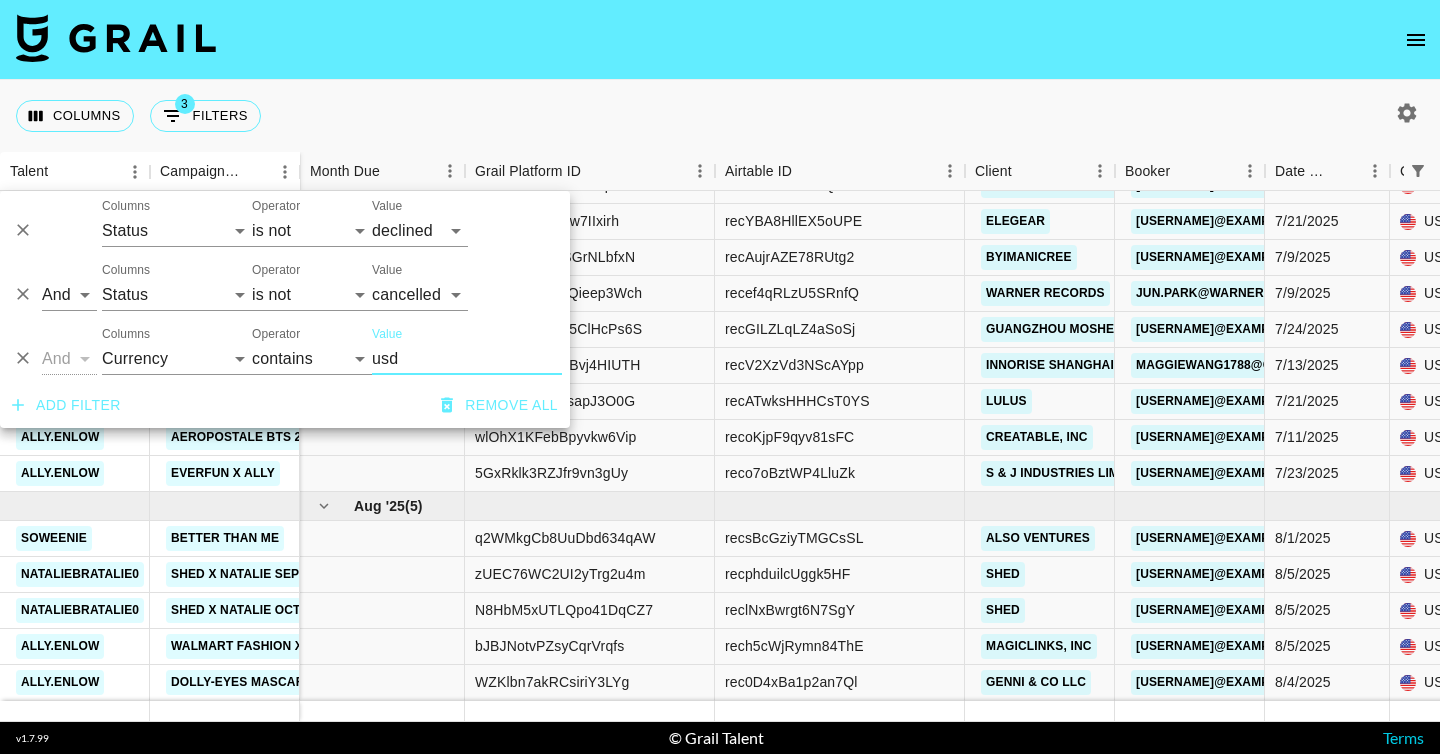 click at bounding box center [720, 40] 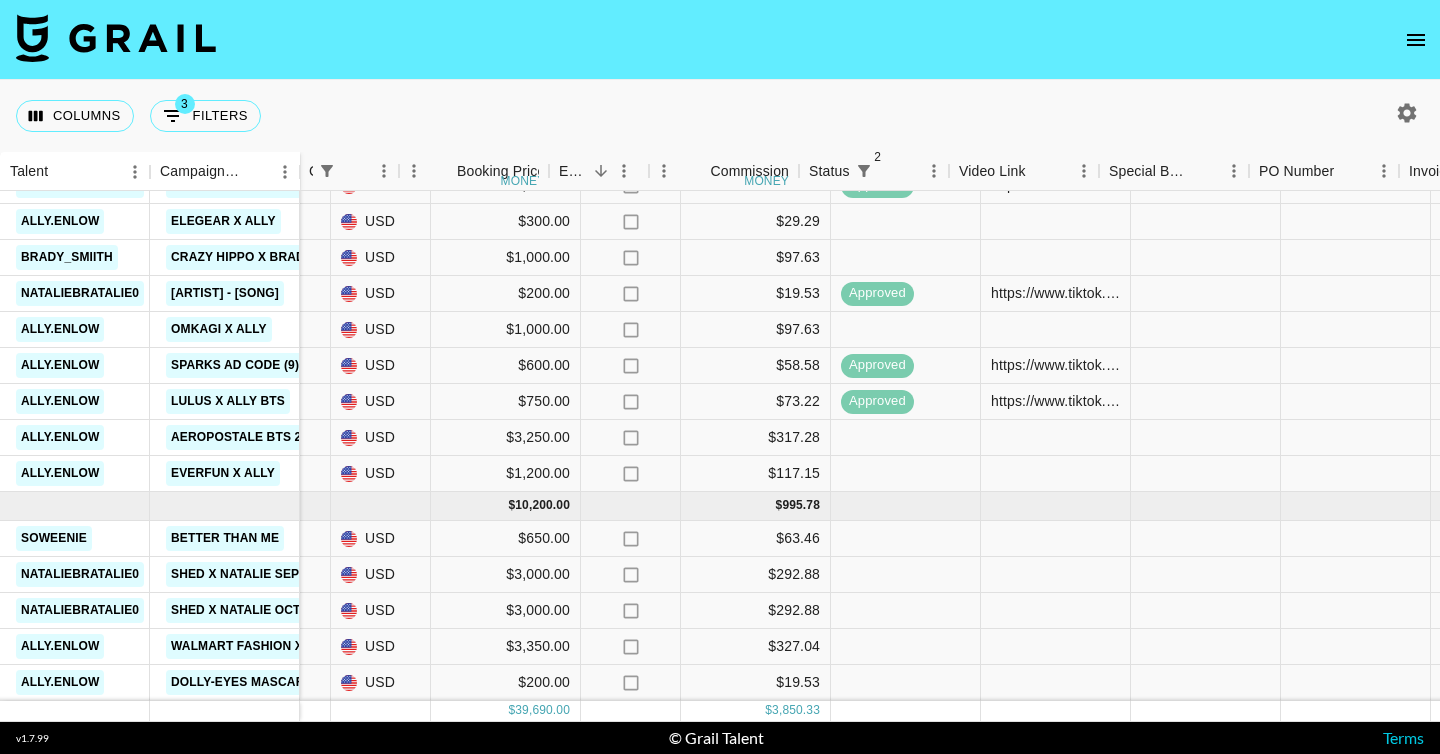 scroll, scrollTop: 1061, scrollLeft: 1091, axis: both 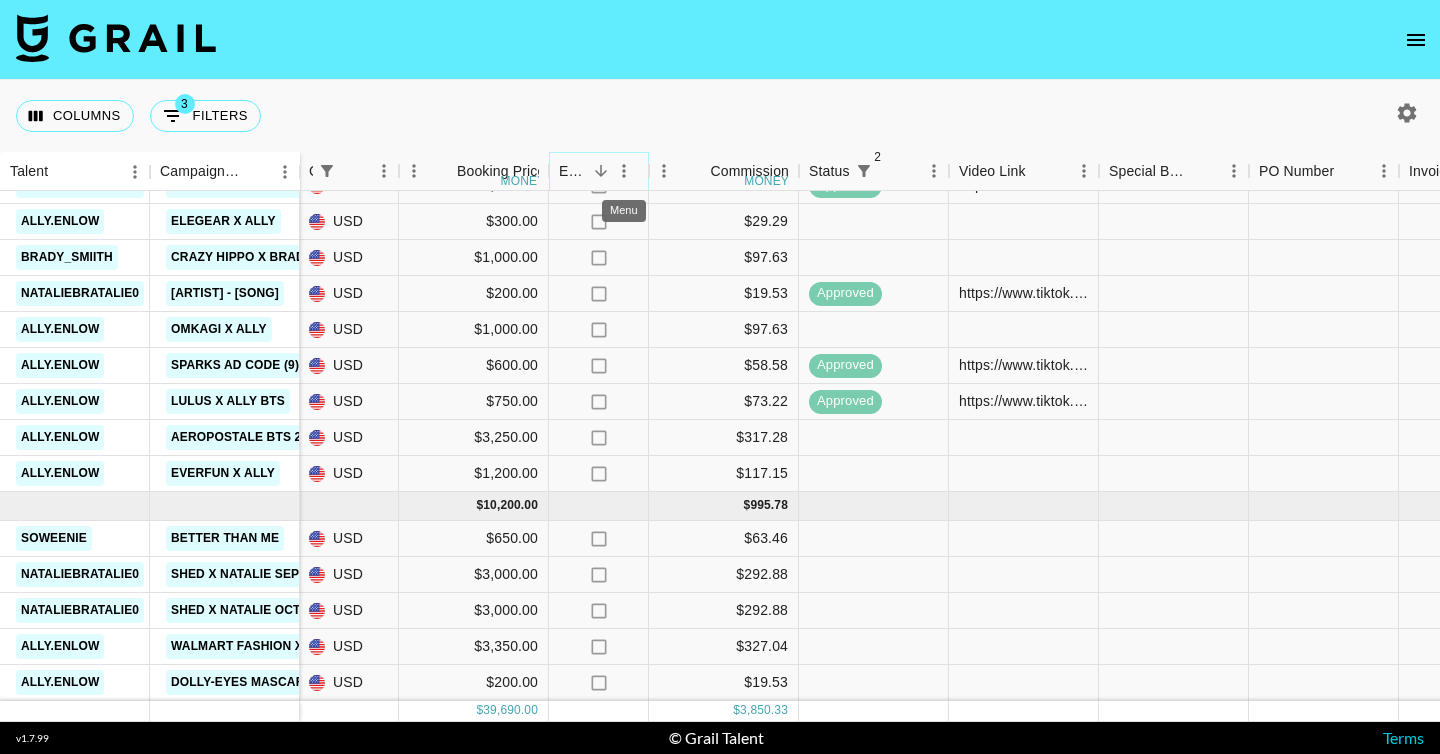 click at bounding box center [624, 171] 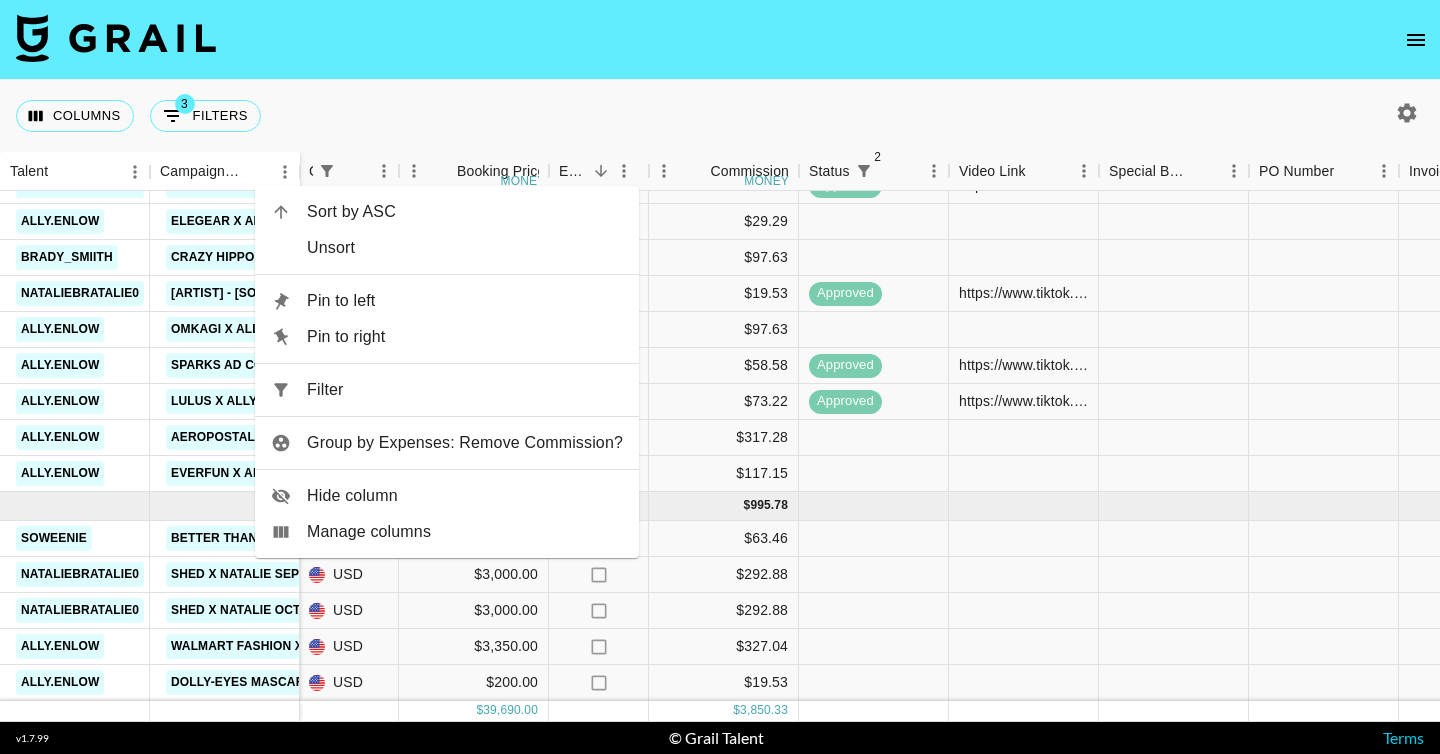 click on "Group by Expenses: Remove Commission?" at bounding box center (465, 443) 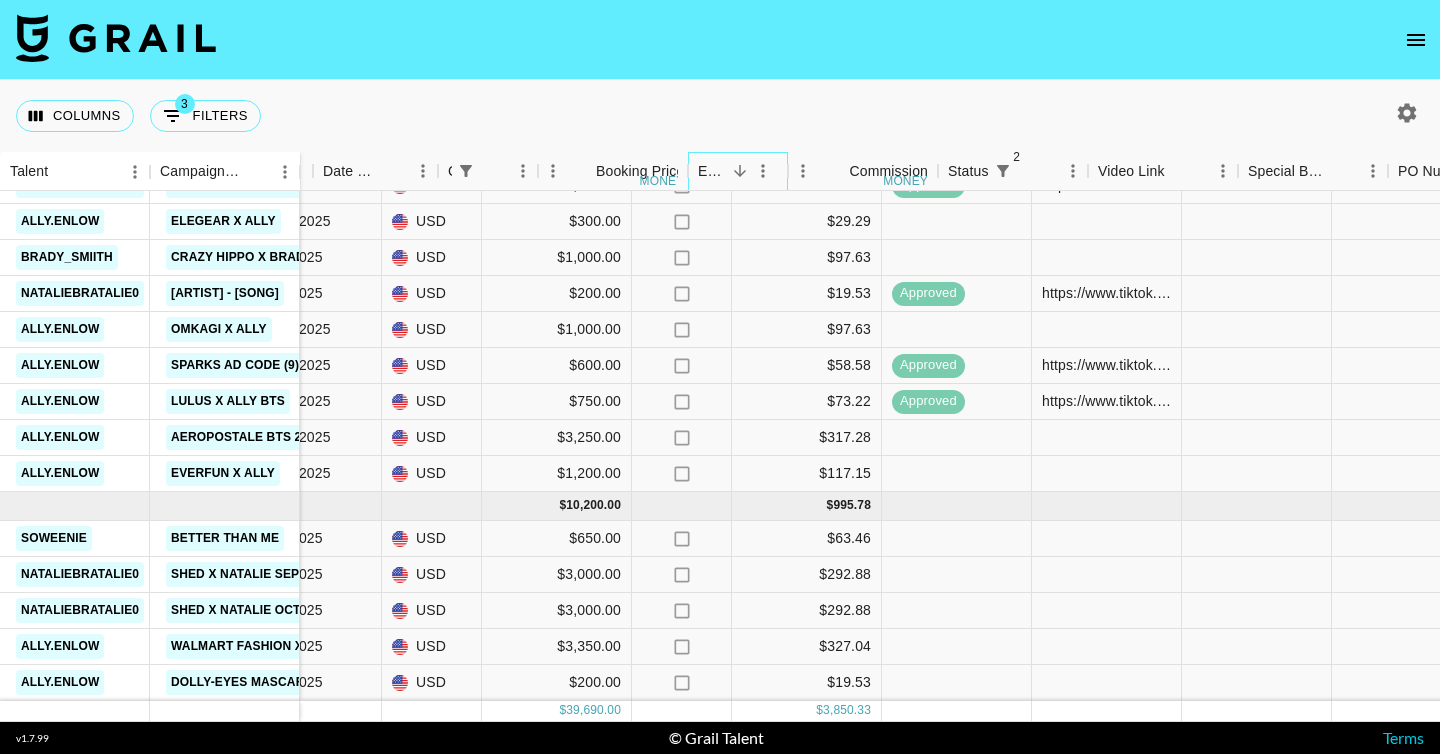 scroll, scrollTop: 1054, scrollLeft: 1094, axis: both 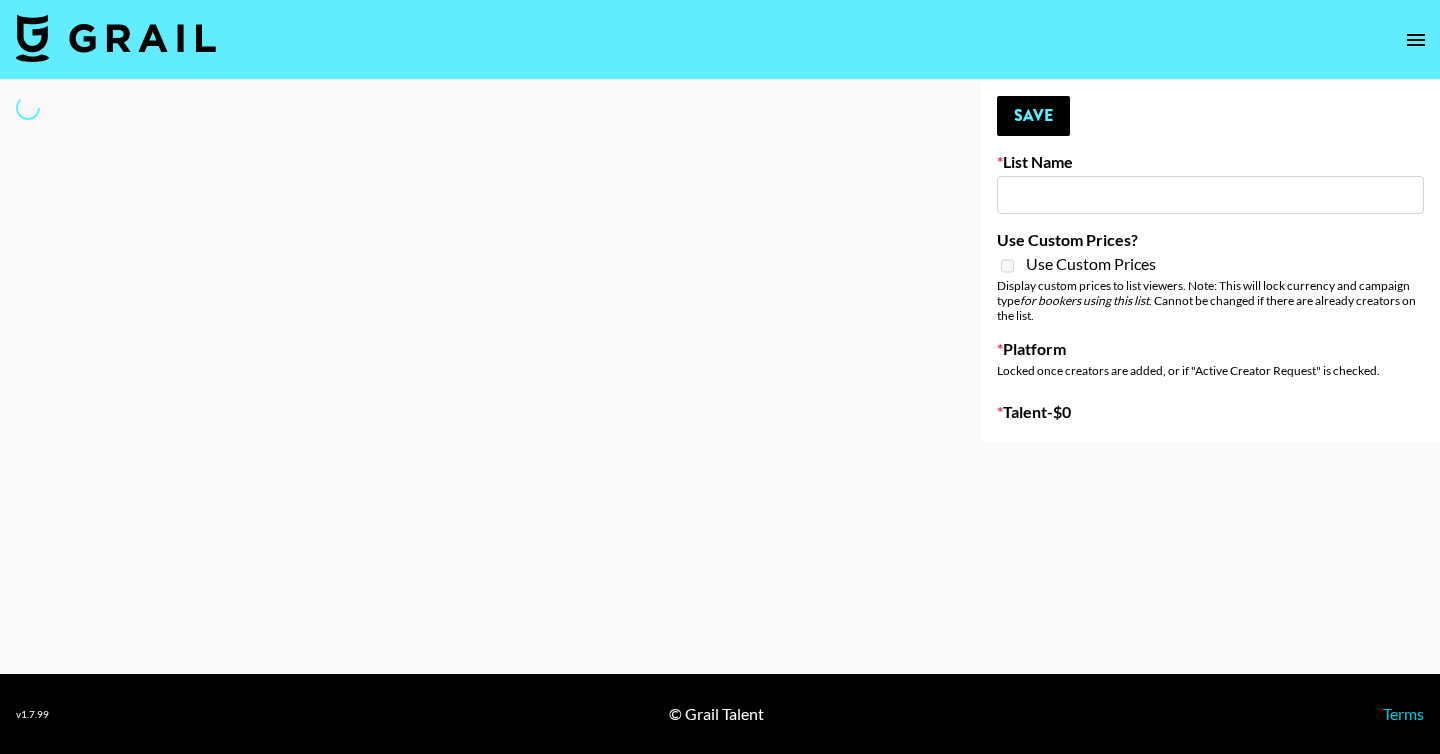 type on "Napoleon - $uicideboy$" 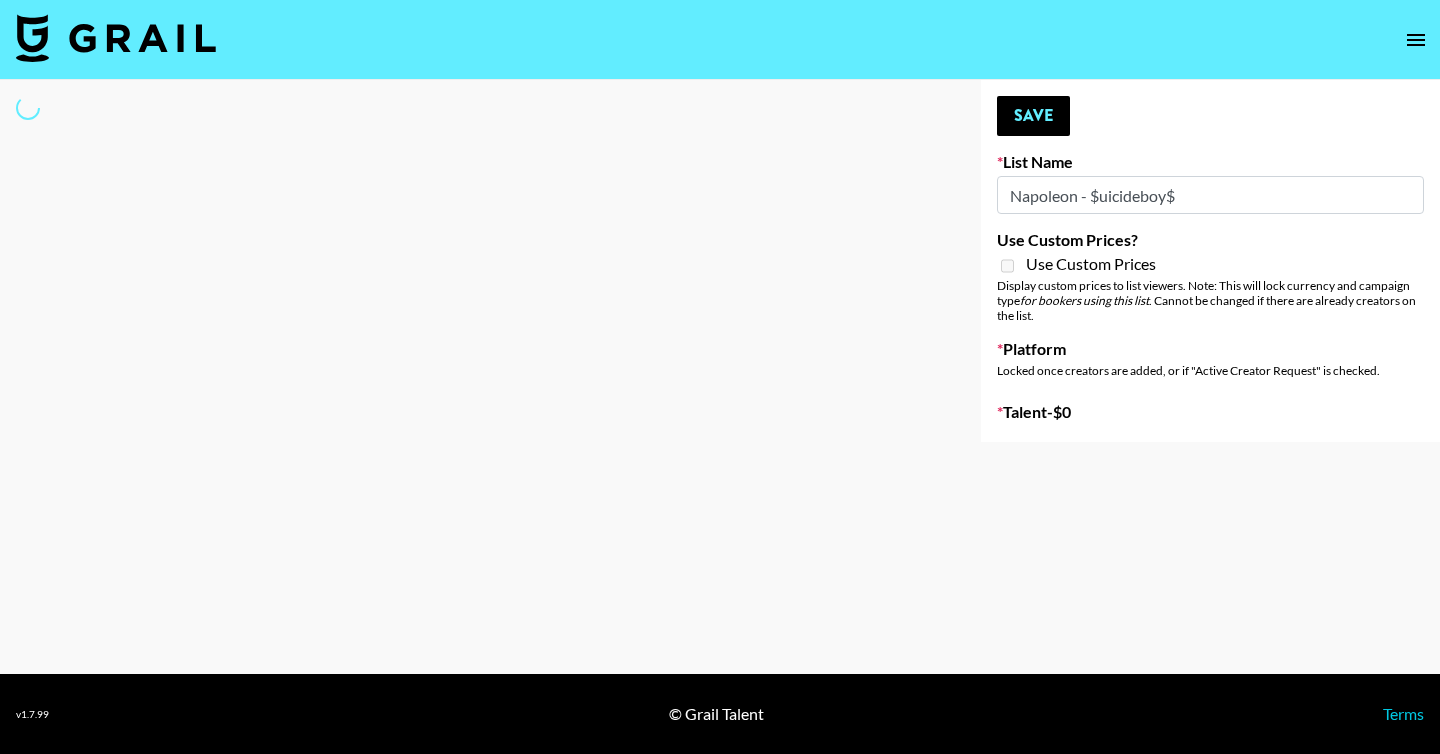 select on "Song" 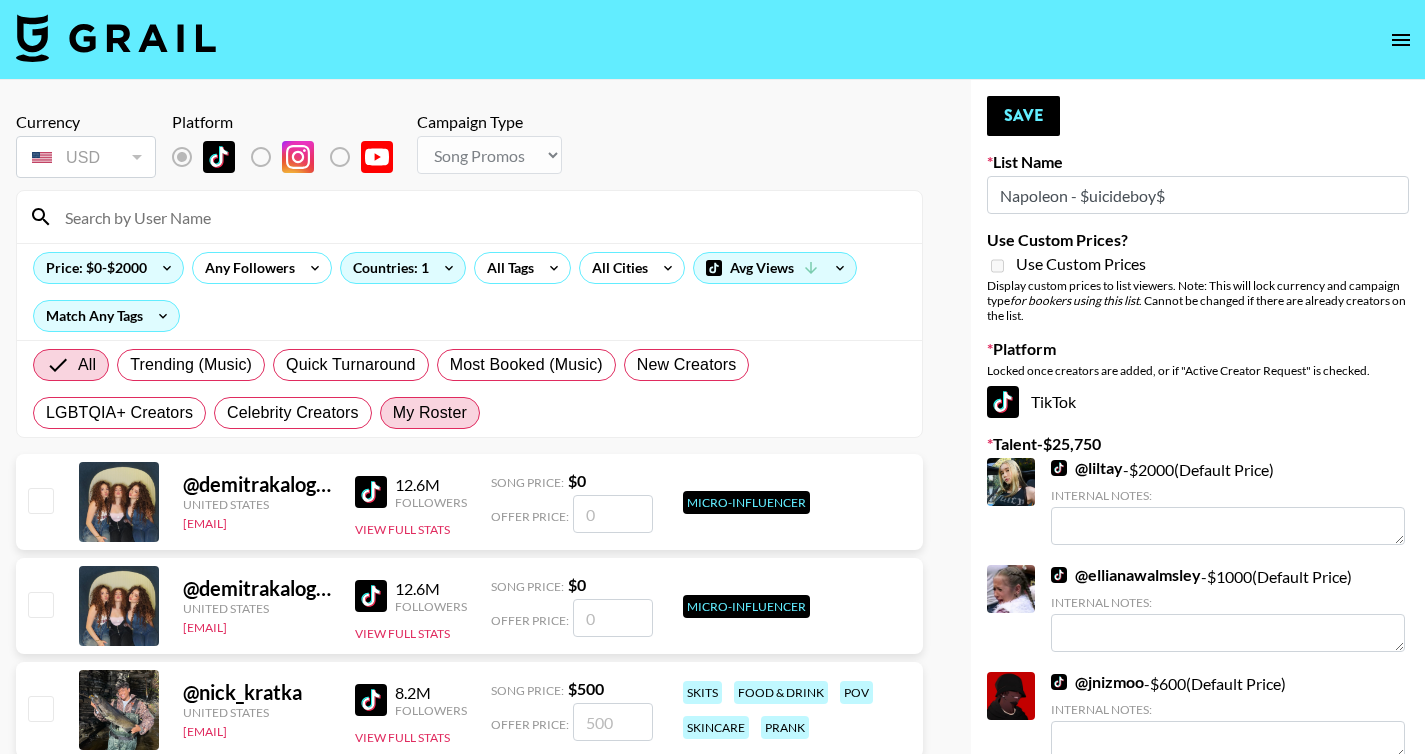 click on "My Roster" at bounding box center (430, 413) 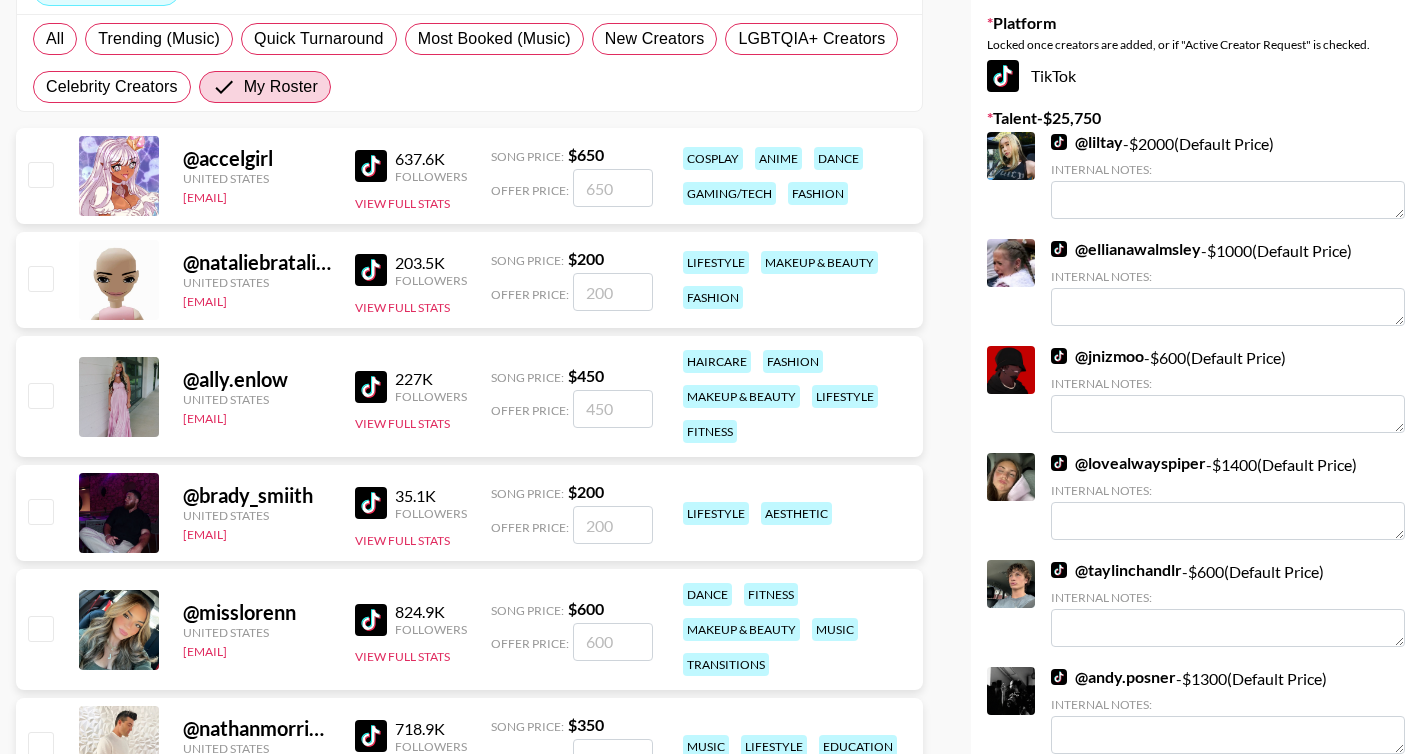scroll, scrollTop: 443, scrollLeft: 0, axis: vertical 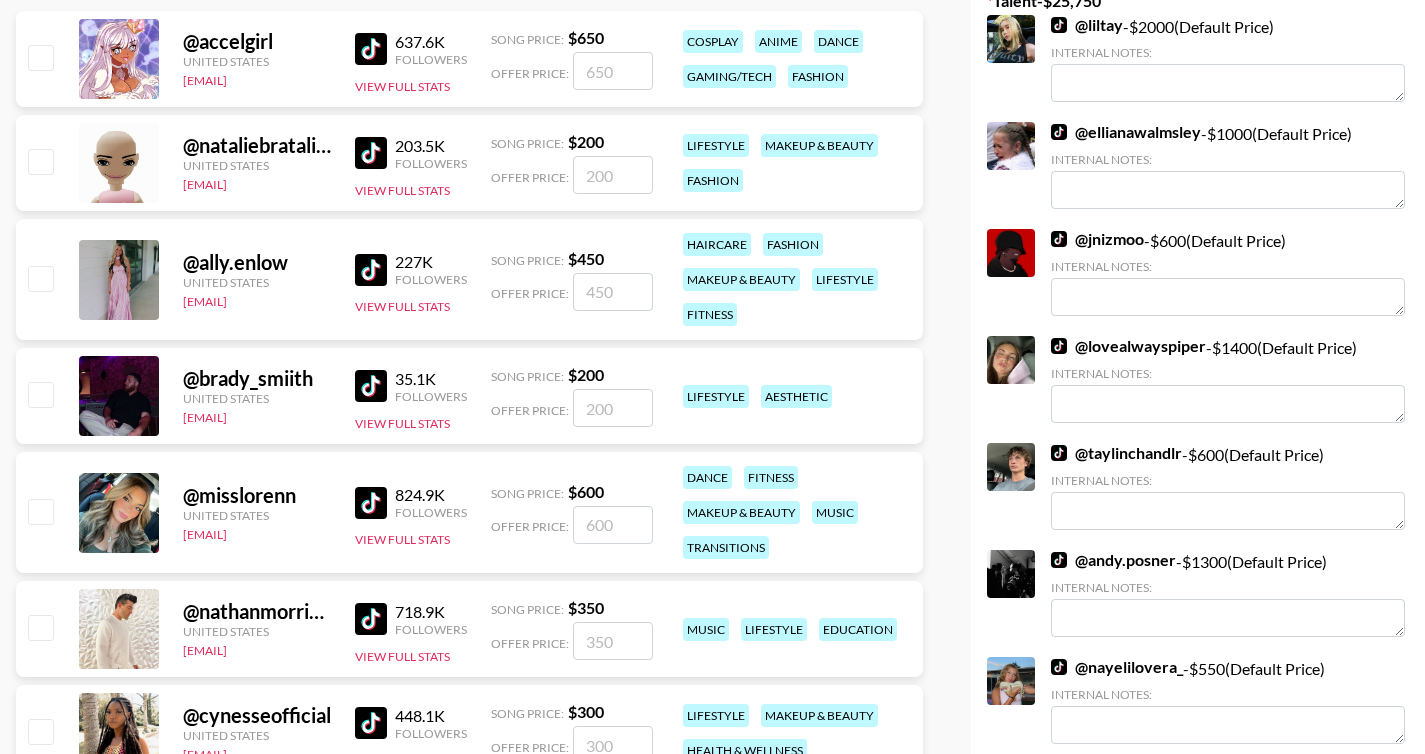 click at bounding box center (40, 511) 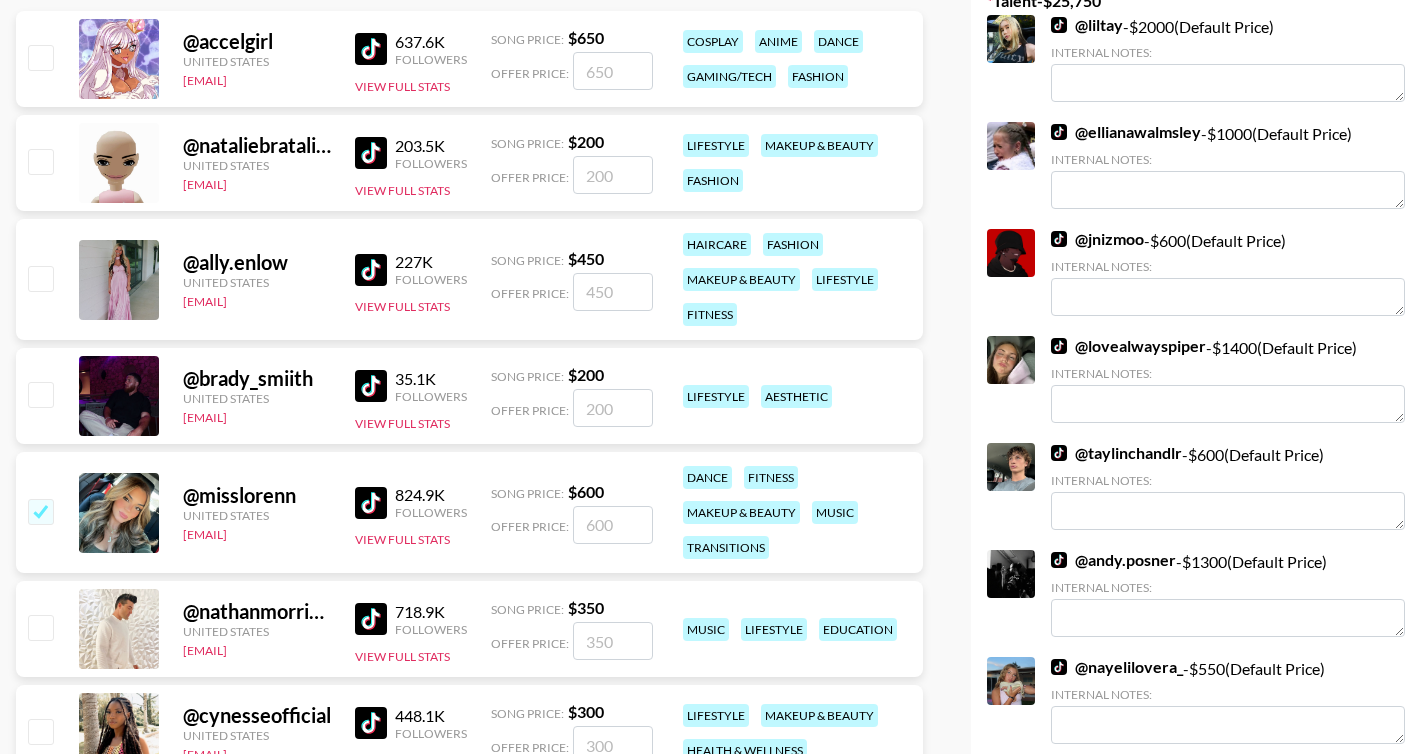 checkbox on "true" 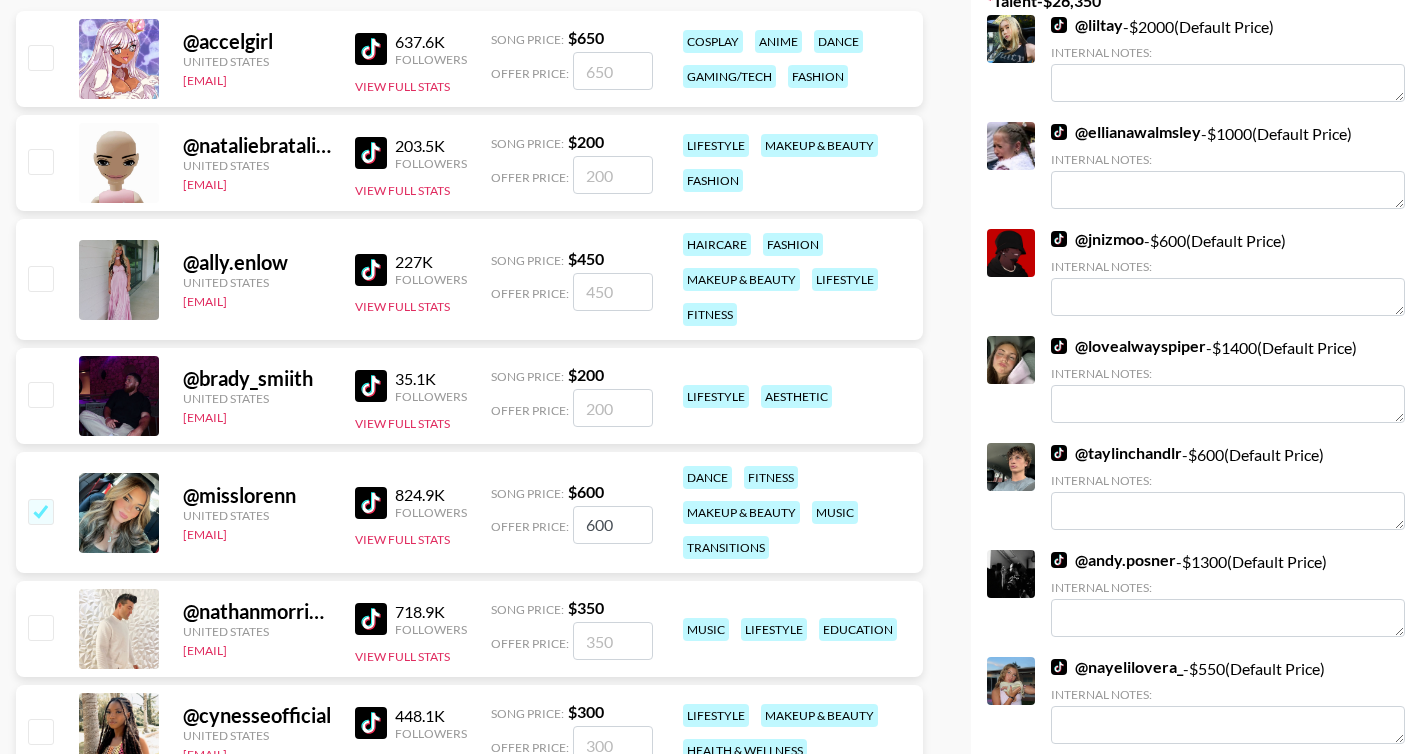 click at bounding box center (40, 57) 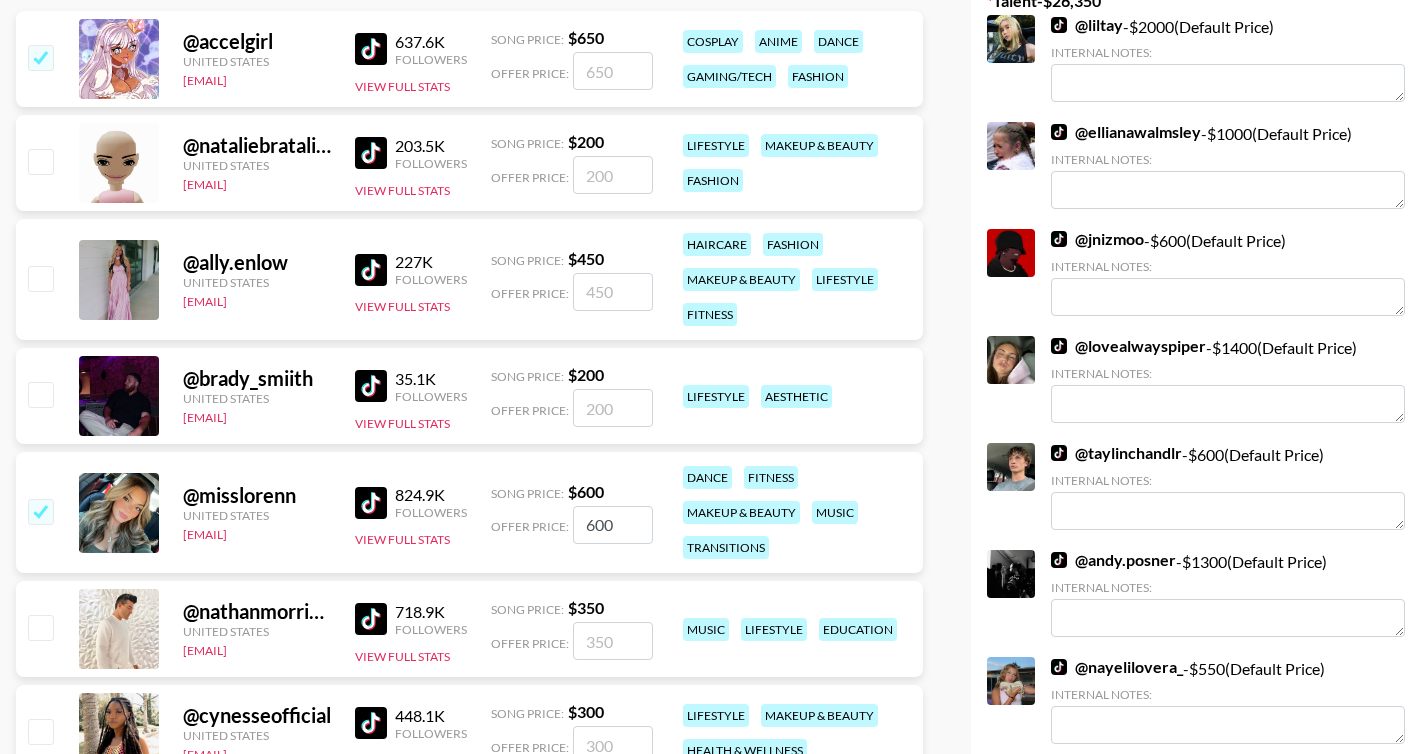 checkbox on "true" 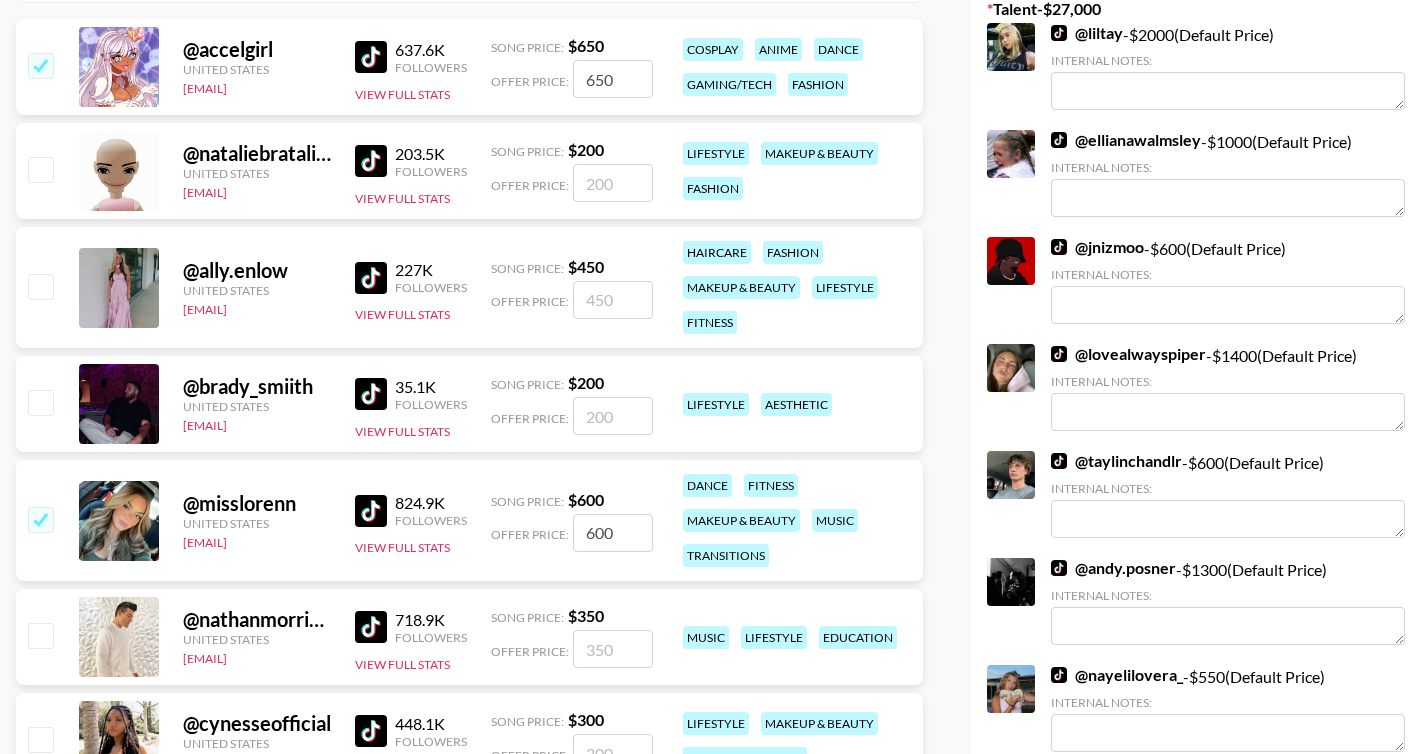 scroll, scrollTop: 530, scrollLeft: 0, axis: vertical 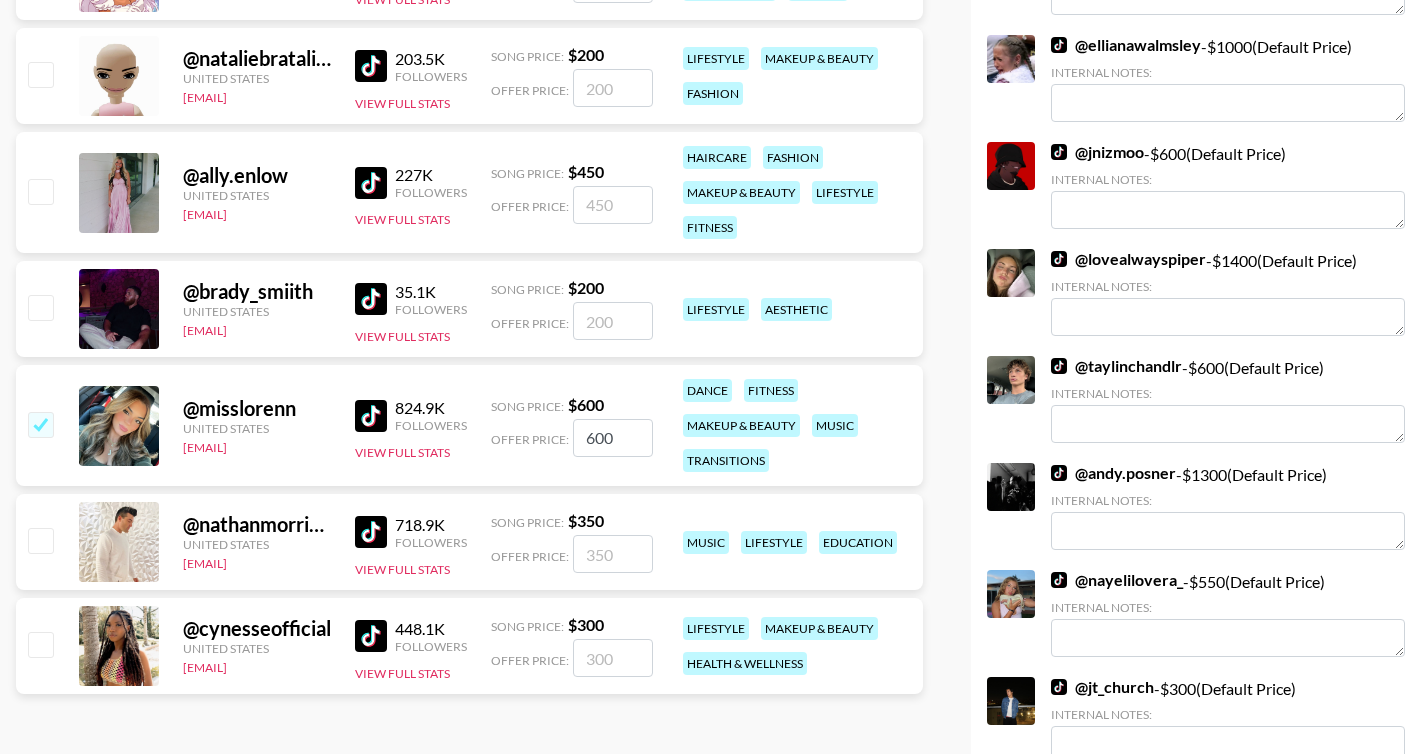 click at bounding box center (40, 644) 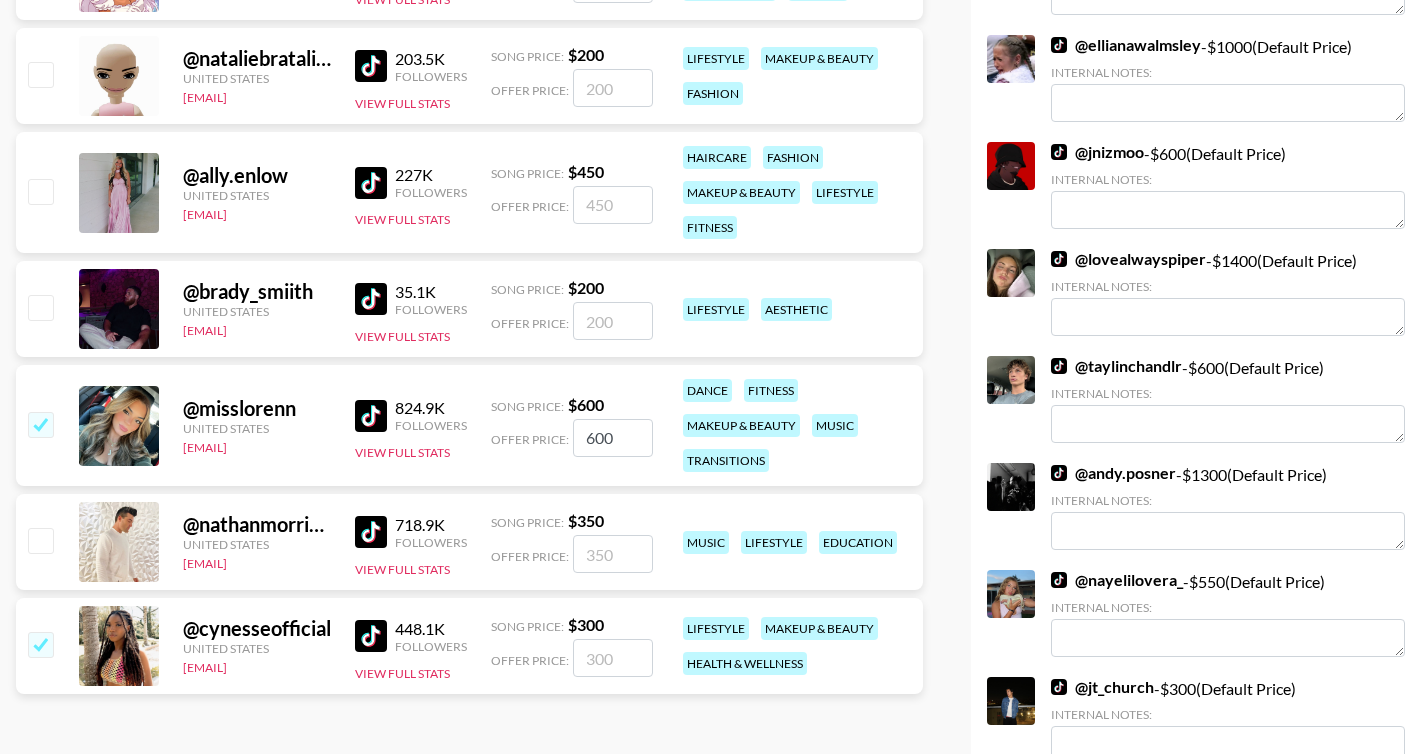 checkbox on "true" 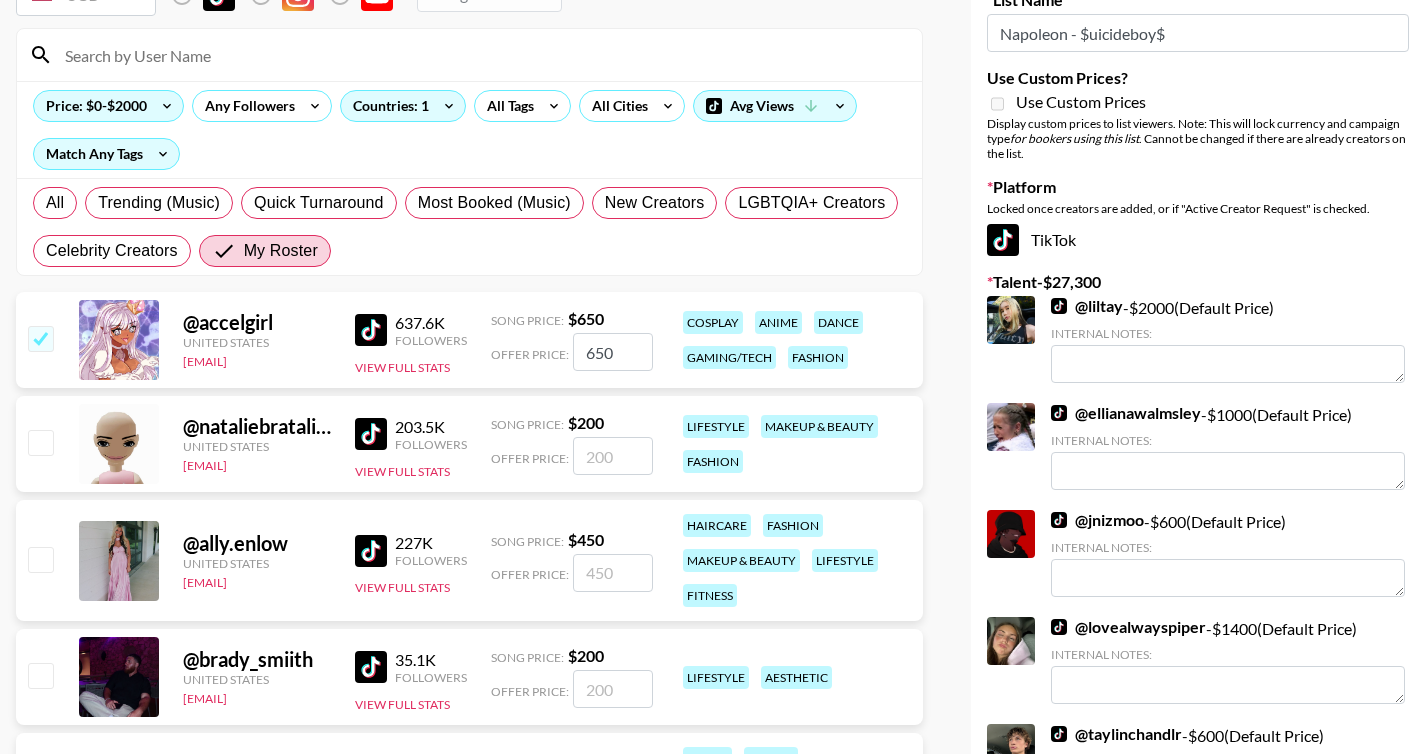 scroll, scrollTop: 0, scrollLeft: 0, axis: both 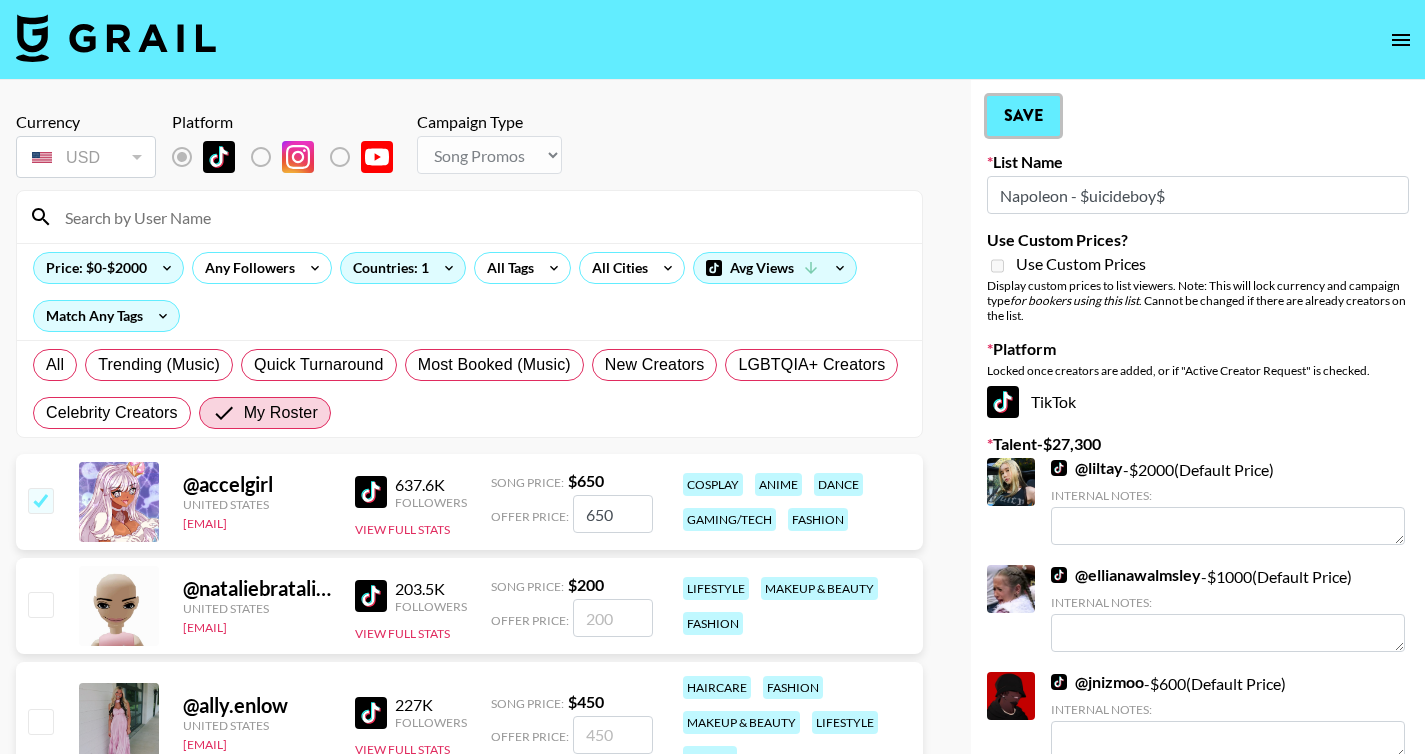 click on "Save" at bounding box center (1023, 116) 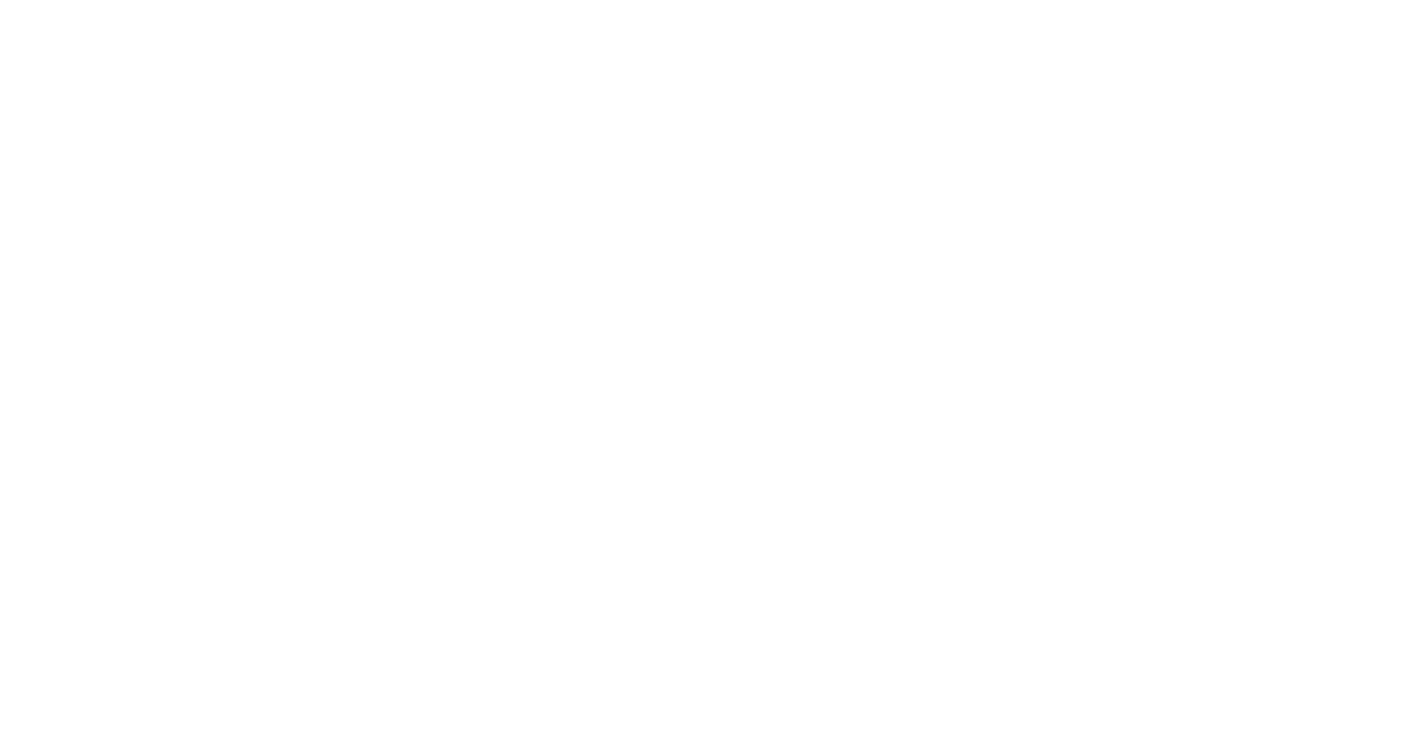 scroll, scrollTop: 0, scrollLeft: 0, axis: both 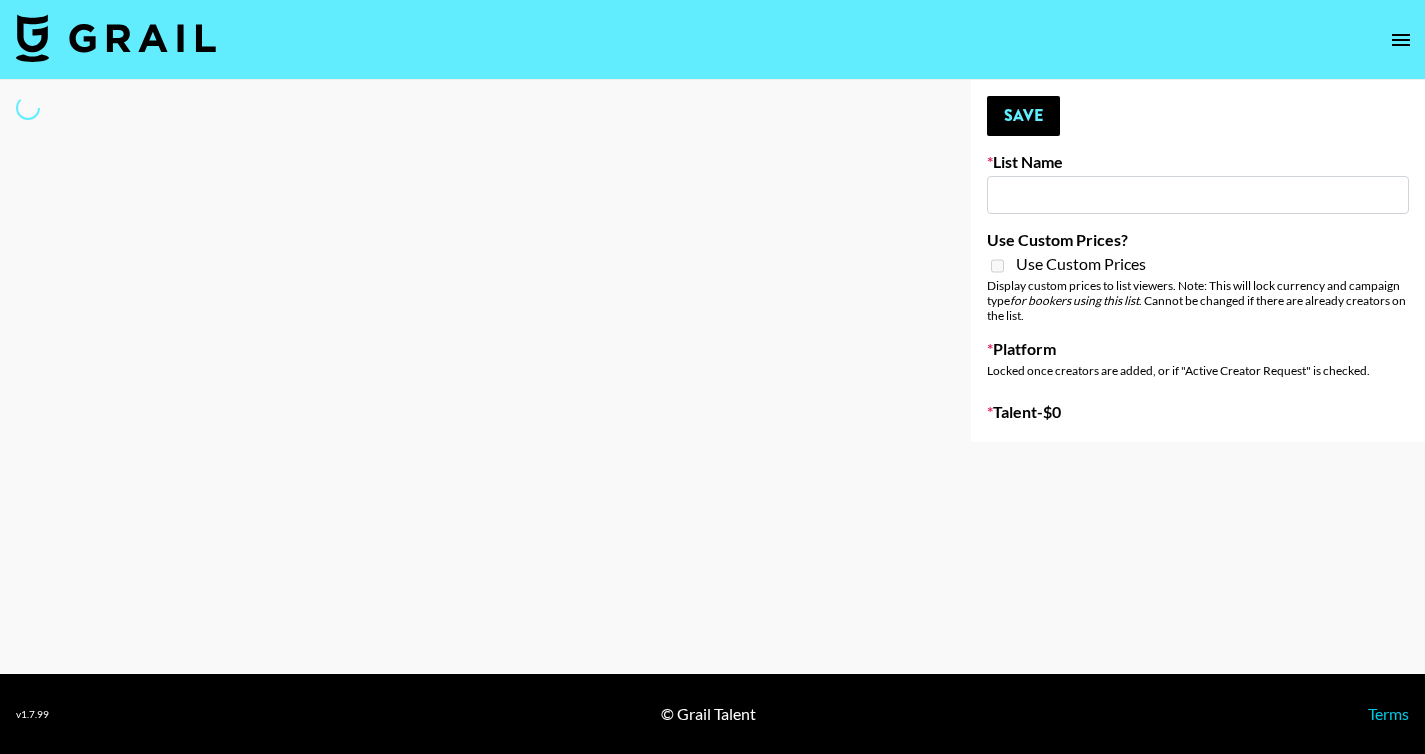 type on "Quick Turnaround Creators - Worldwide 24hrs" 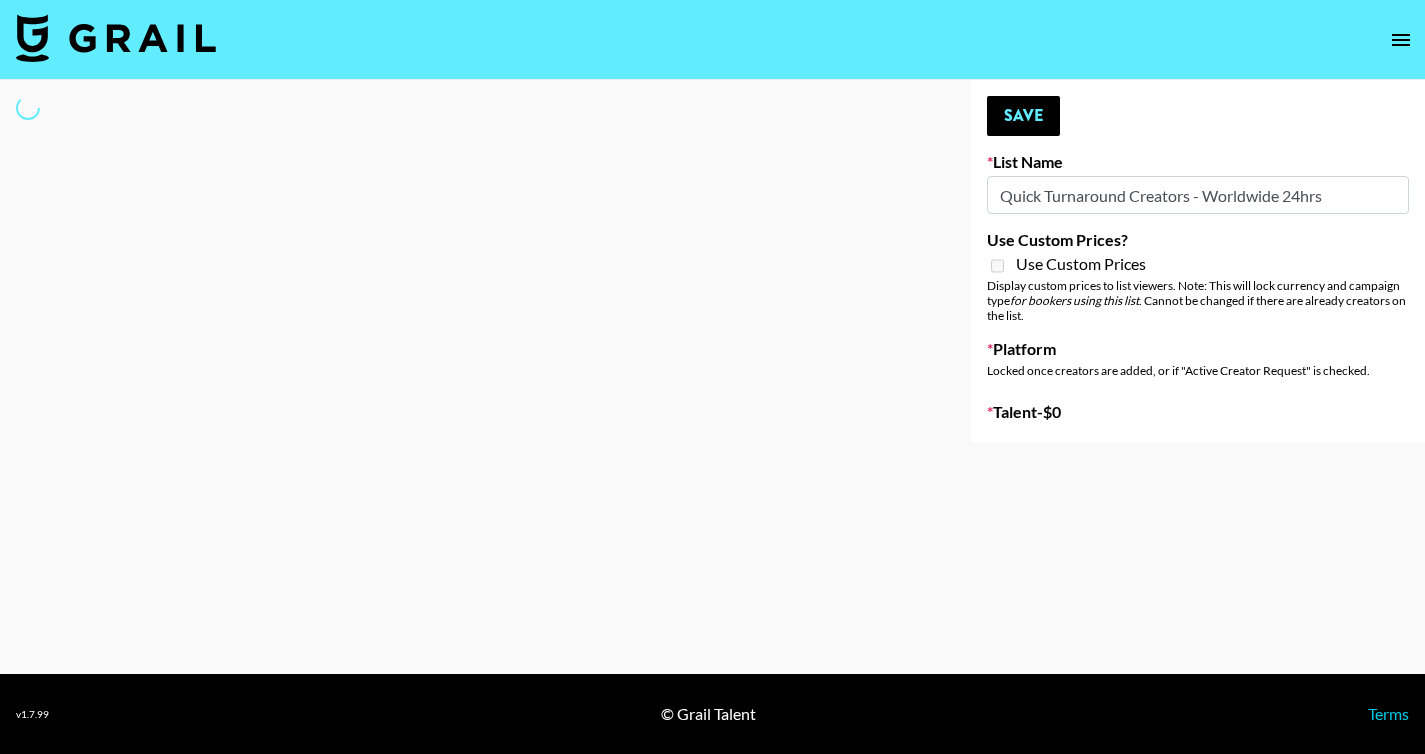 select on "Song" 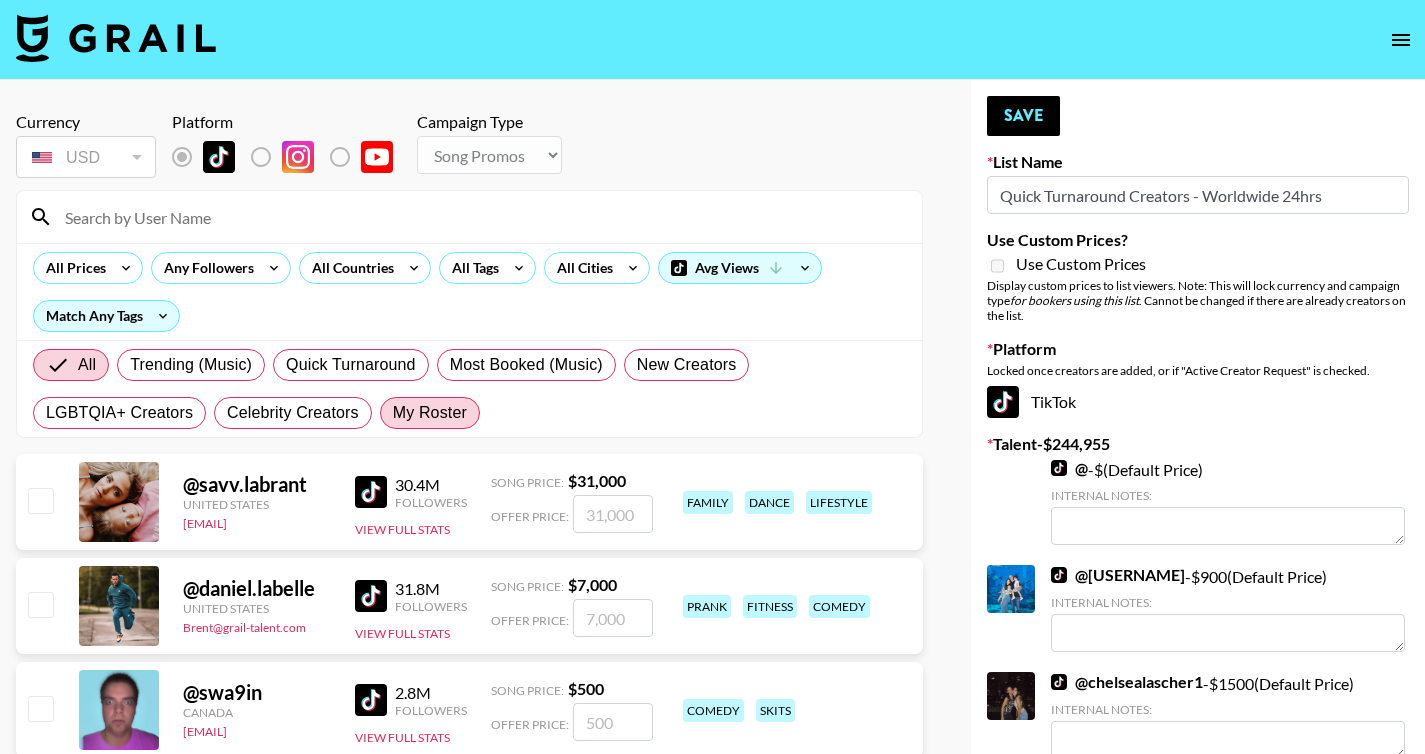 click on "My Roster" at bounding box center (430, 413) 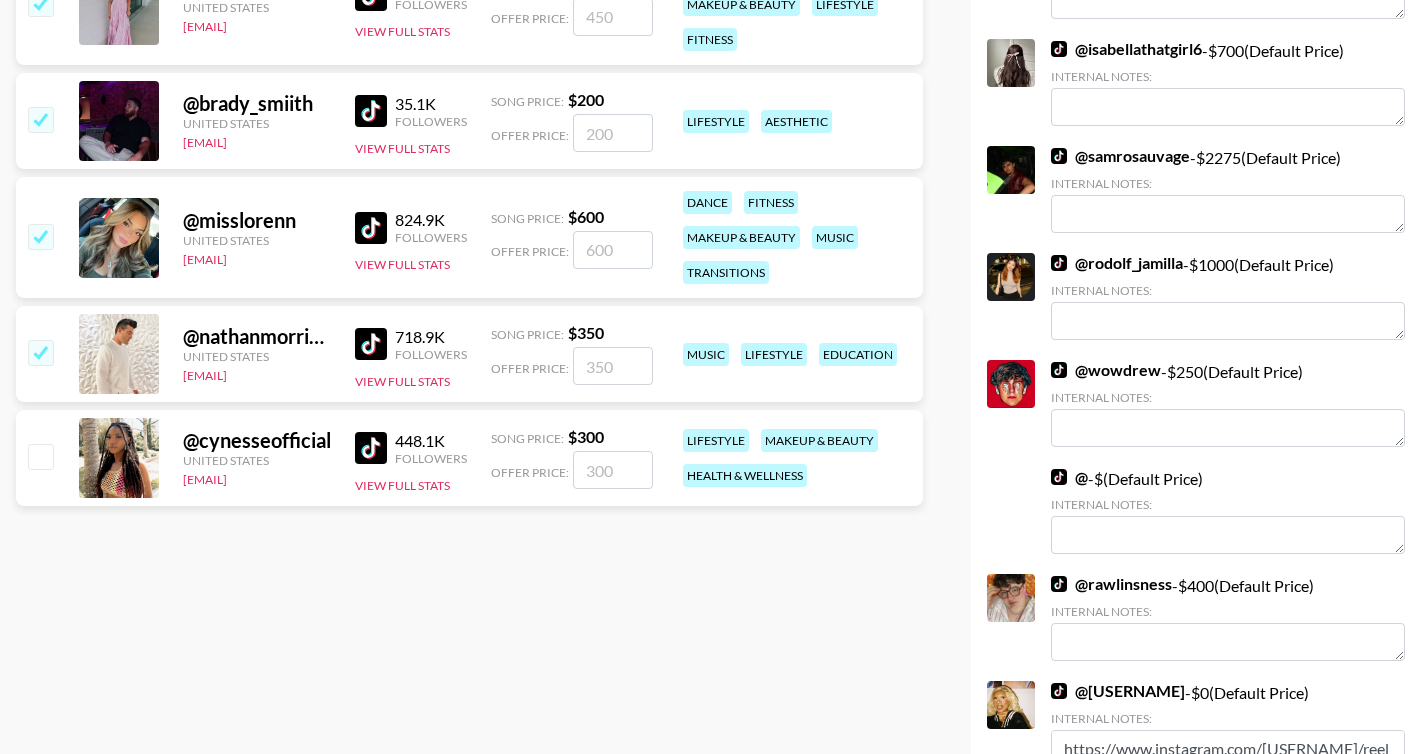 scroll, scrollTop: 887, scrollLeft: 0, axis: vertical 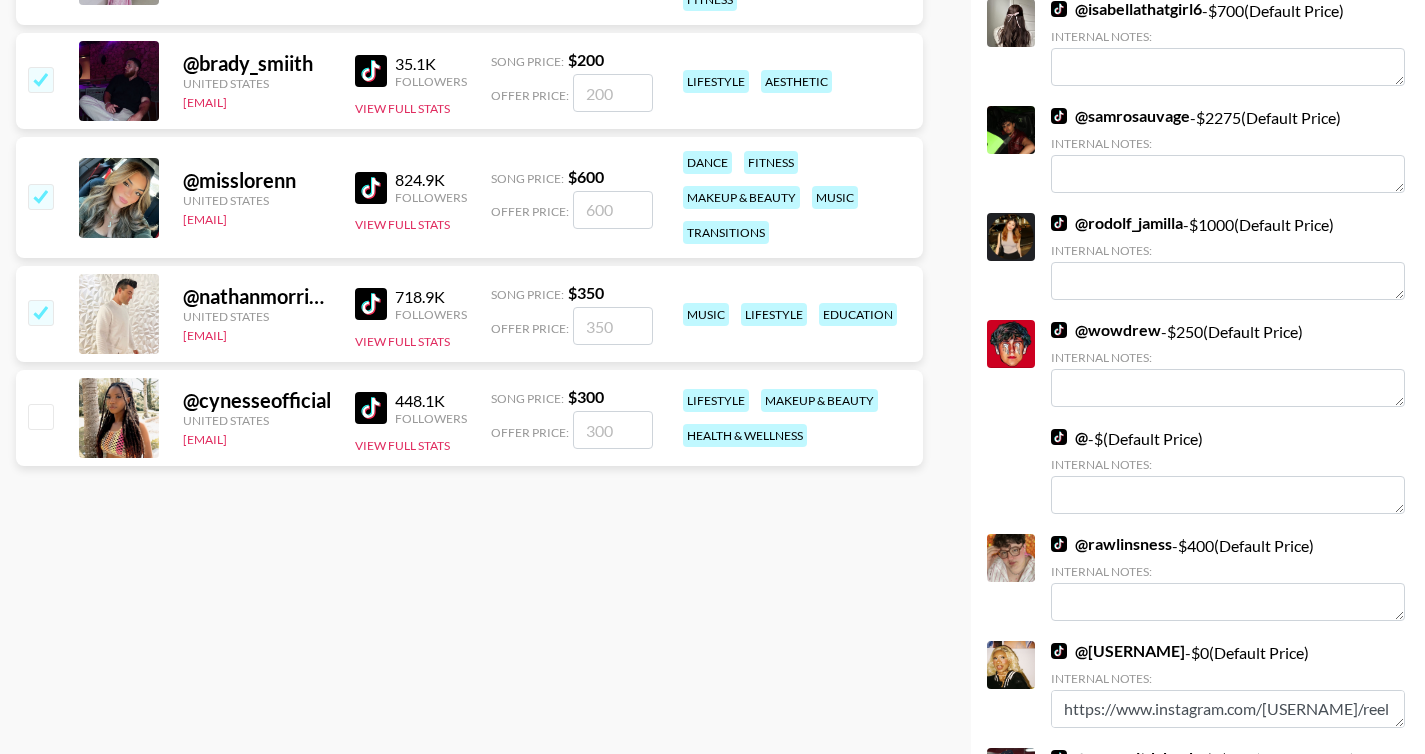 click at bounding box center [40, 416] 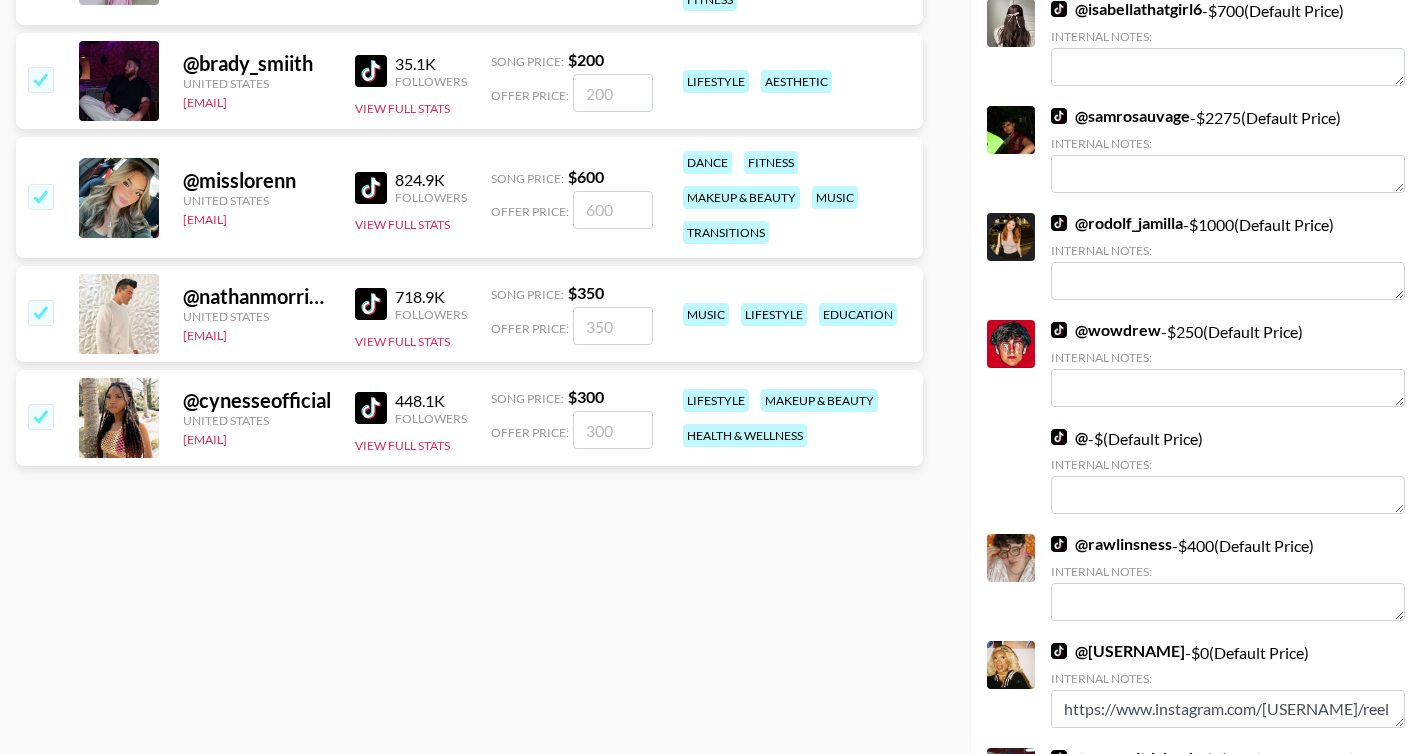 checkbox on "true" 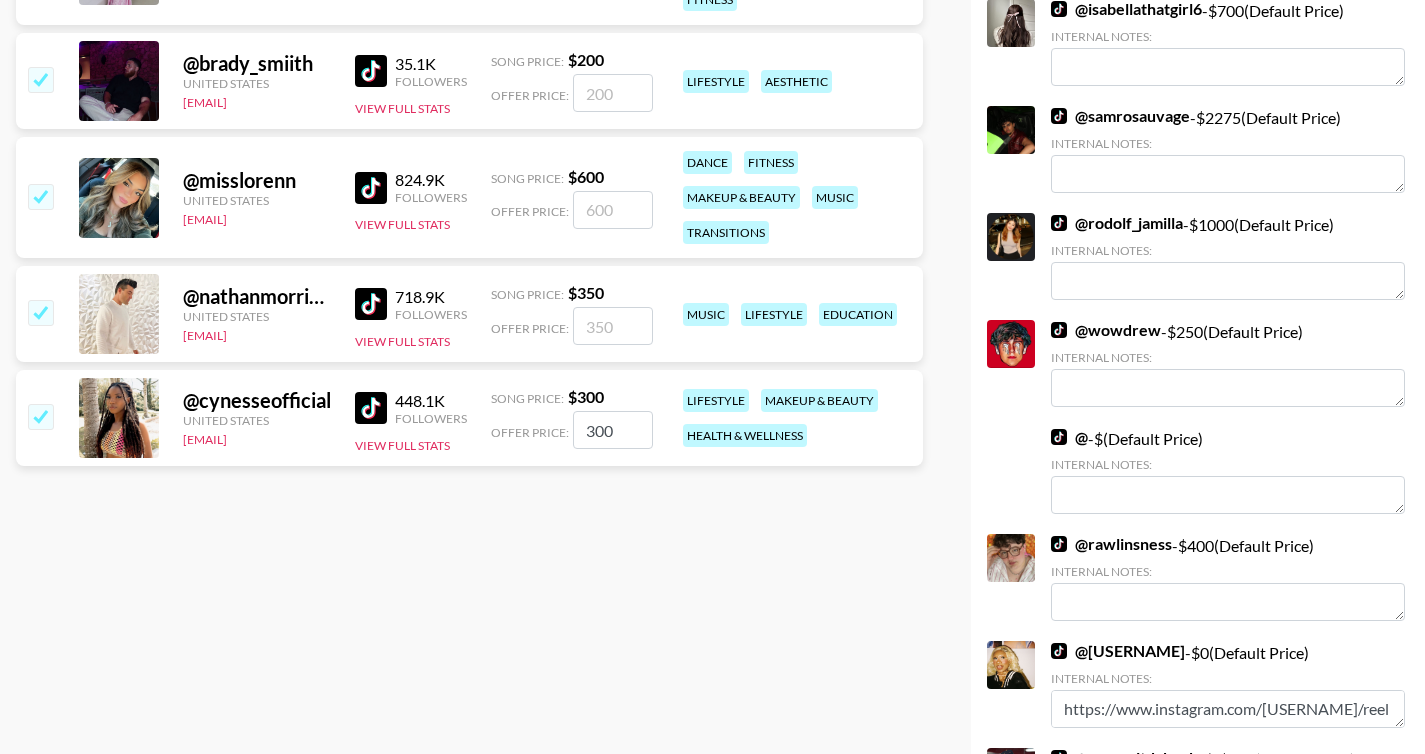 scroll, scrollTop: 0, scrollLeft: 0, axis: both 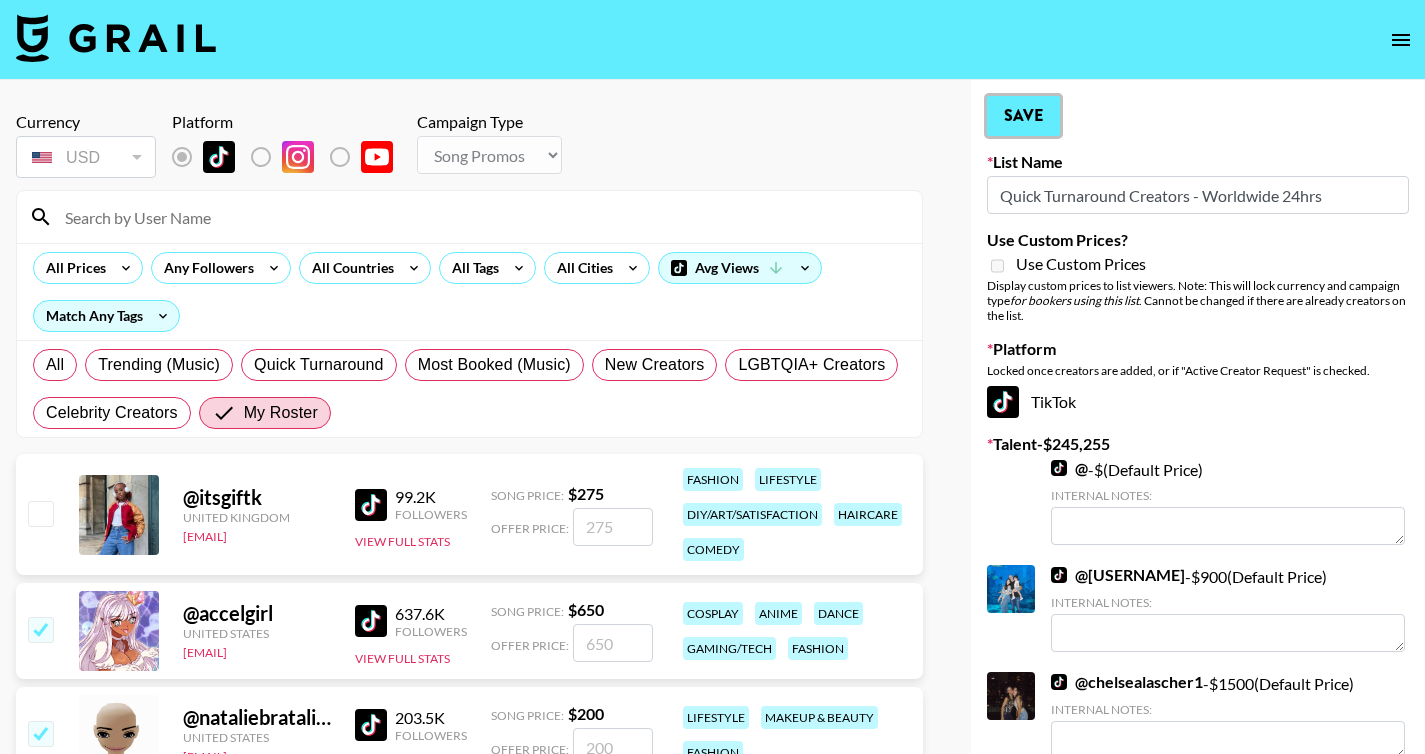 click on "Save" at bounding box center (1023, 116) 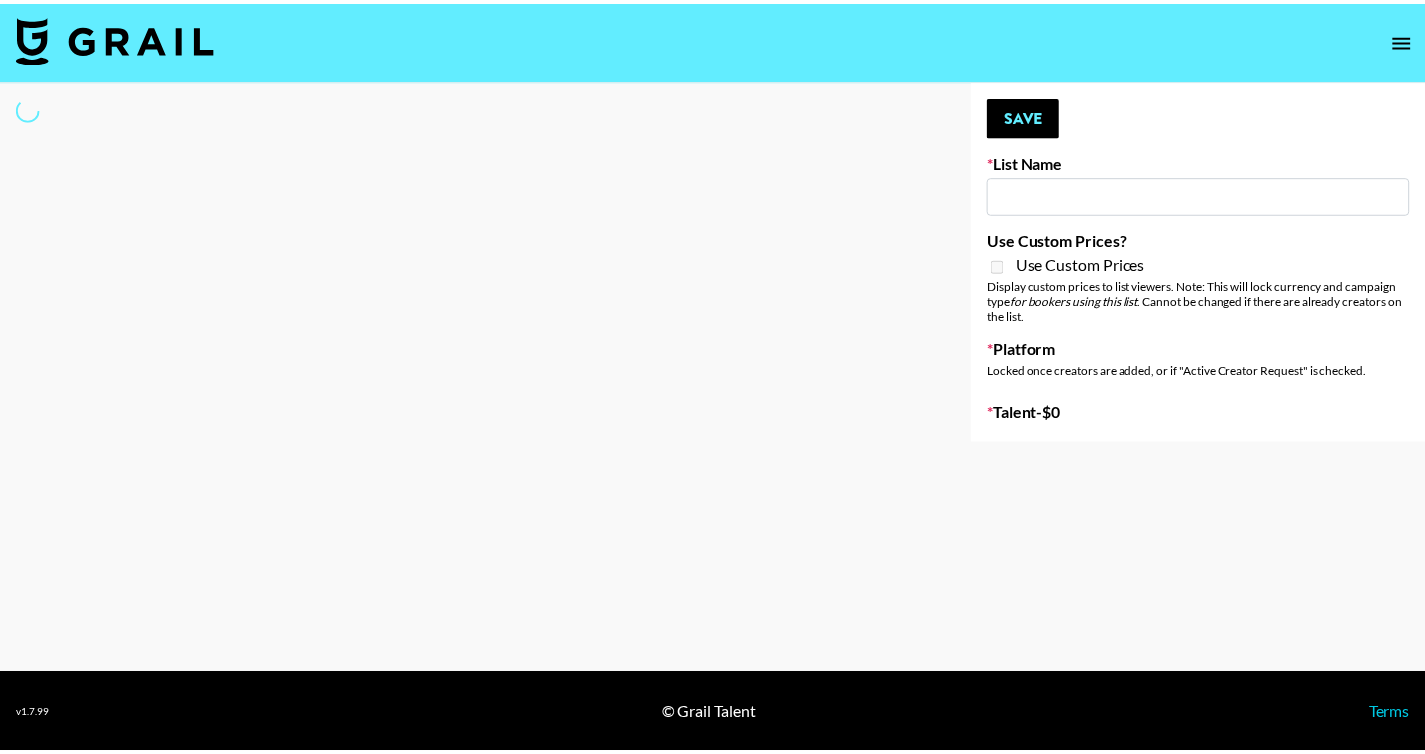 scroll, scrollTop: 0, scrollLeft: 0, axis: both 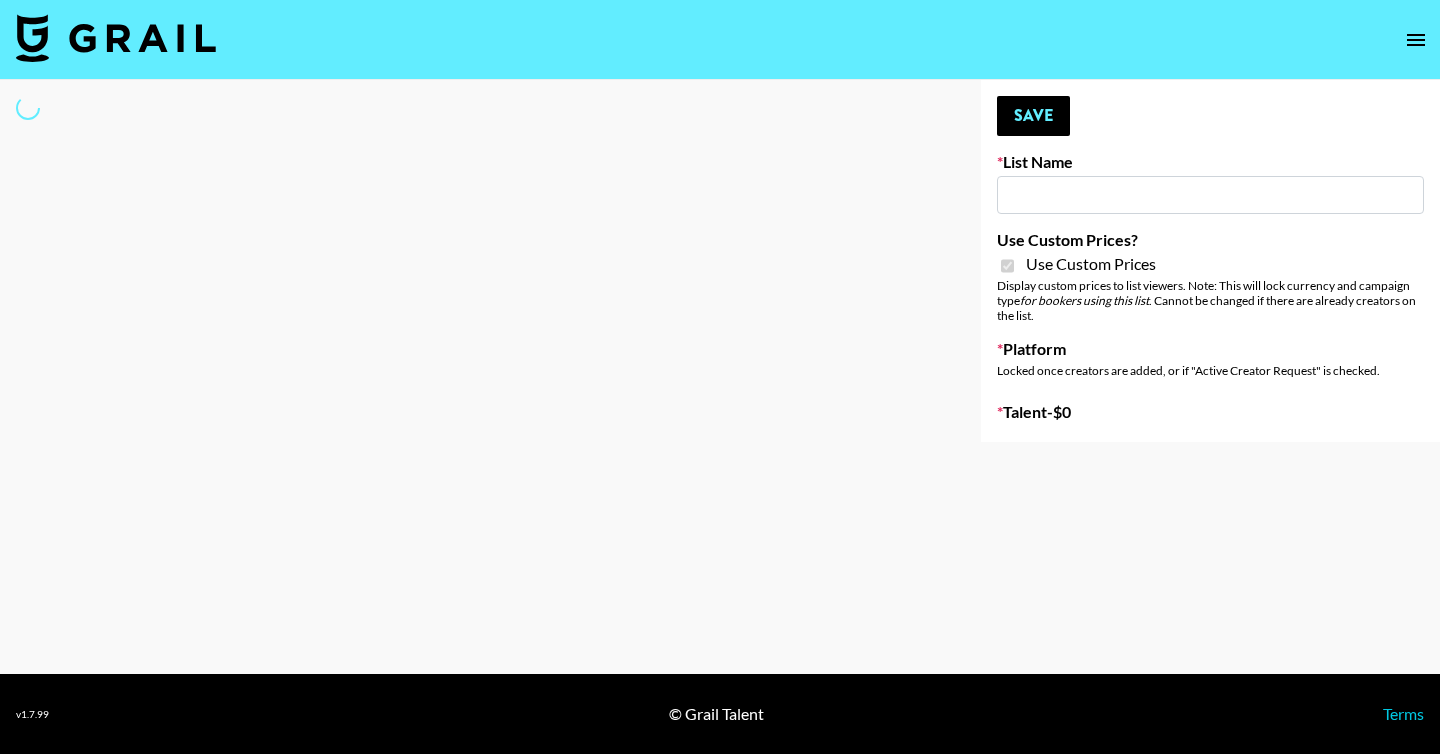 type on "Preply" 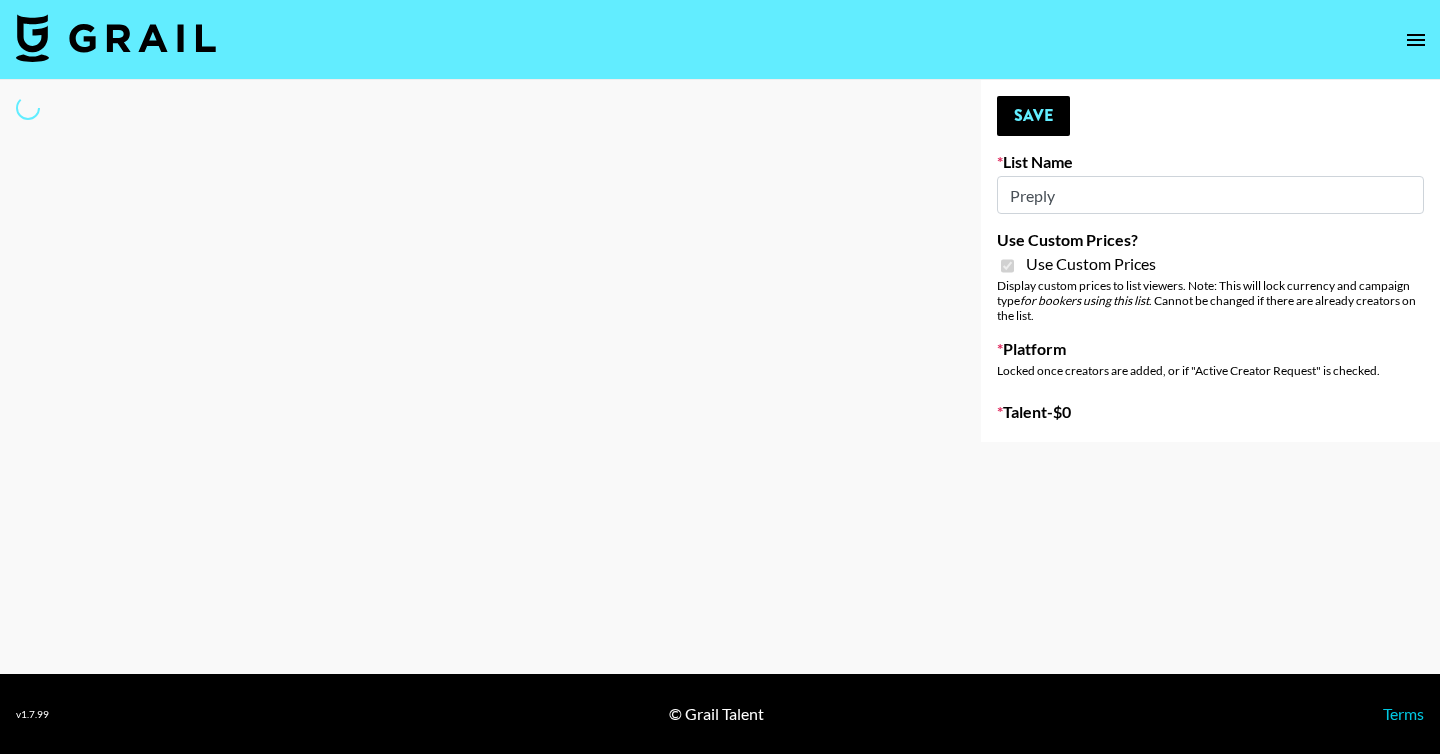 select on "Brand" 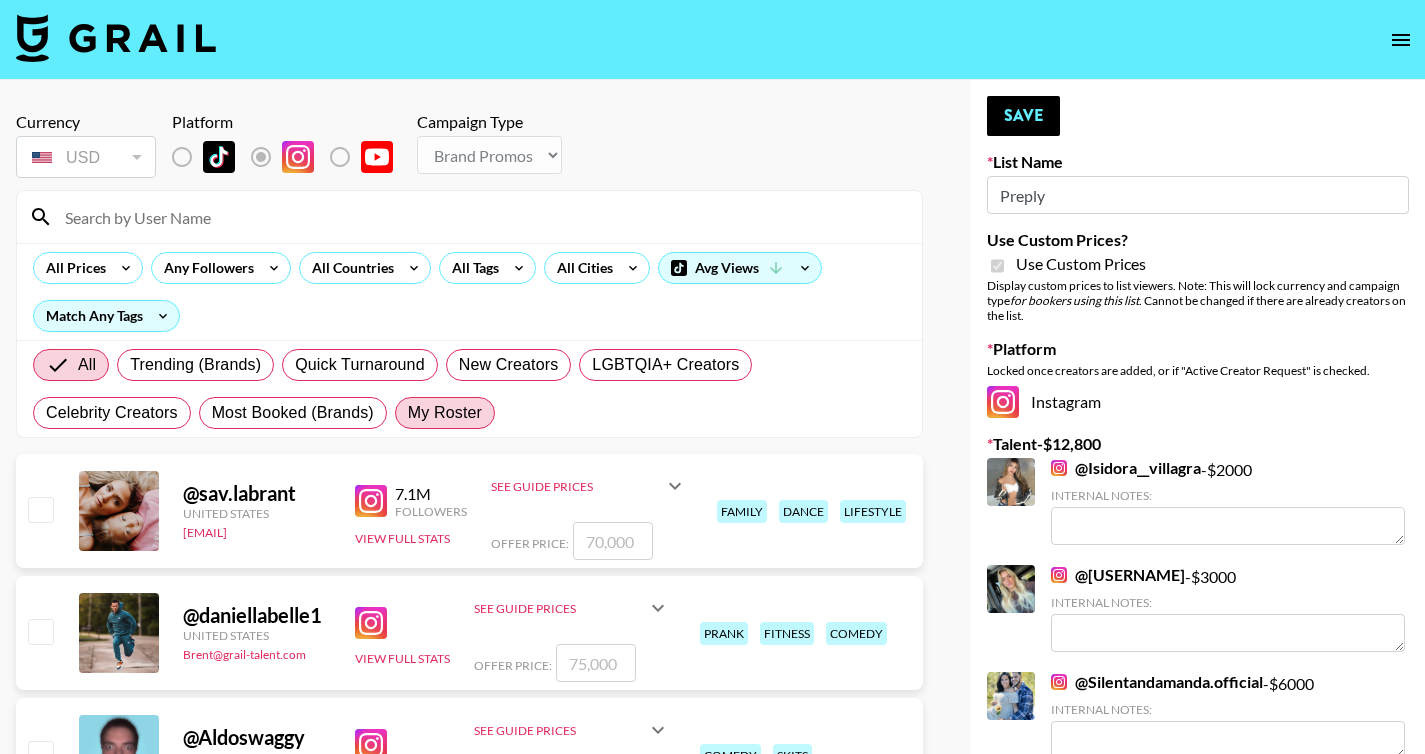 click on "My Roster" at bounding box center (445, 413) 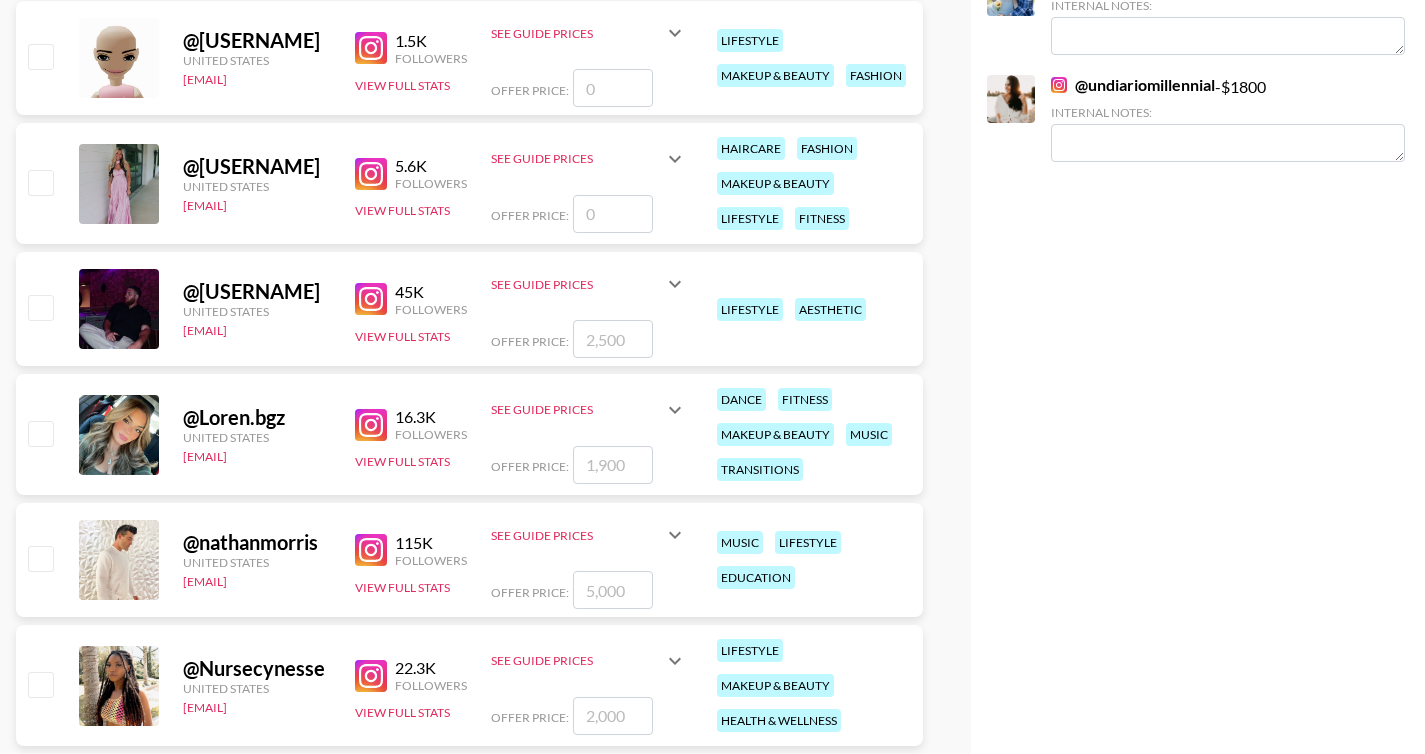 scroll, scrollTop: 800, scrollLeft: 0, axis: vertical 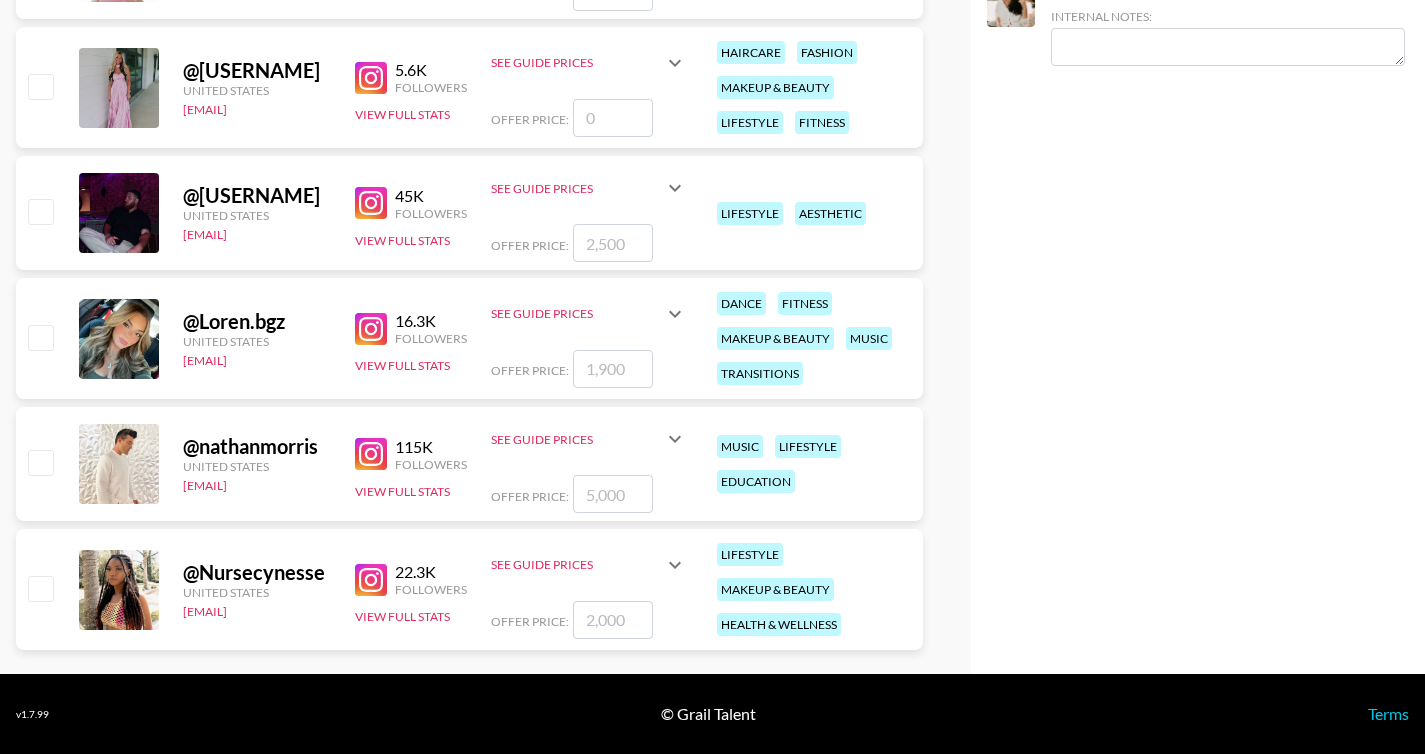click at bounding box center (40, 337) 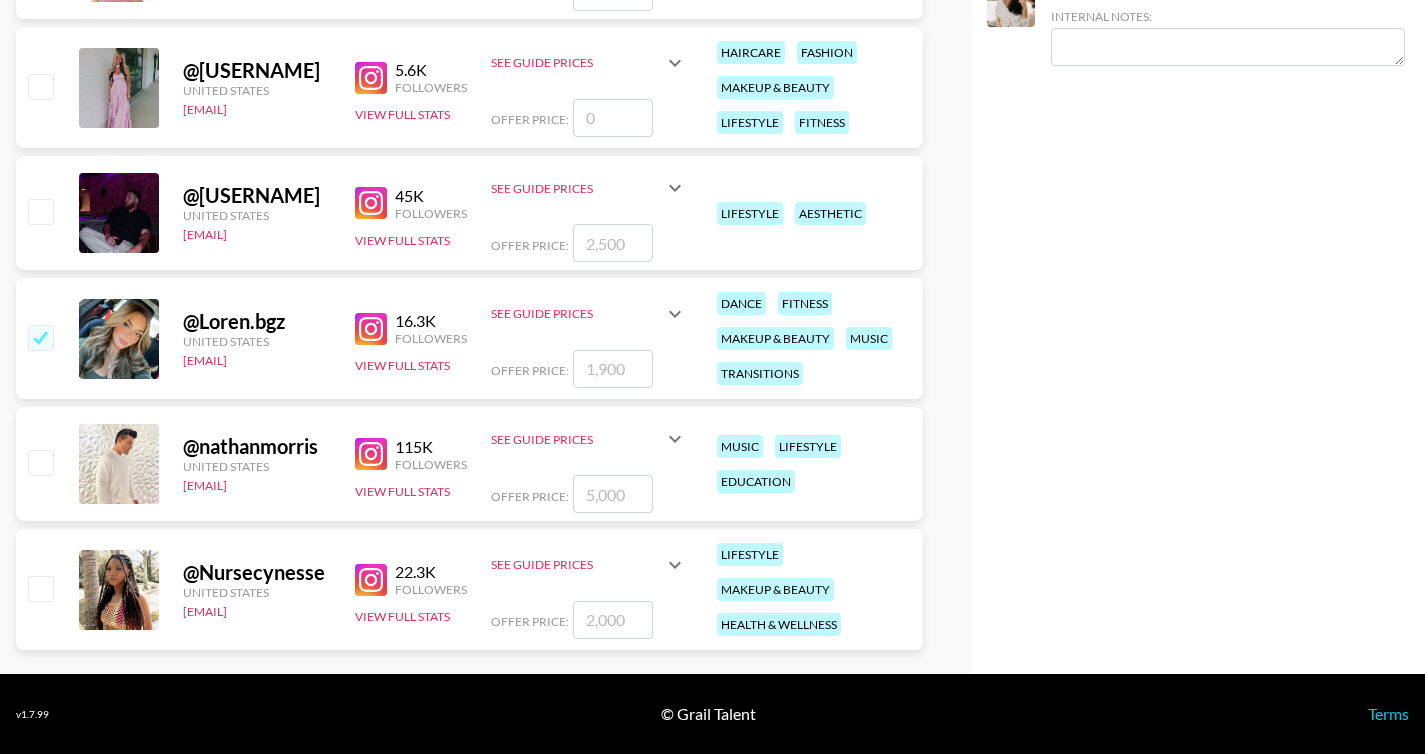 checkbox on "true" 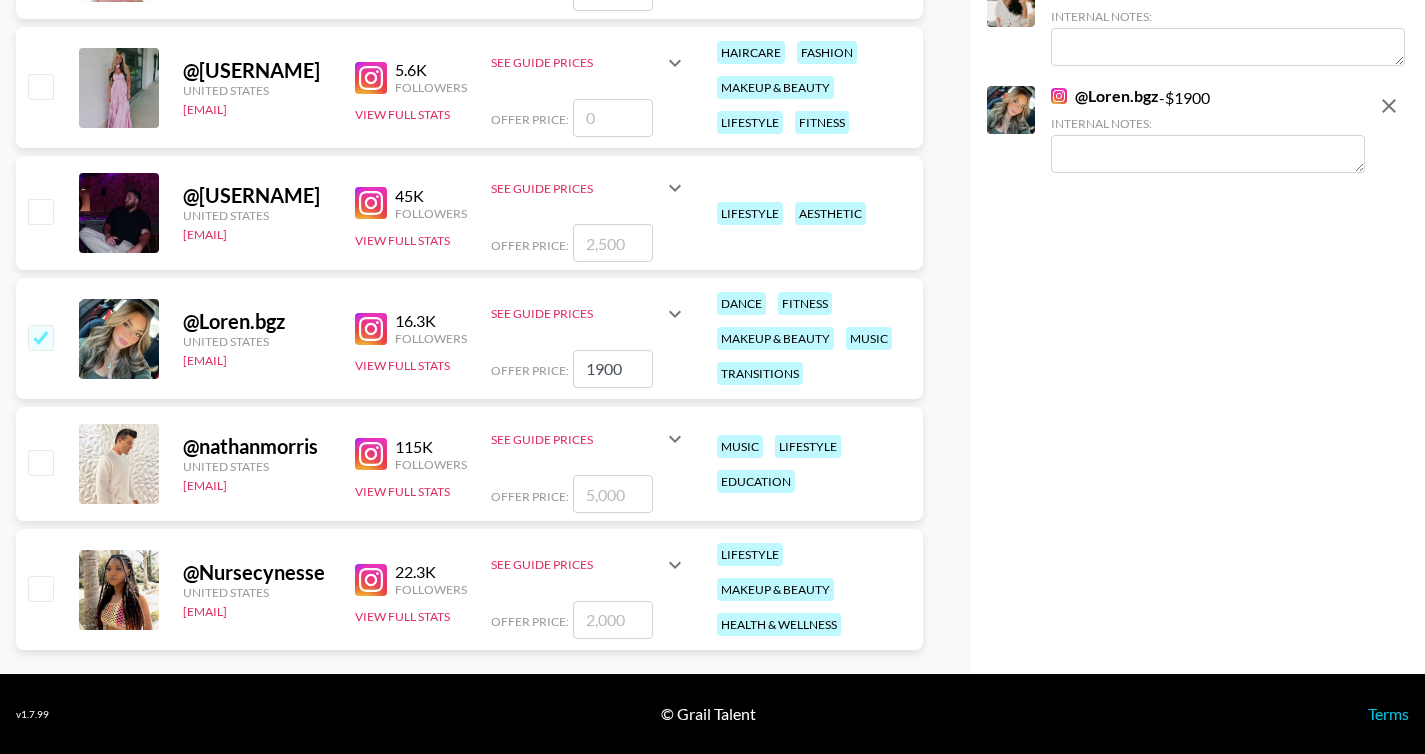 scroll, scrollTop: 0, scrollLeft: 0, axis: both 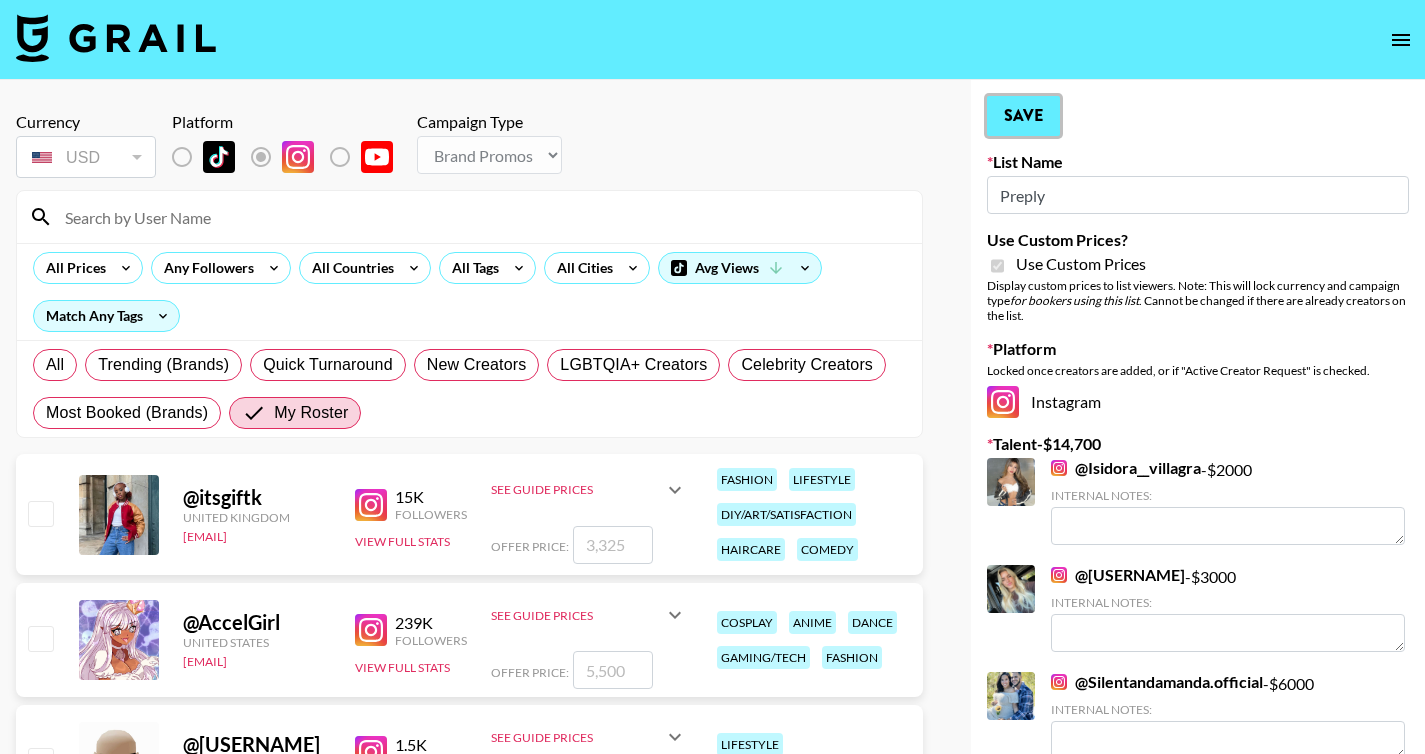 click on "Save" at bounding box center [1023, 116] 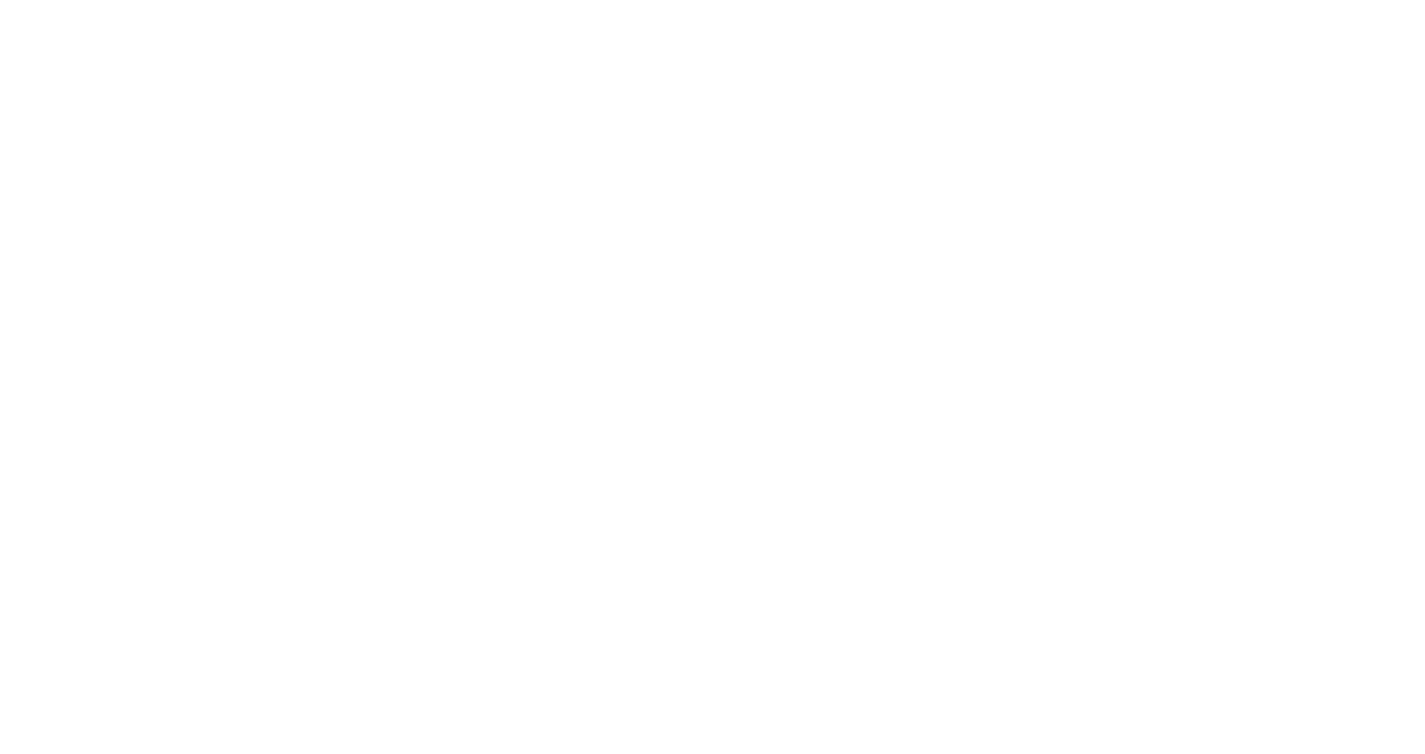 scroll, scrollTop: 0, scrollLeft: 0, axis: both 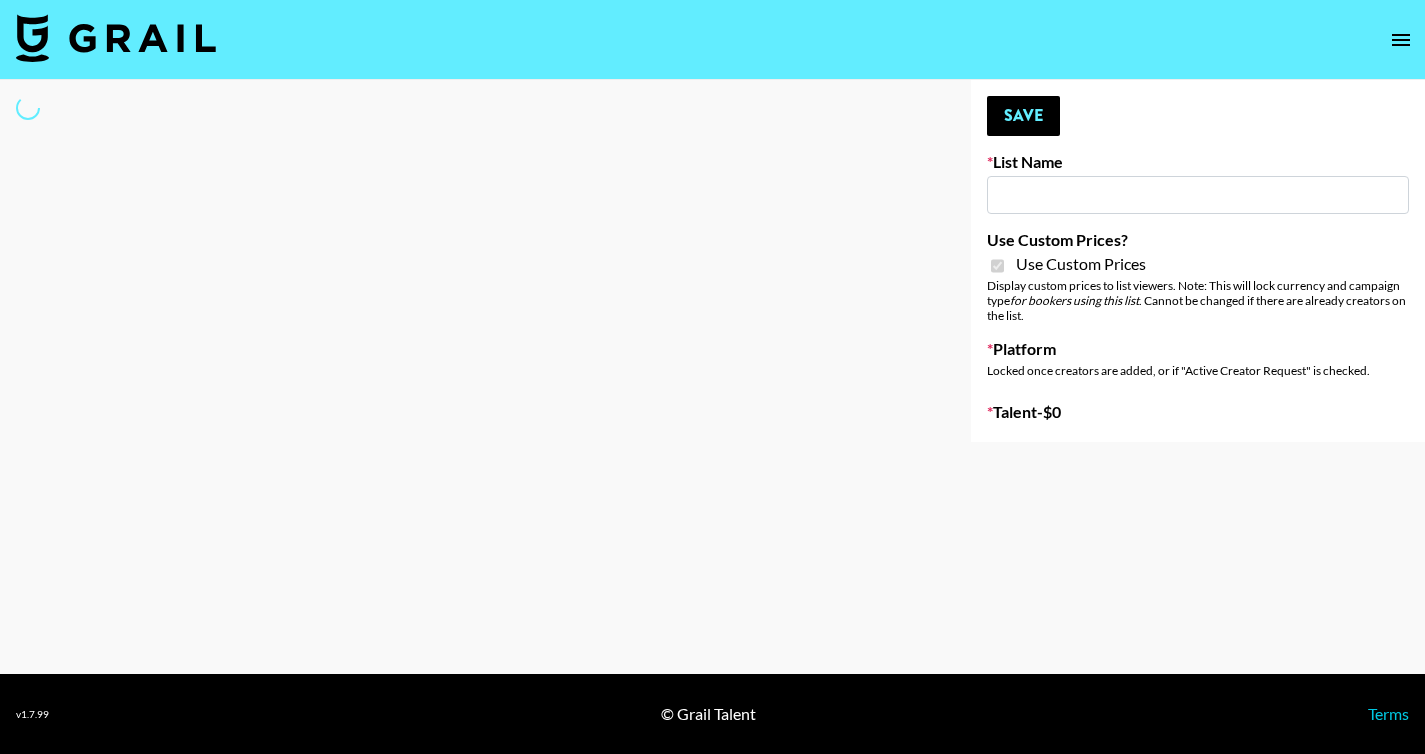 select on "Brand" 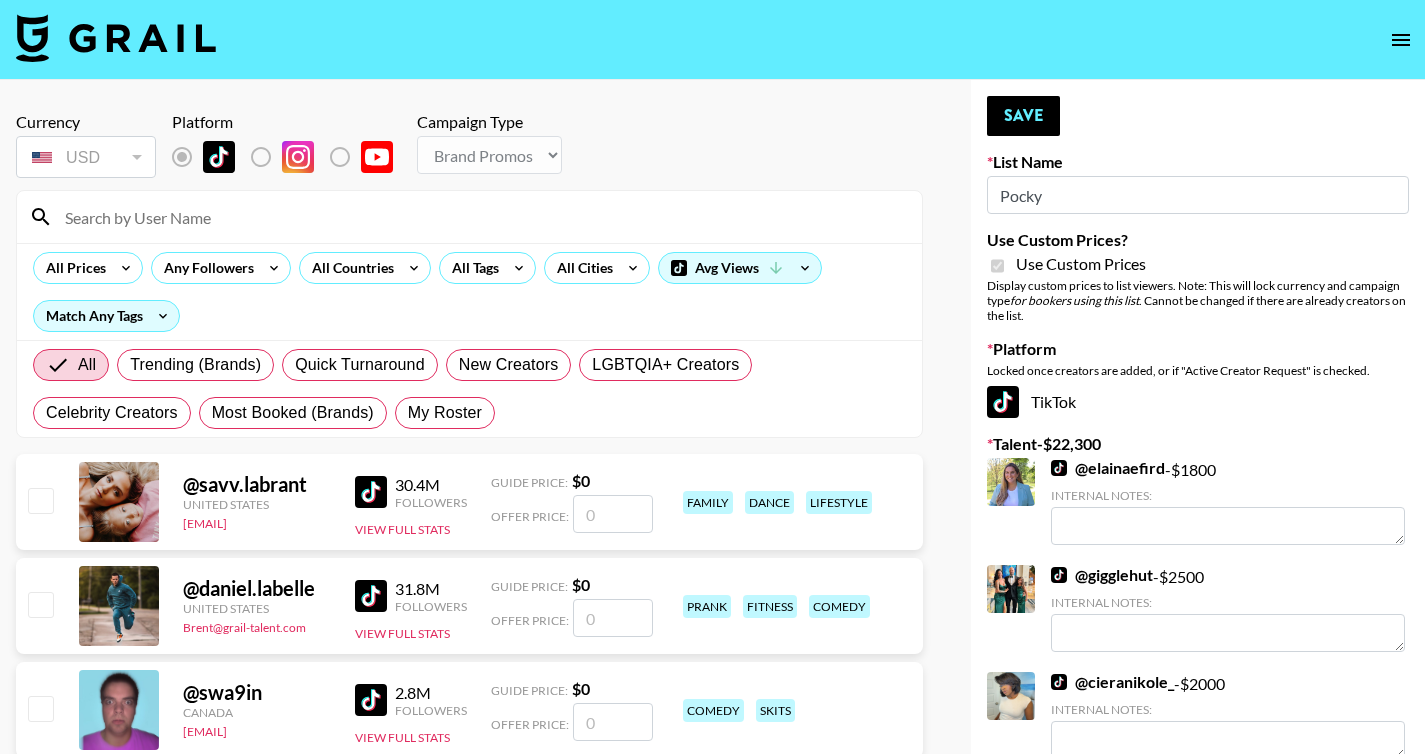 type on "Pocky" 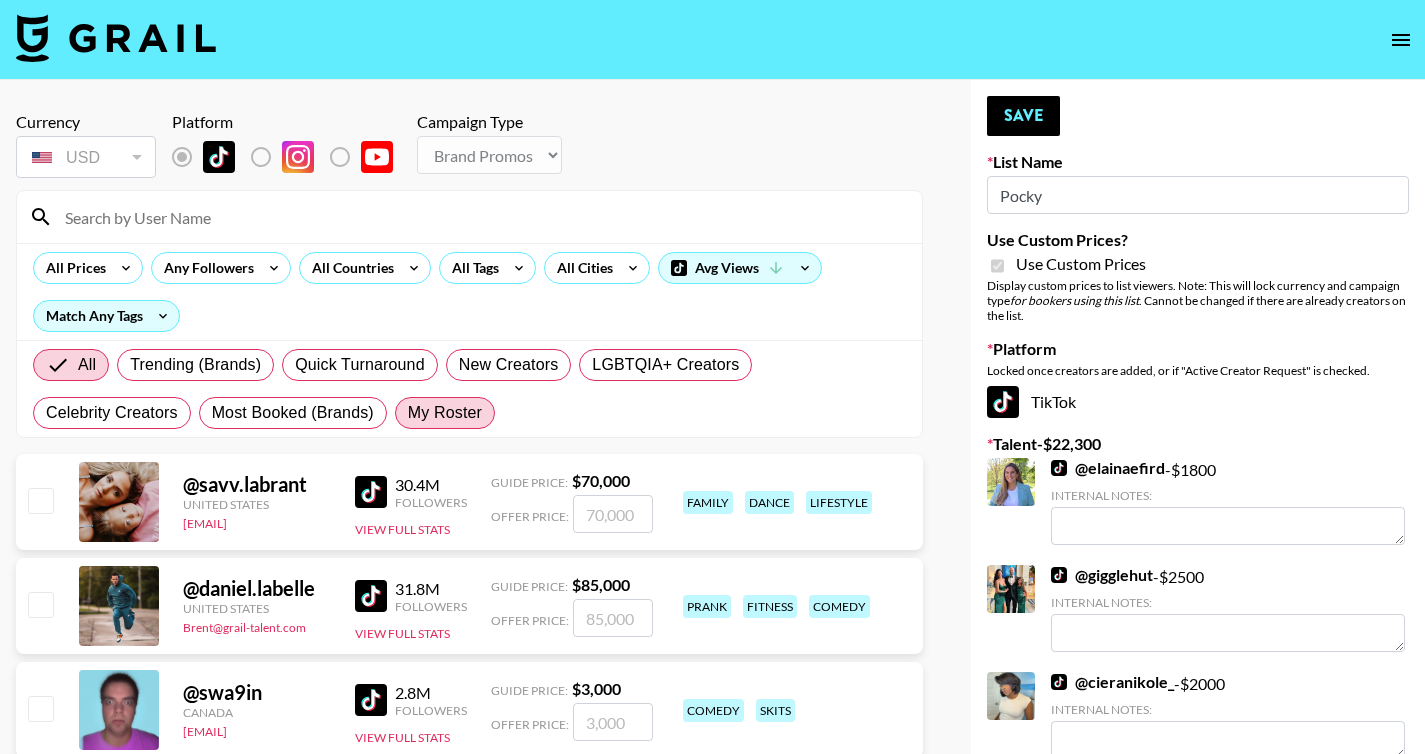 click on "My Roster" at bounding box center [445, 413] 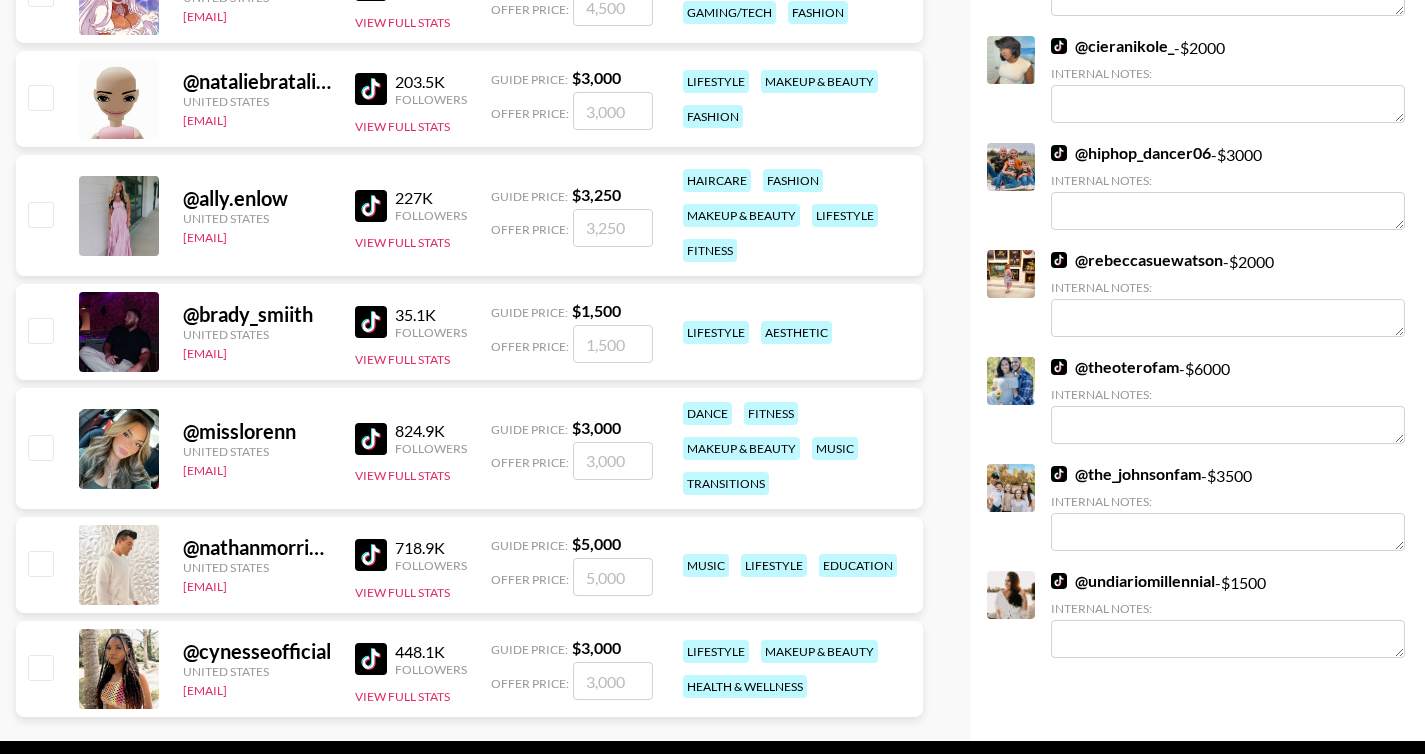 scroll, scrollTop: 703, scrollLeft: 0, axis: vertical 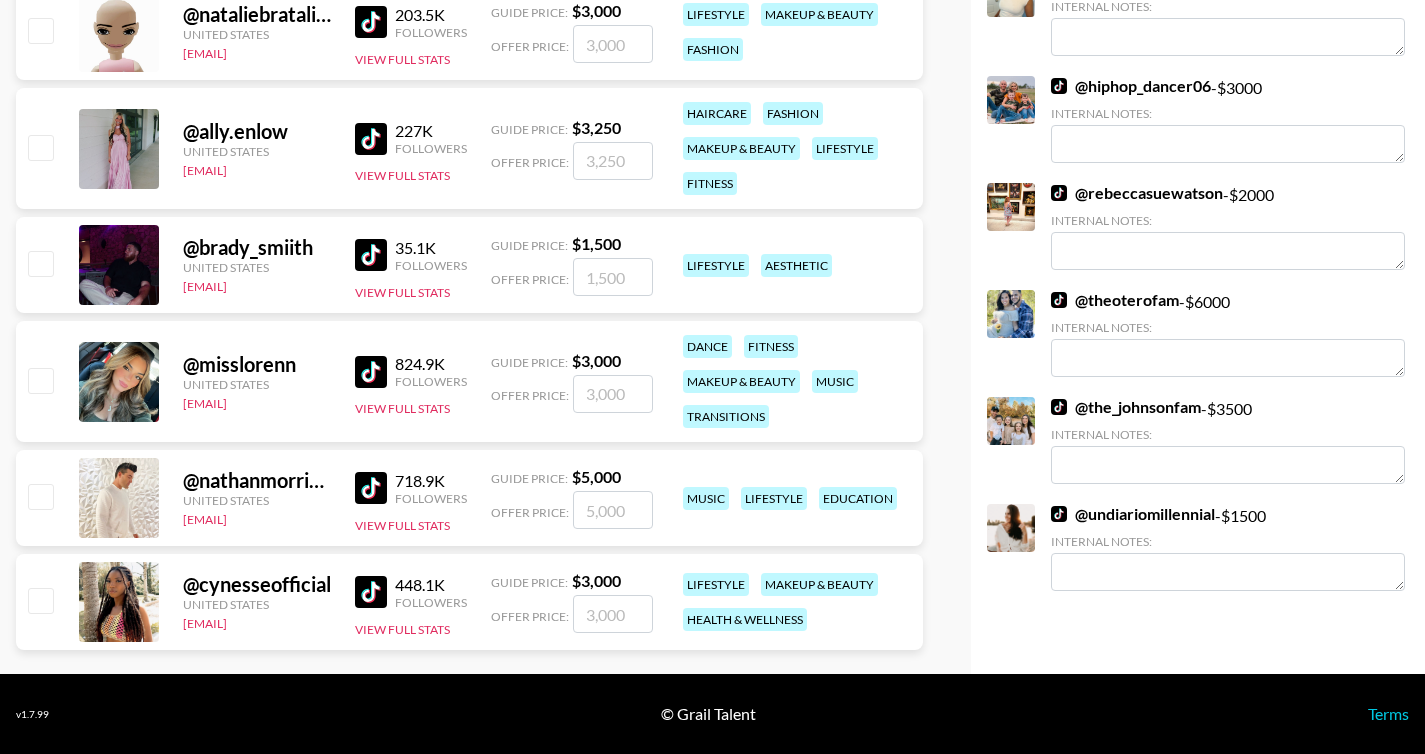 click at bounding box center [40, 496] 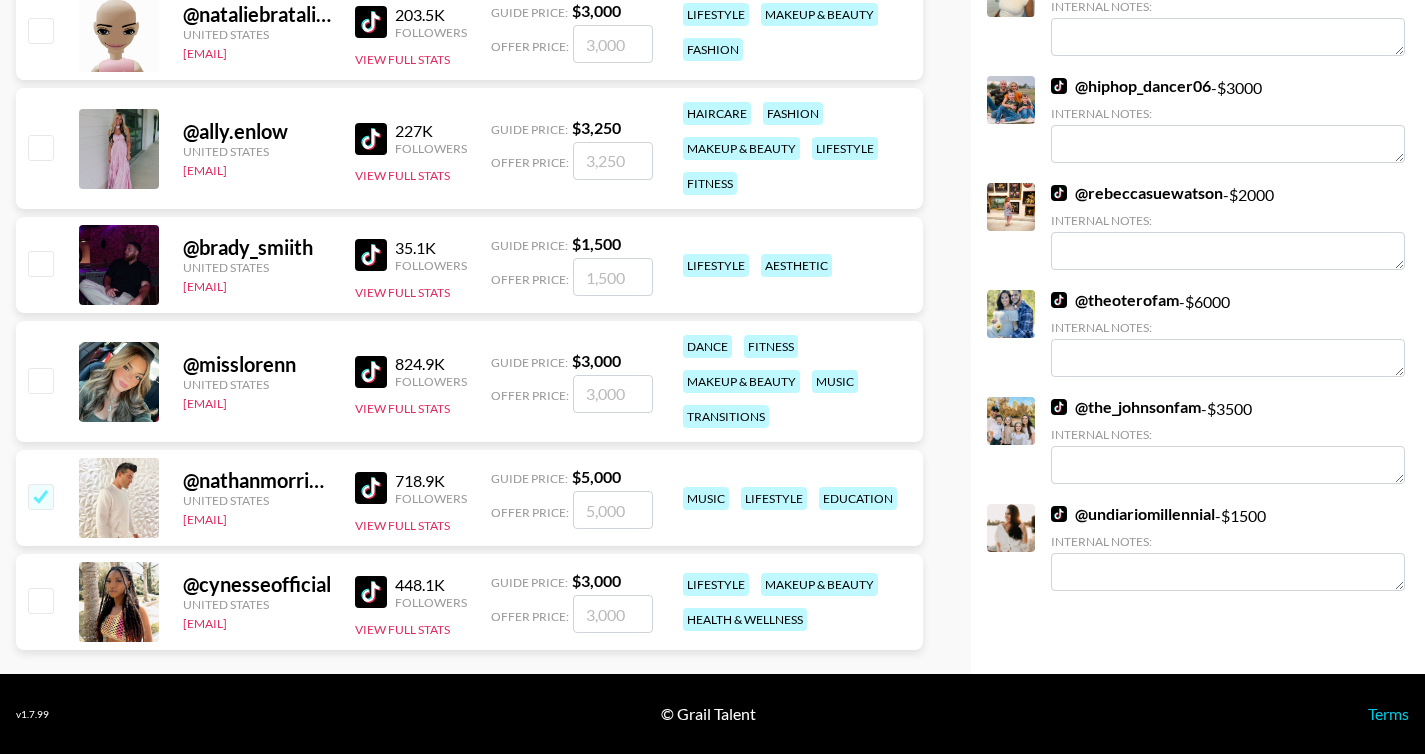 checkbox on "true" 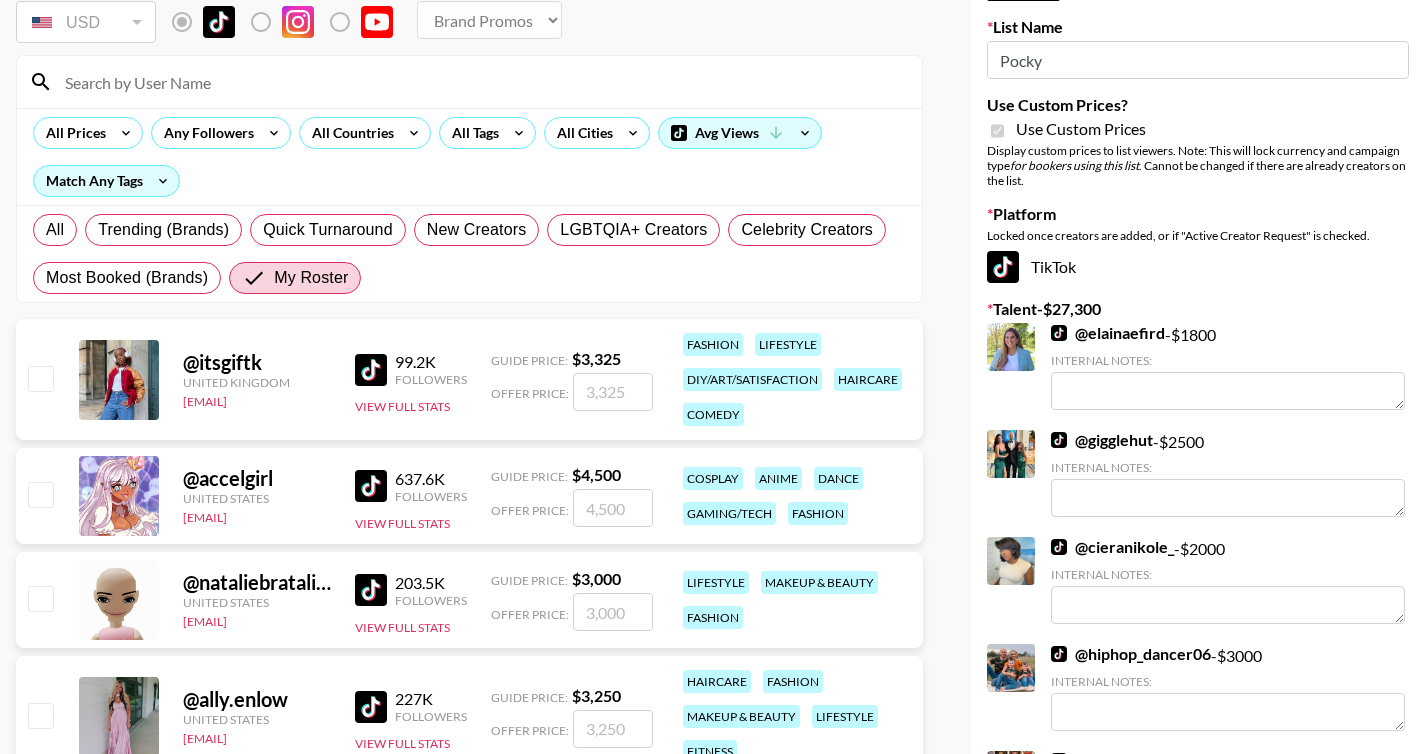 scroll, scrollTop: 0, scrollLeft: 0, axis: both 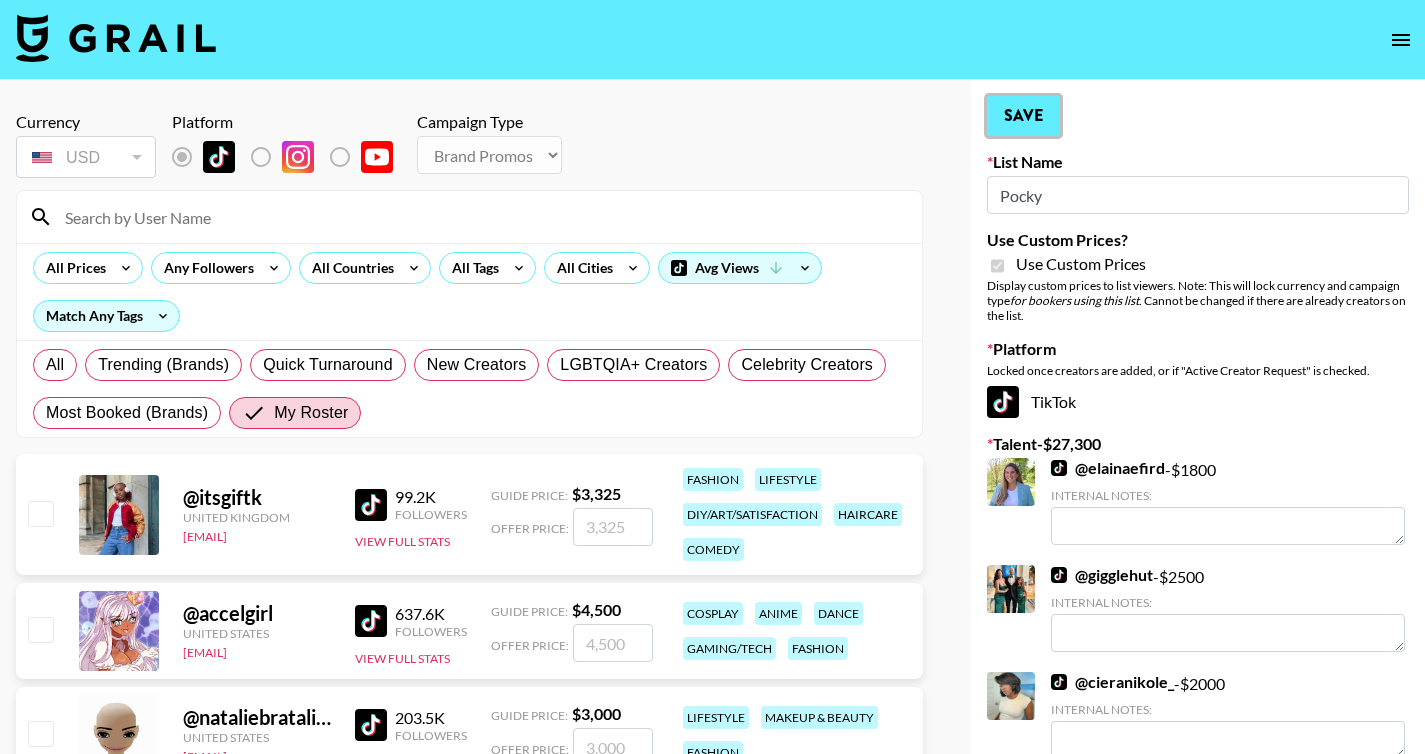 click on "Save" at bounding box center (1023, 116) 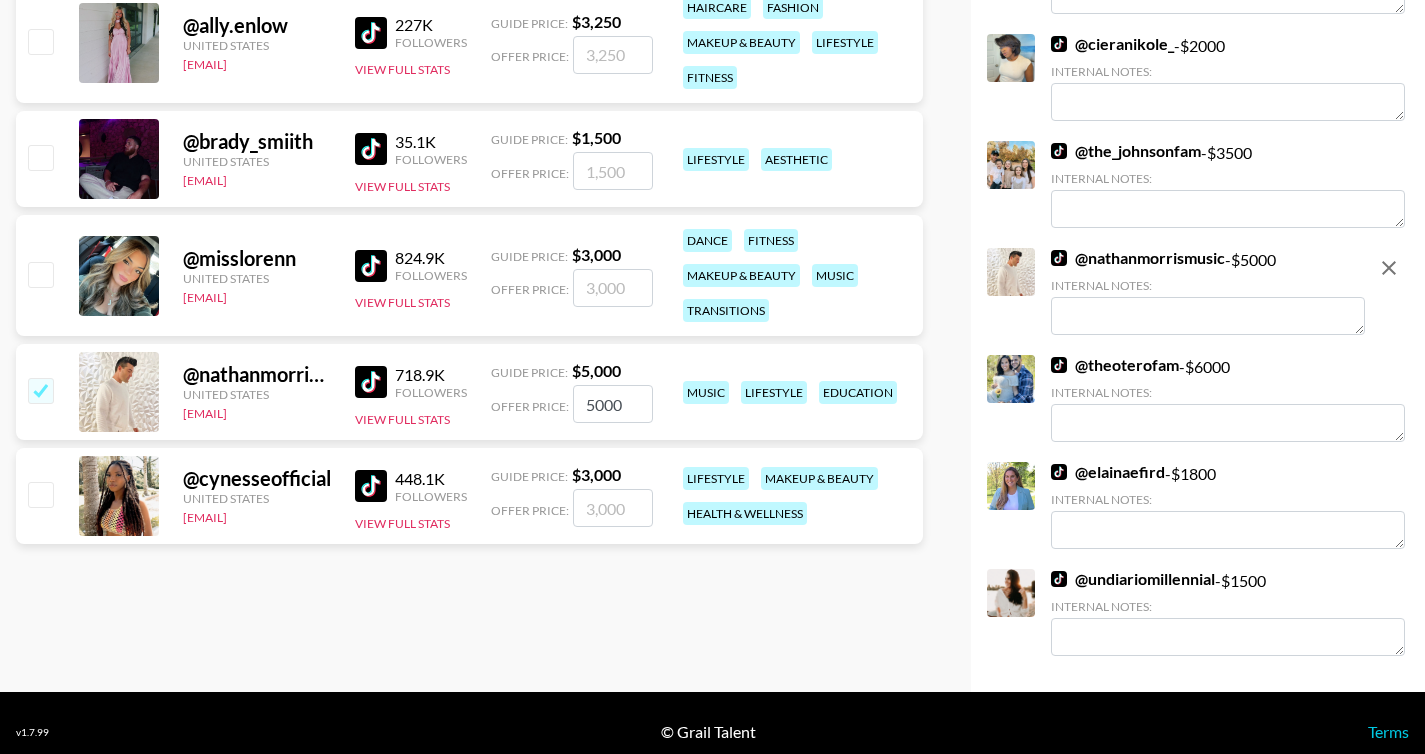 scroll, scrollTop: 812, scrollLeft: 0, axis: vertical 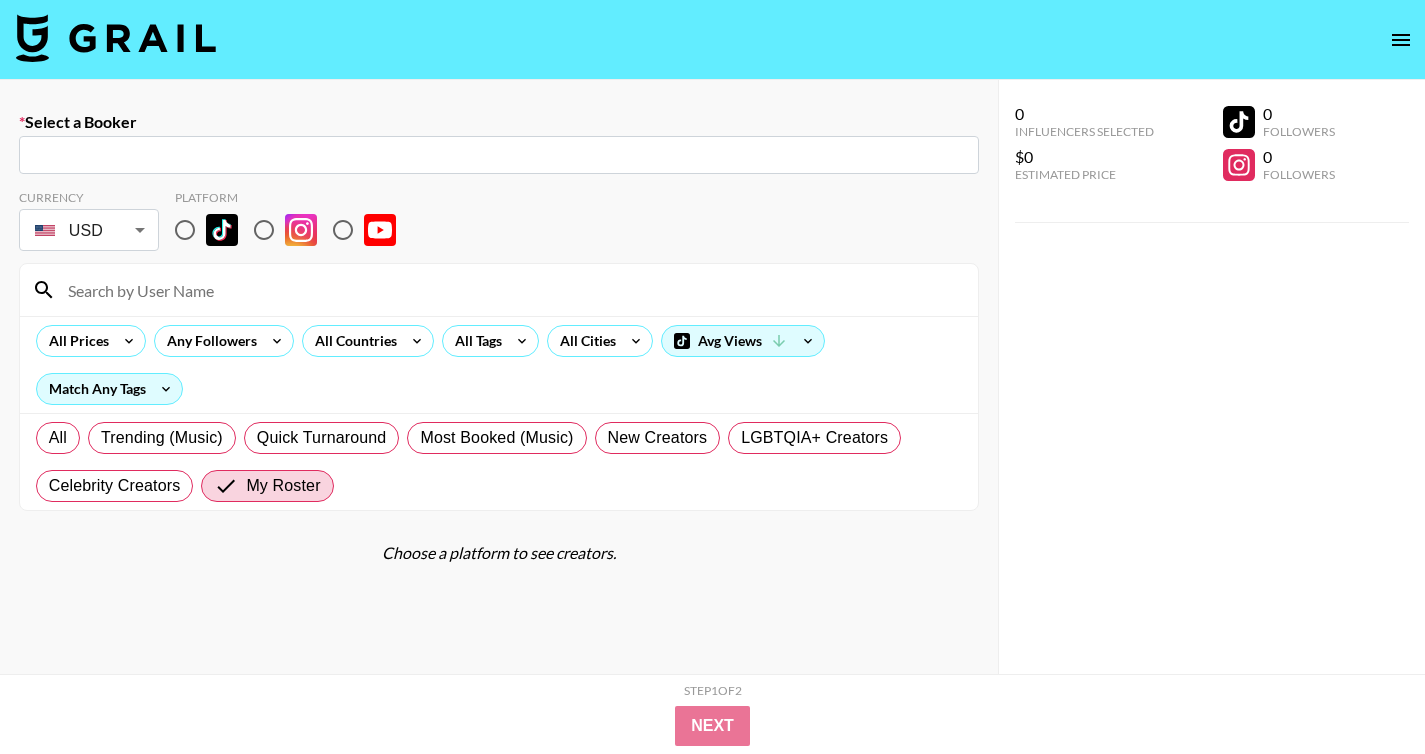 click at bounding box center [499, 155] 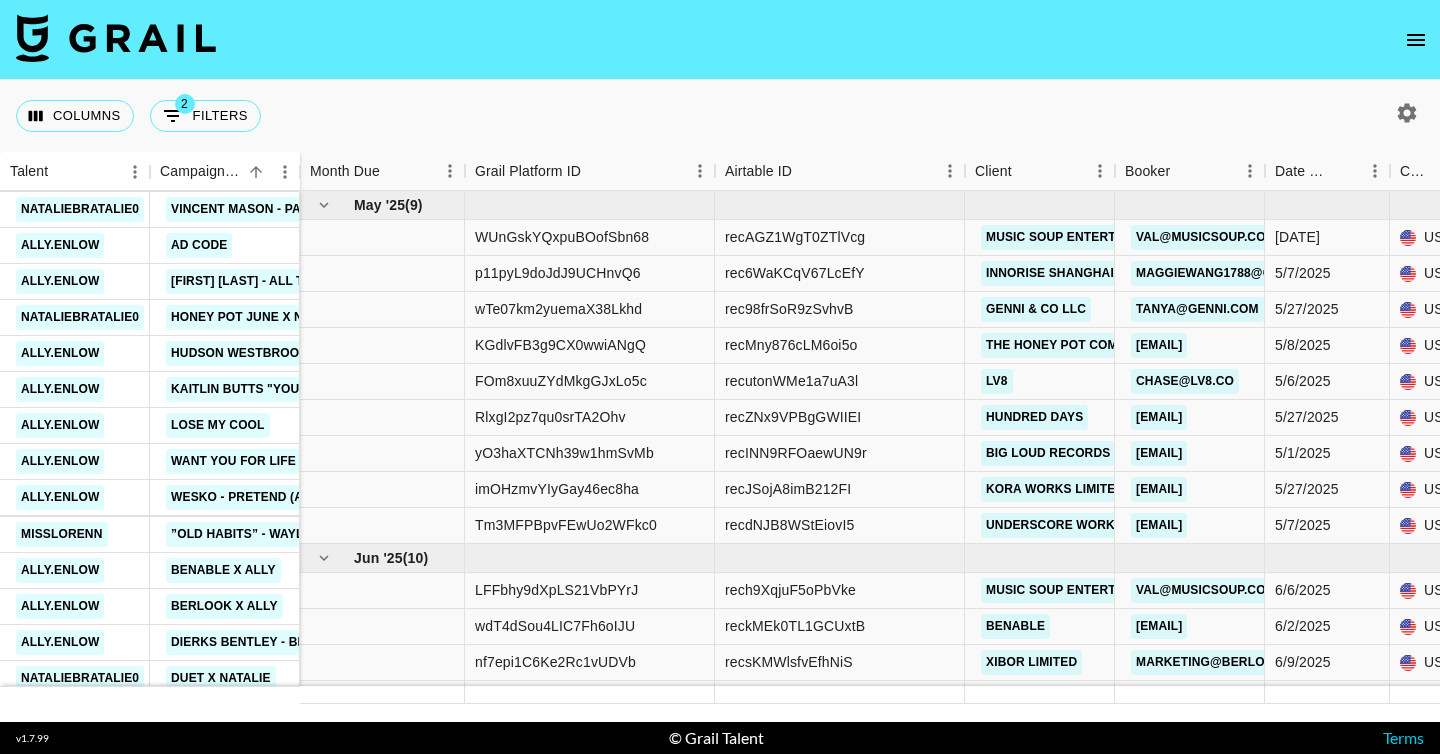 scroll, scrollTop: 0, scrollLeft: 0, axis: both 